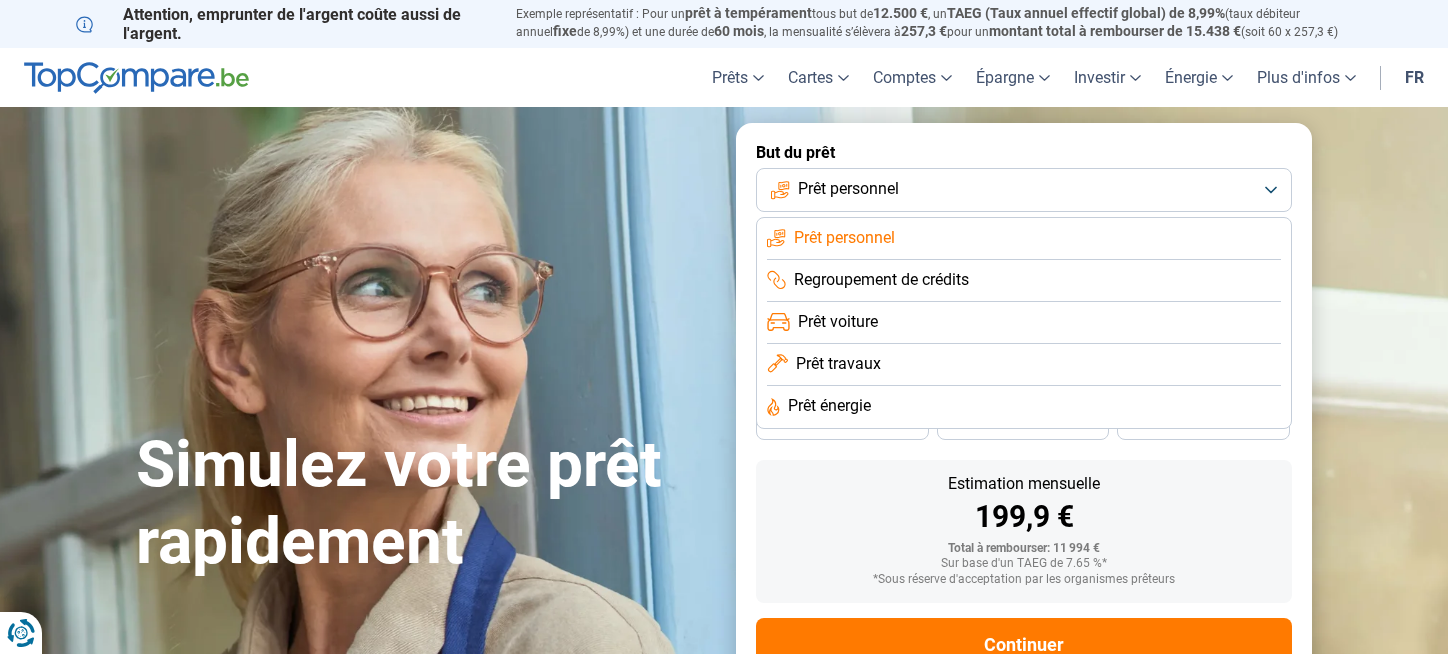 scroll, scrollTop: 0, scrollLeft: 0, axis: both 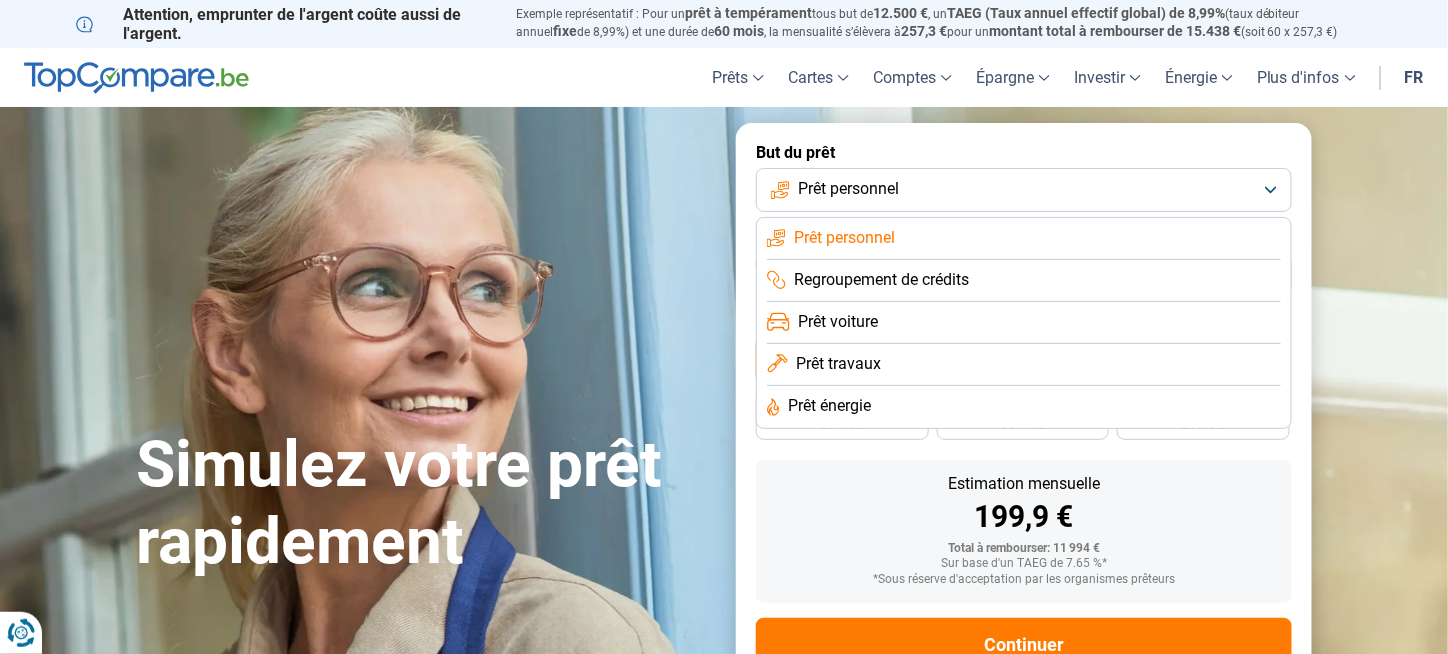 click on "Prêt travaux" at bounding box center (838, 364) 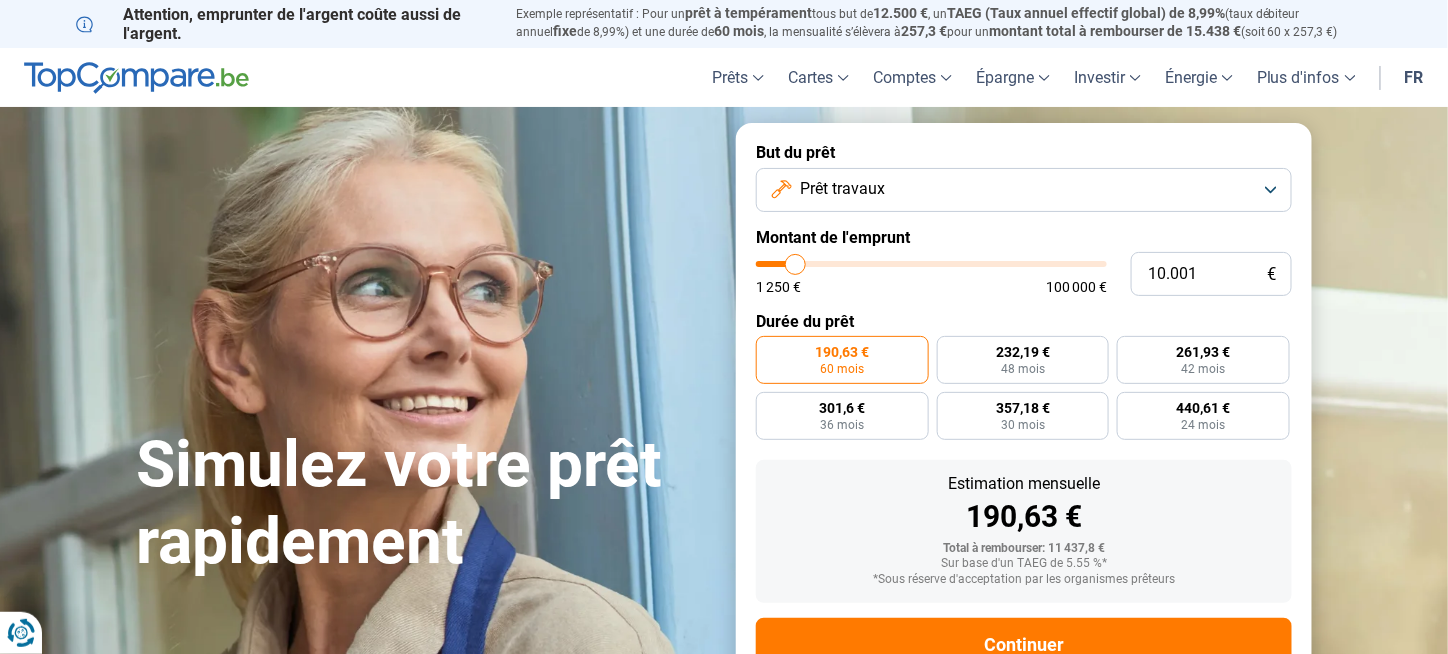 scroll, scrollTop: 68, scrollLeft: 0, axis: vertical 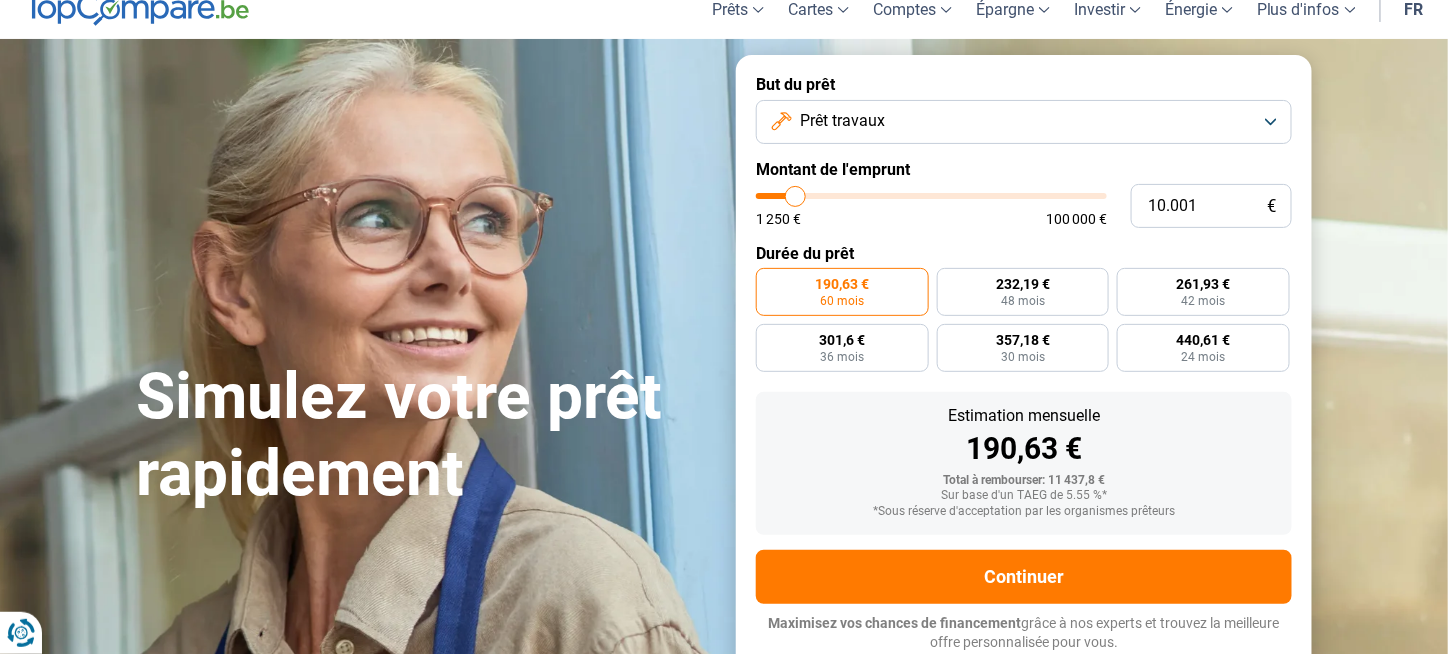 type on "9.250" 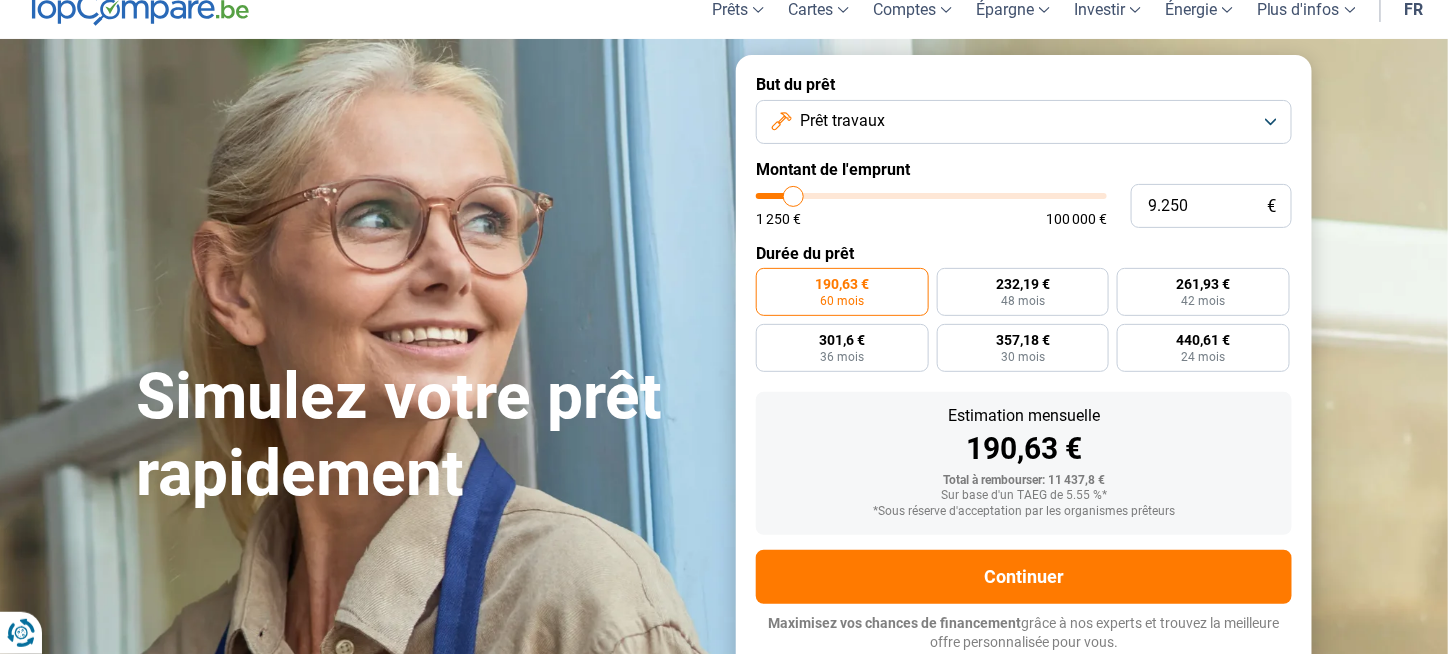 type on "9.500" 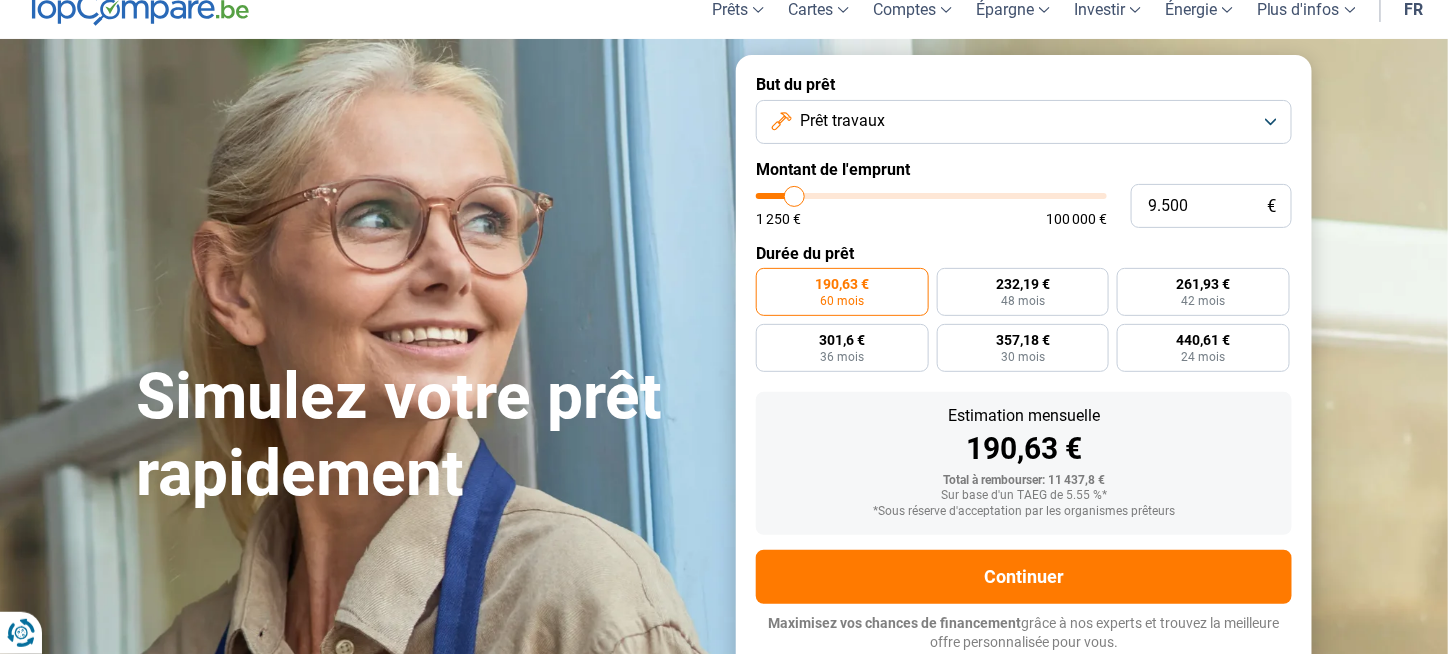type on "10.500" 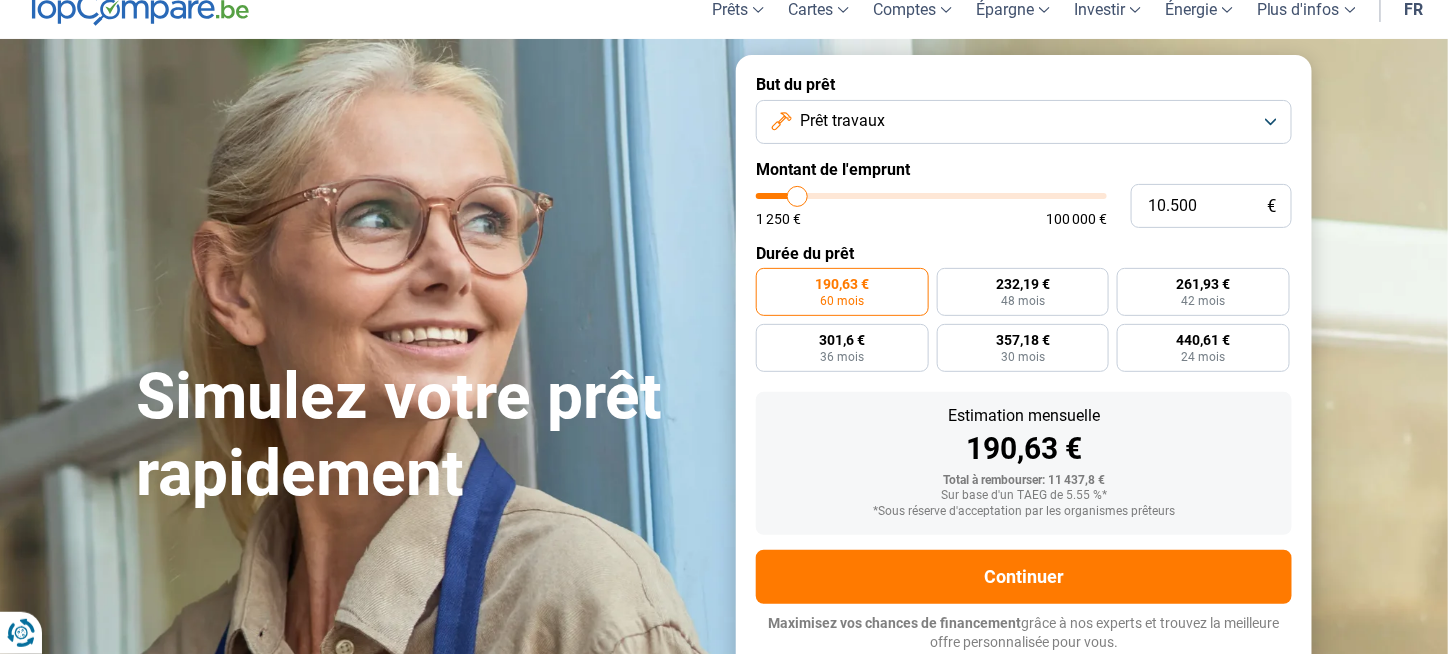 type on "10.750" 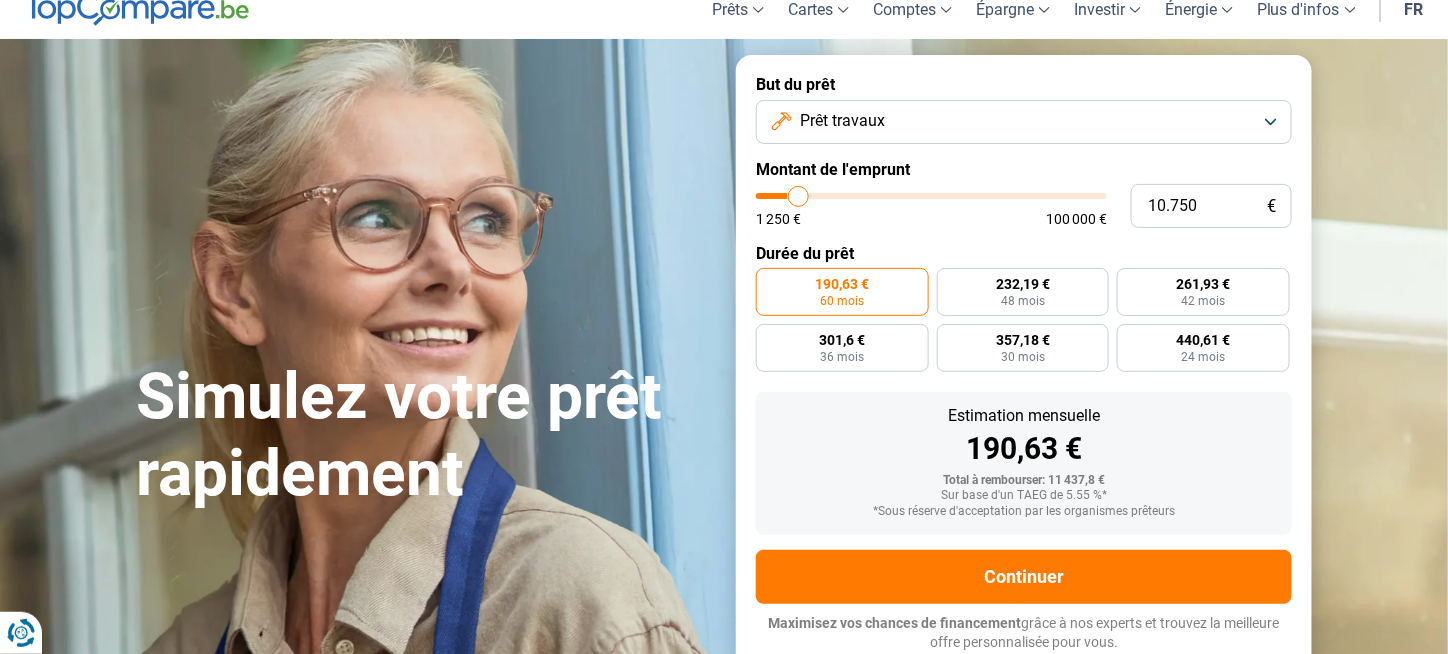 type on "11.250" 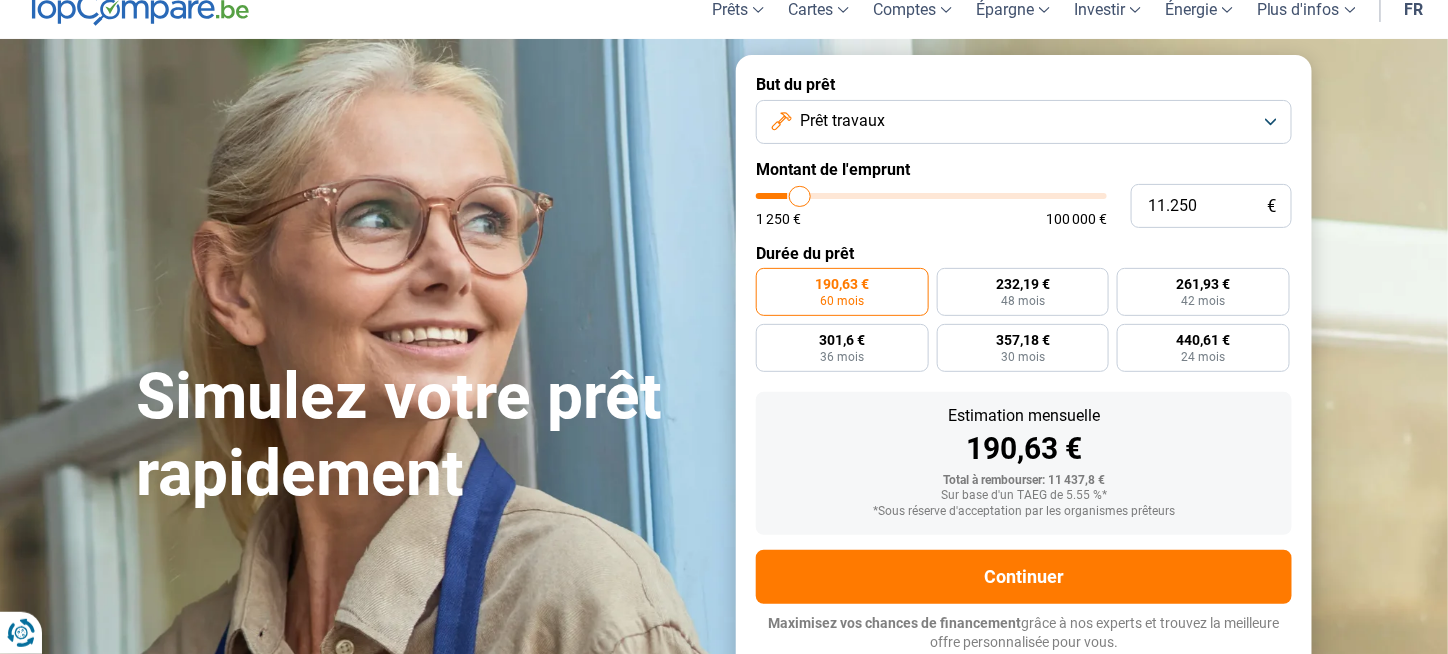 type on "11.750" 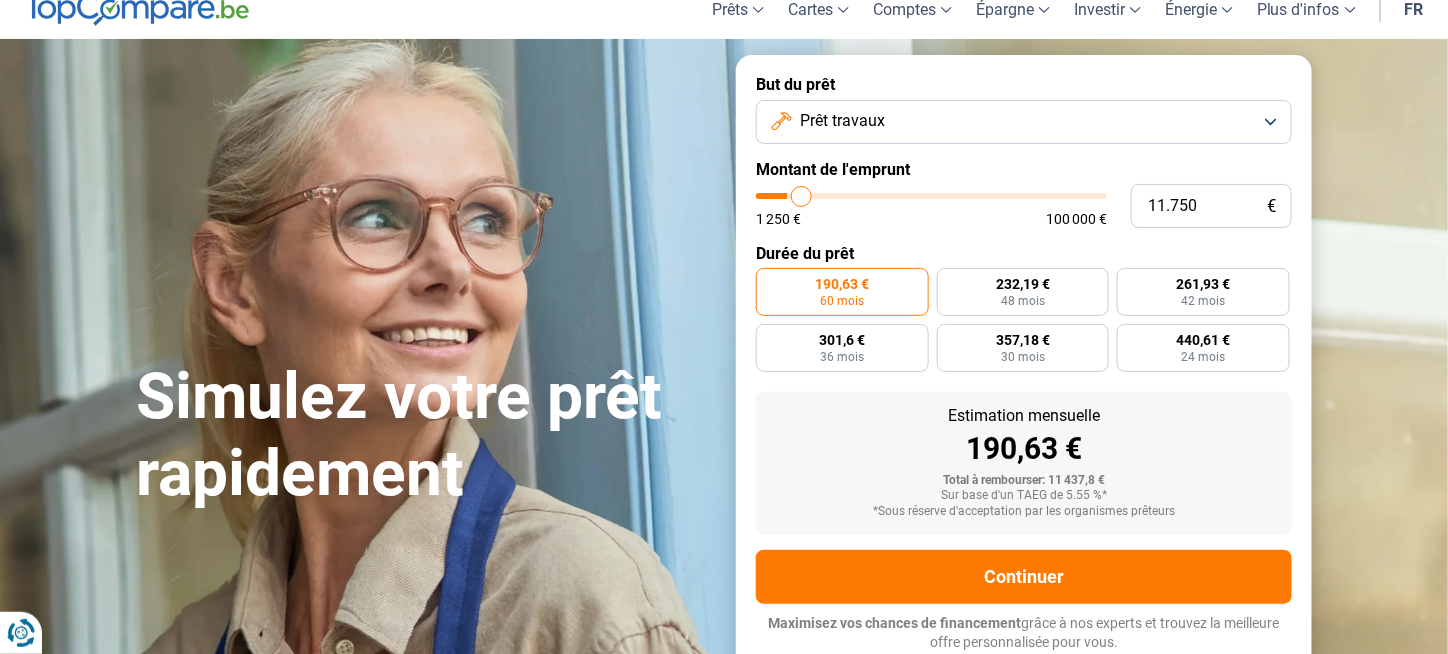 type on "12.250" 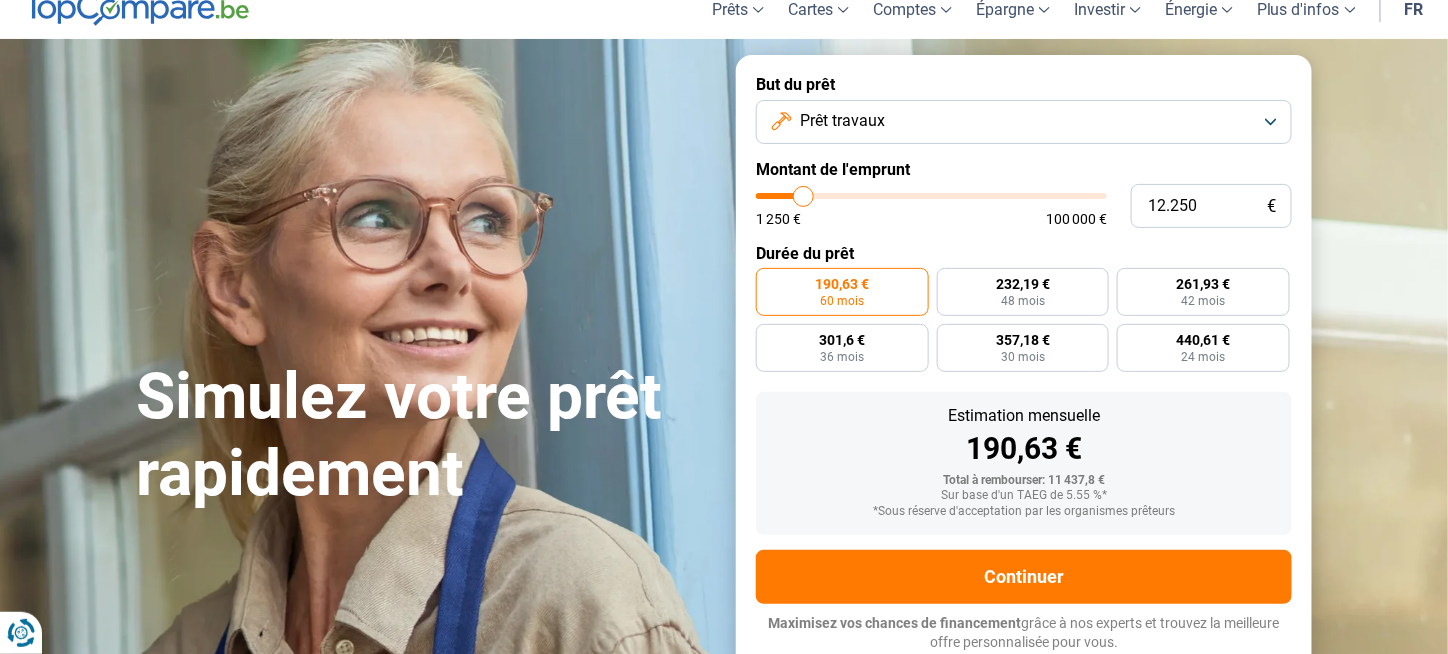 type on "12.750" 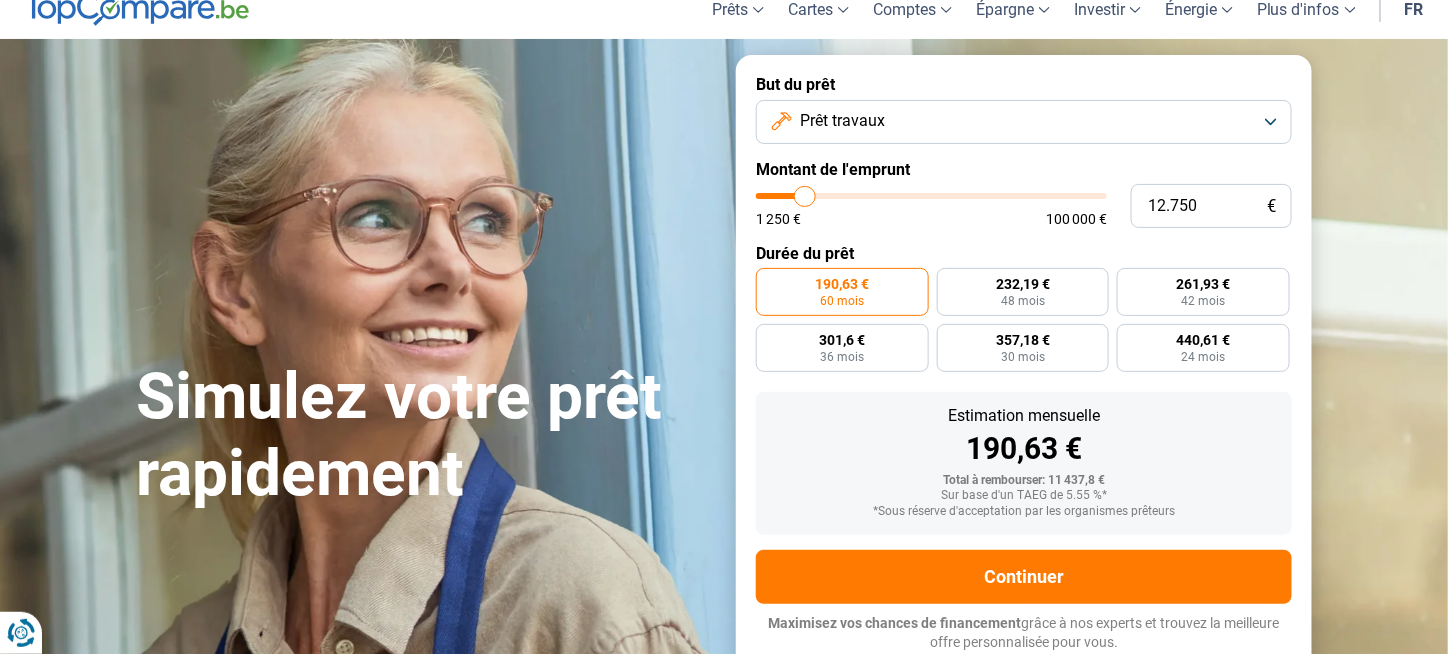 type on "13.250" 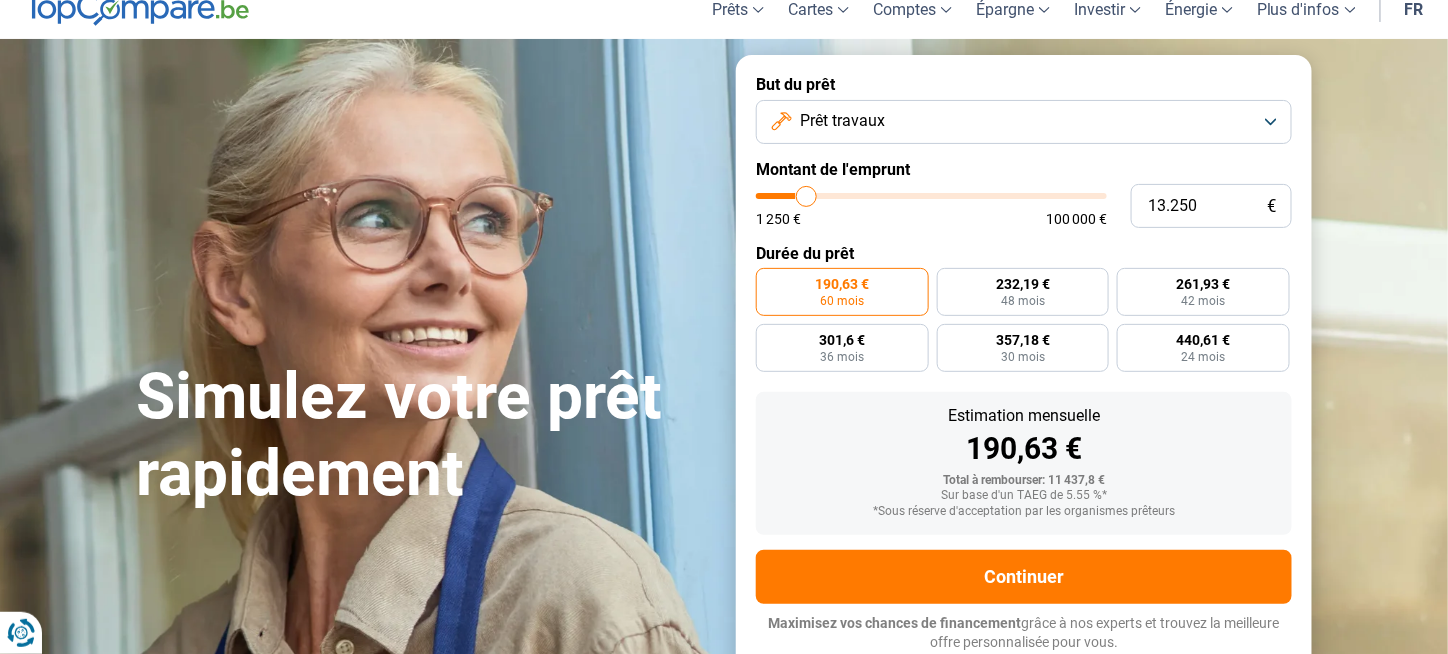 type on "14.500" 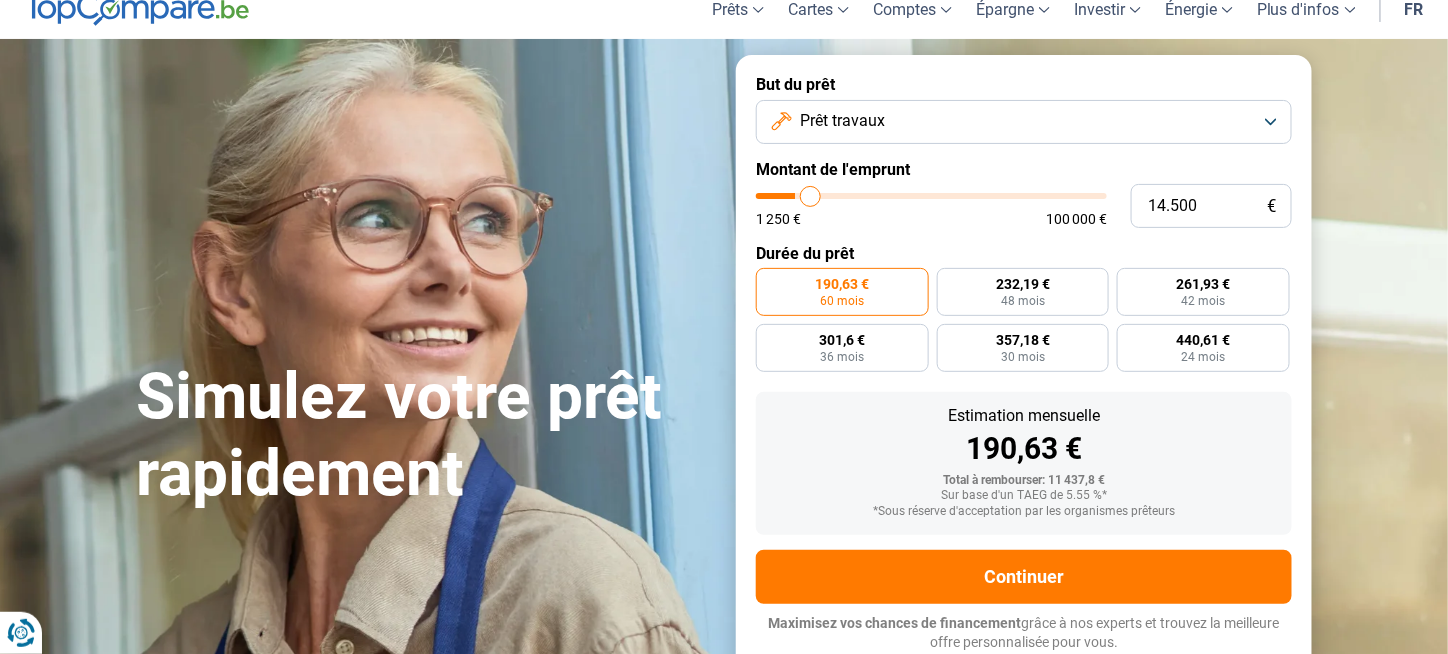 type on "15.000" 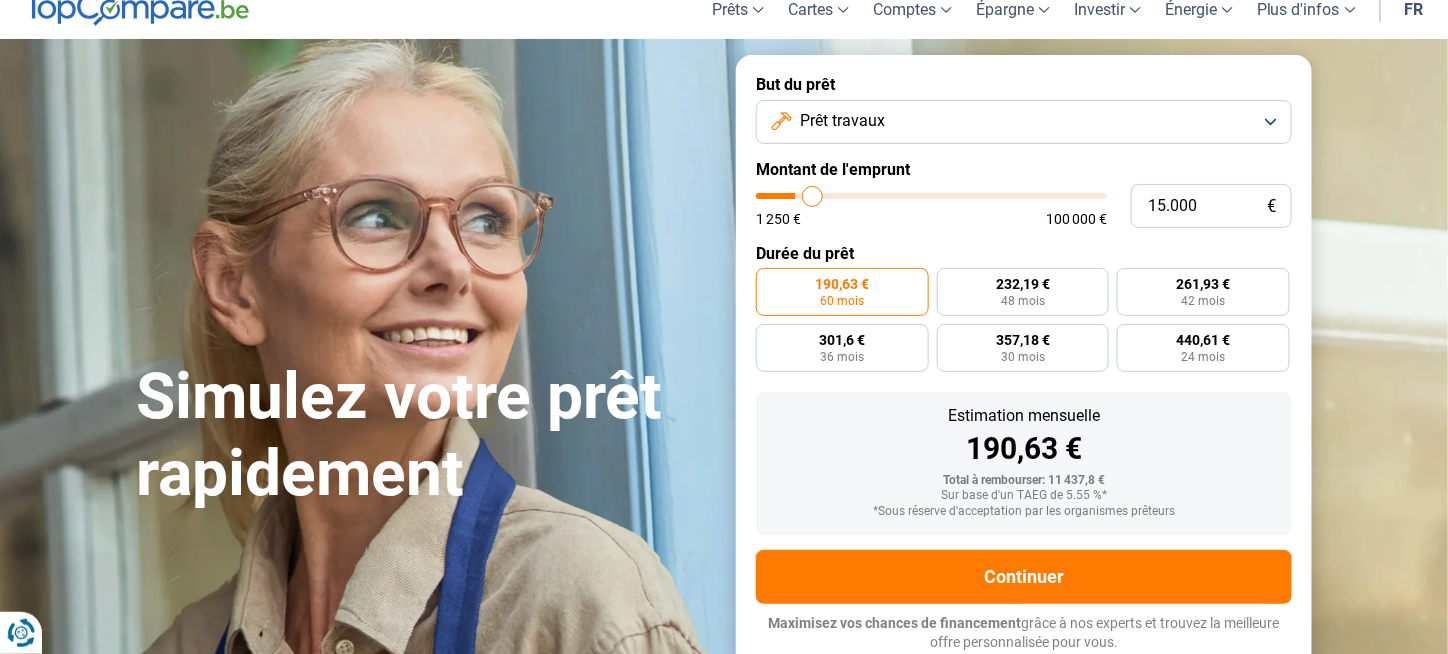 type on "16.000" 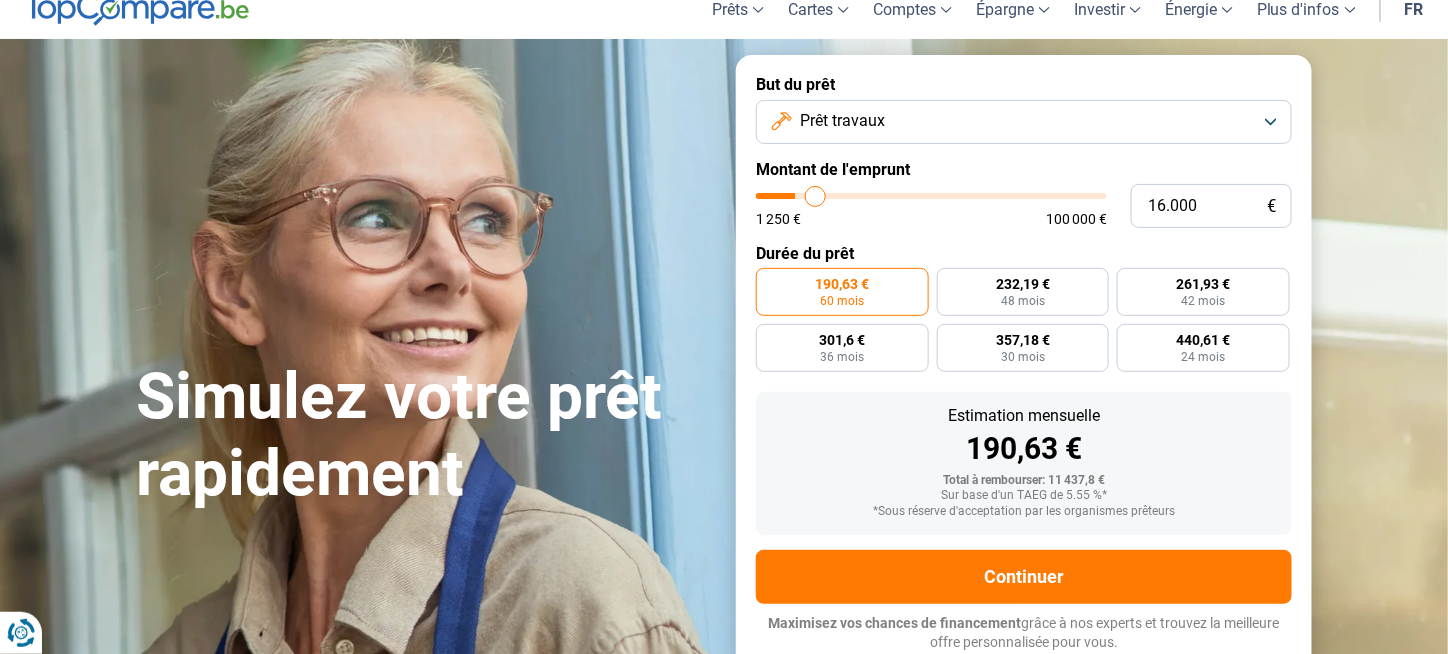 type on "16.250" 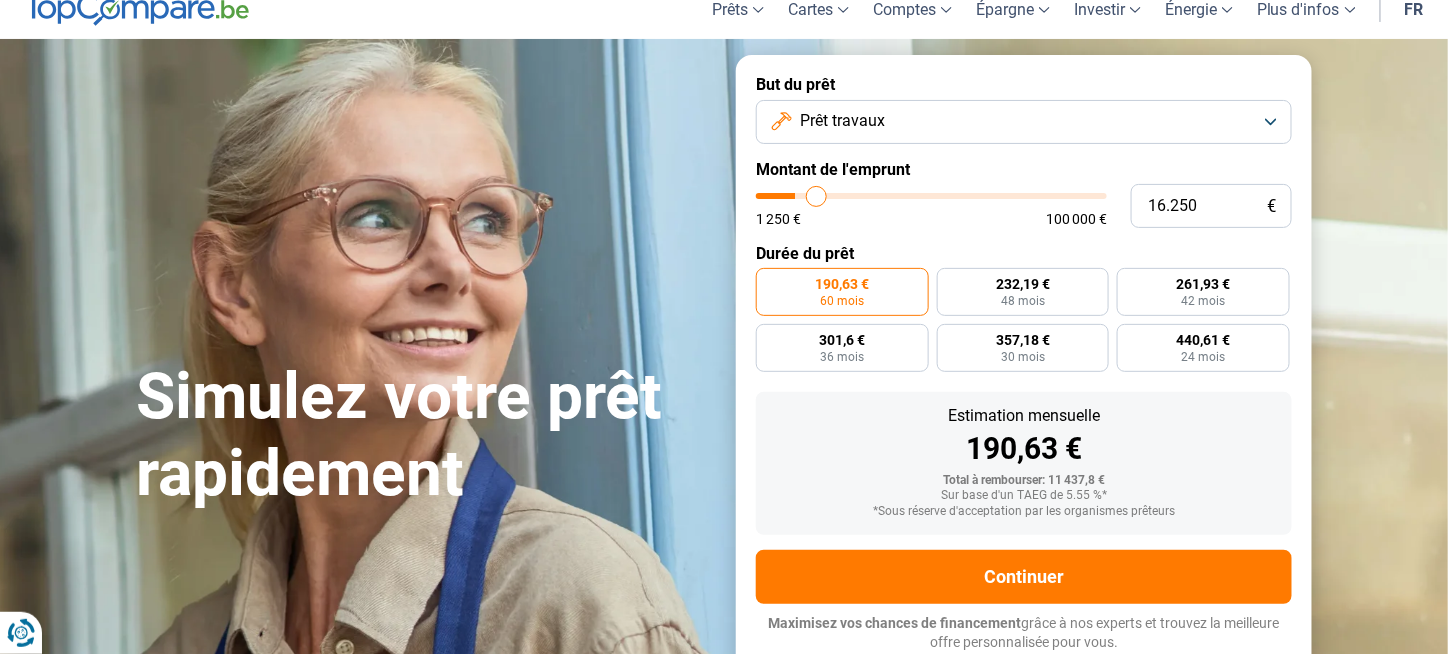 type on "17.250" 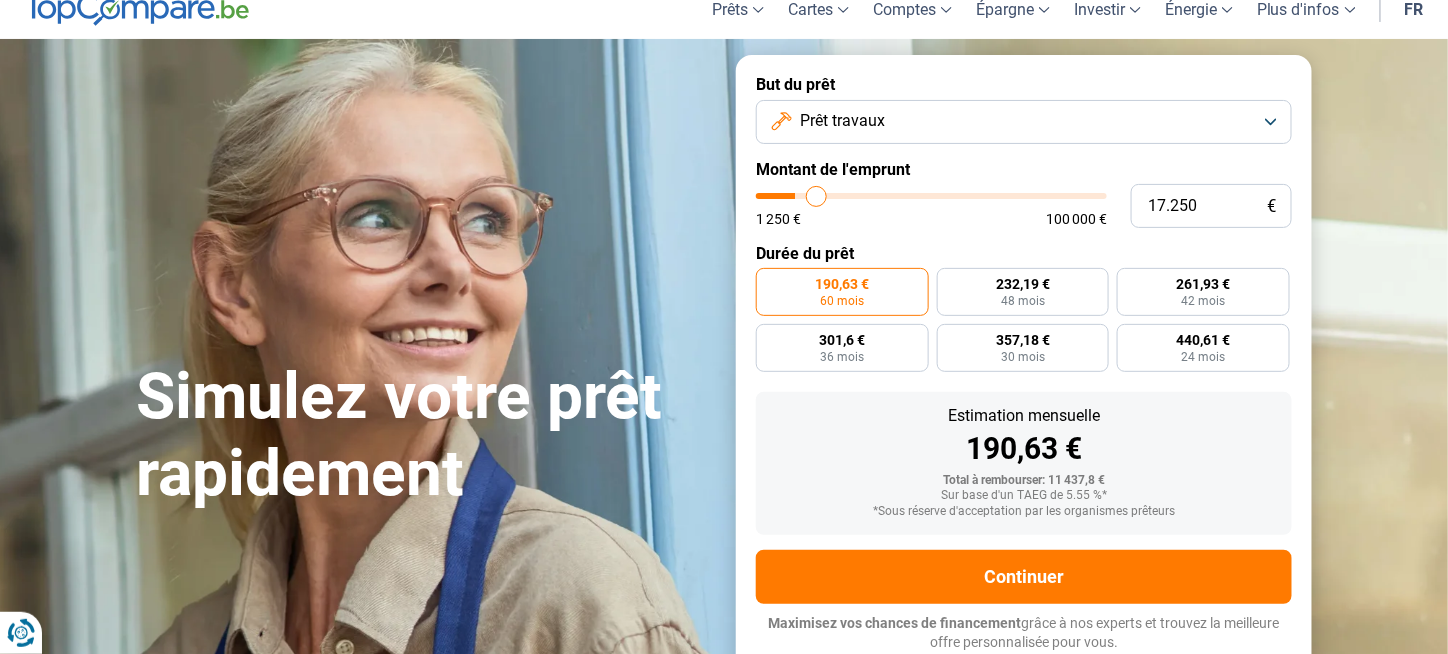 type on "17250" 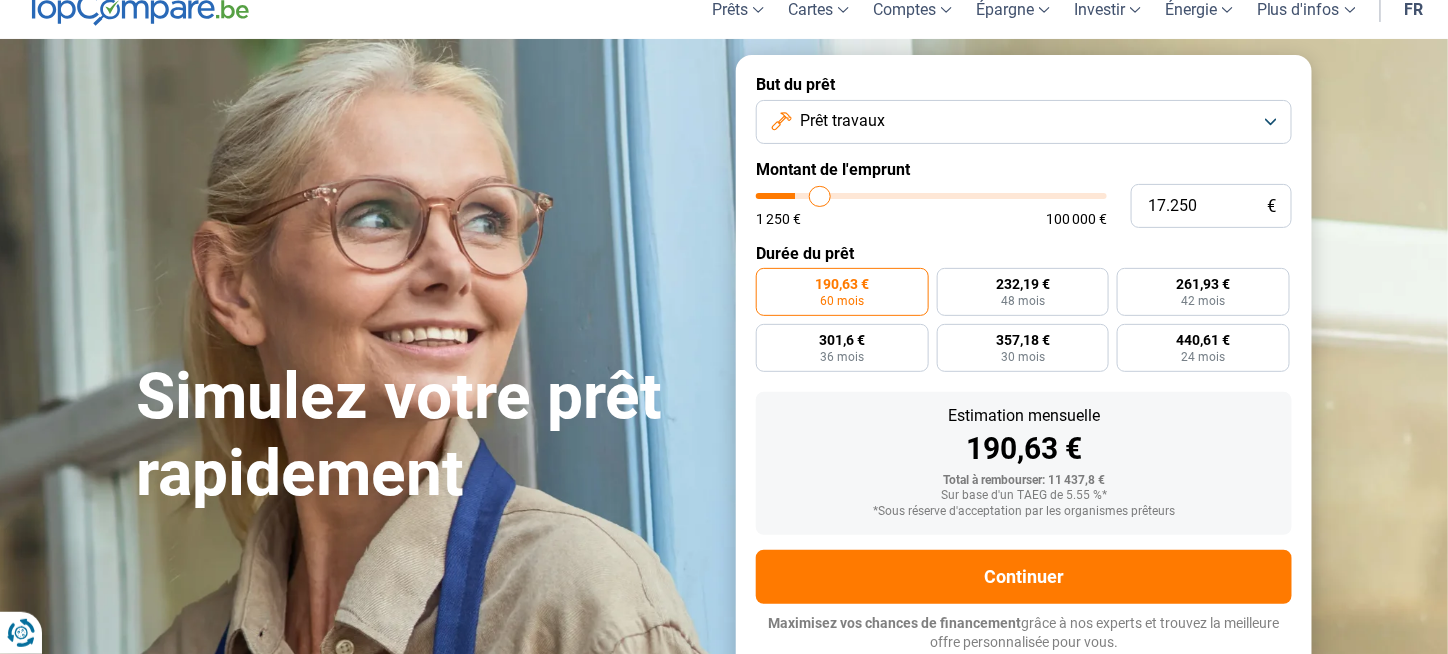 type on "18.750" 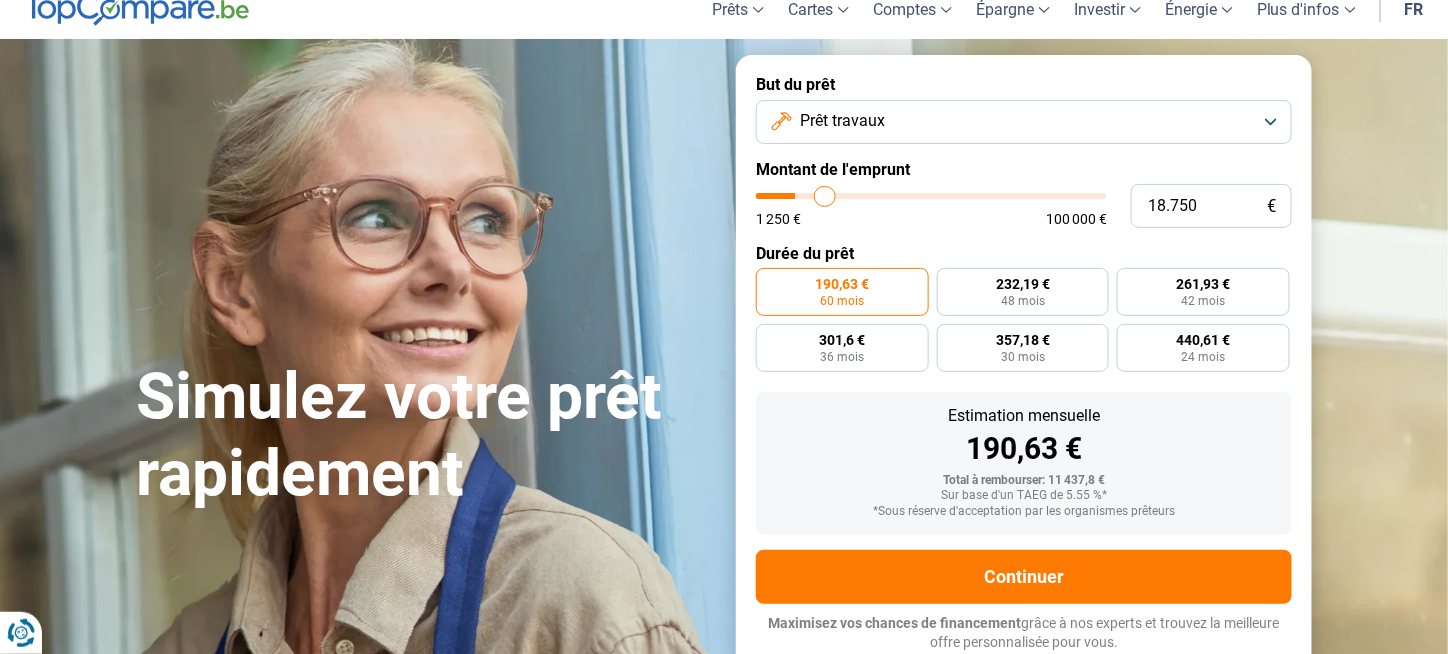 type on "20.000" 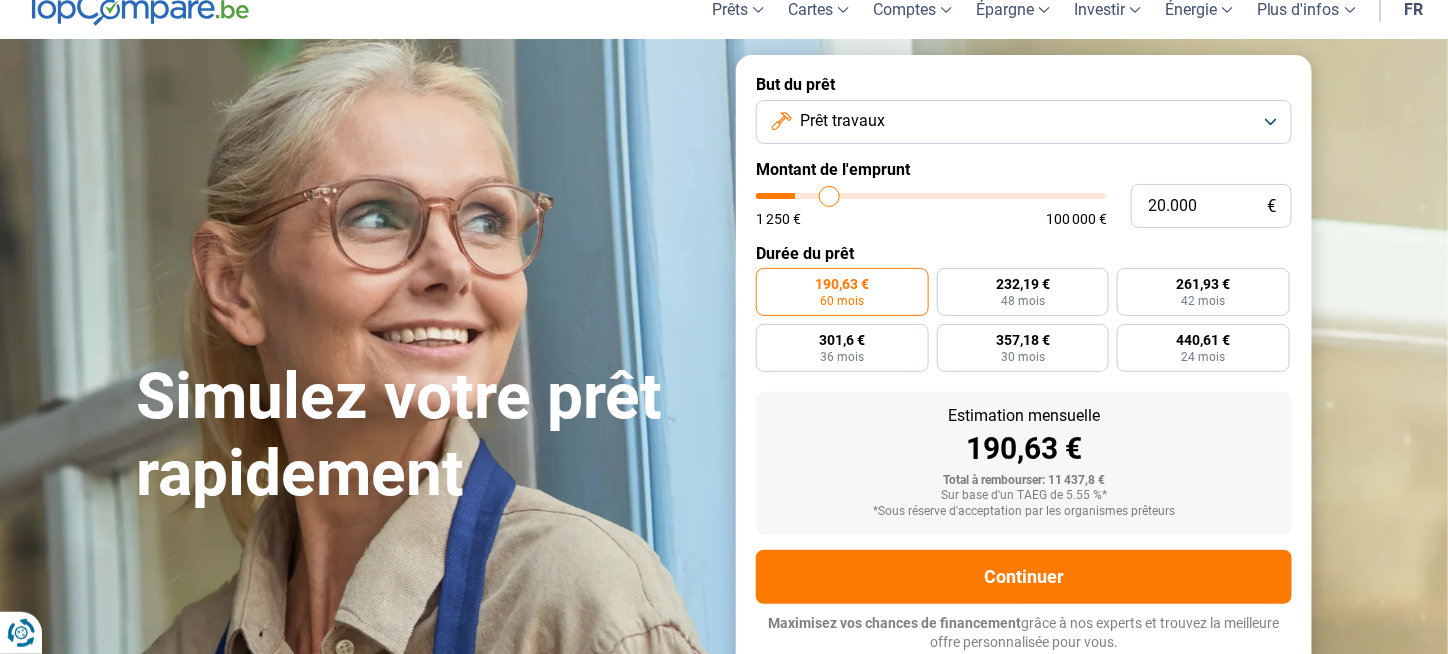 type on "21.000" 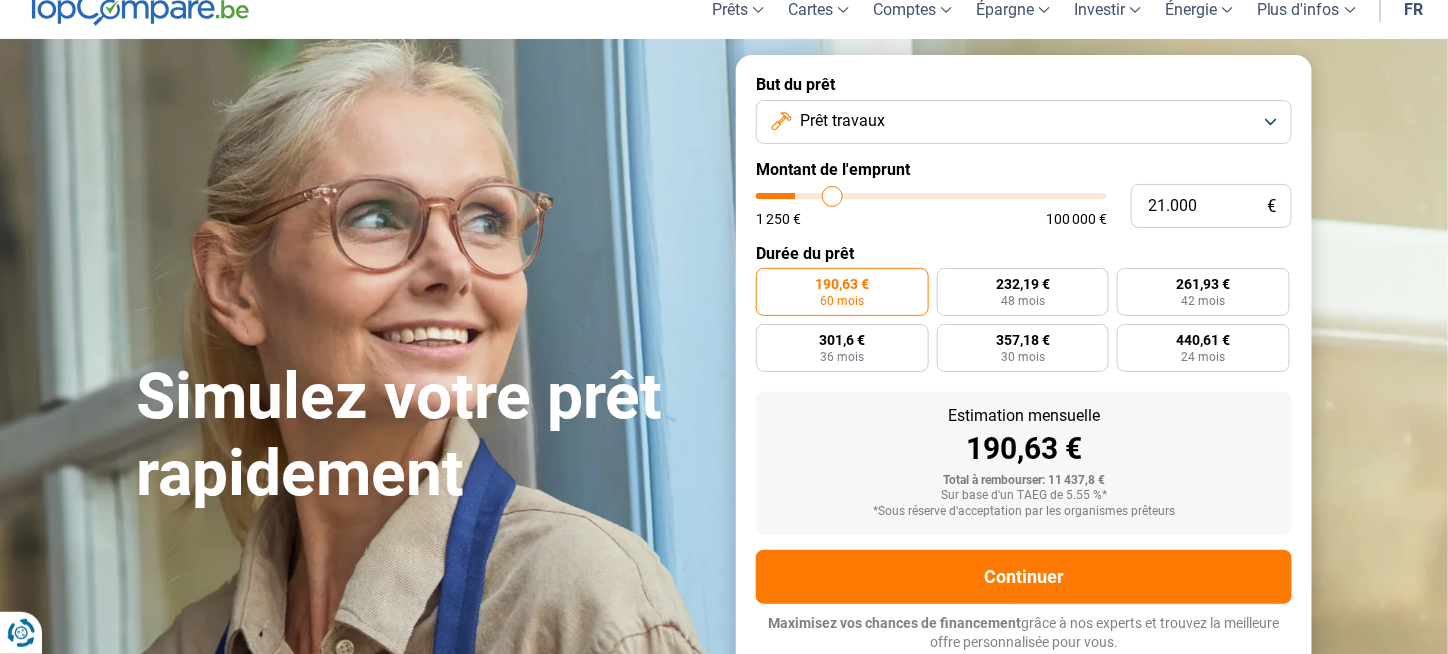 type on "22.000" 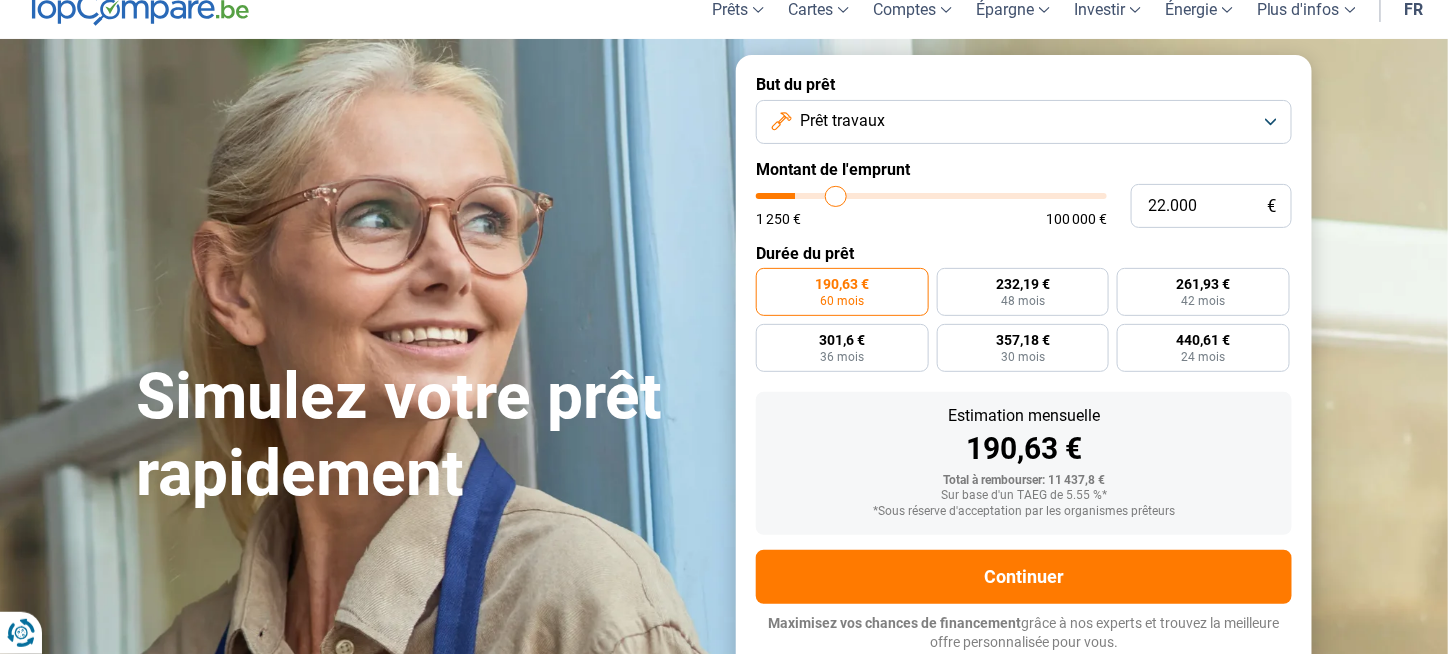 type on "23.250" 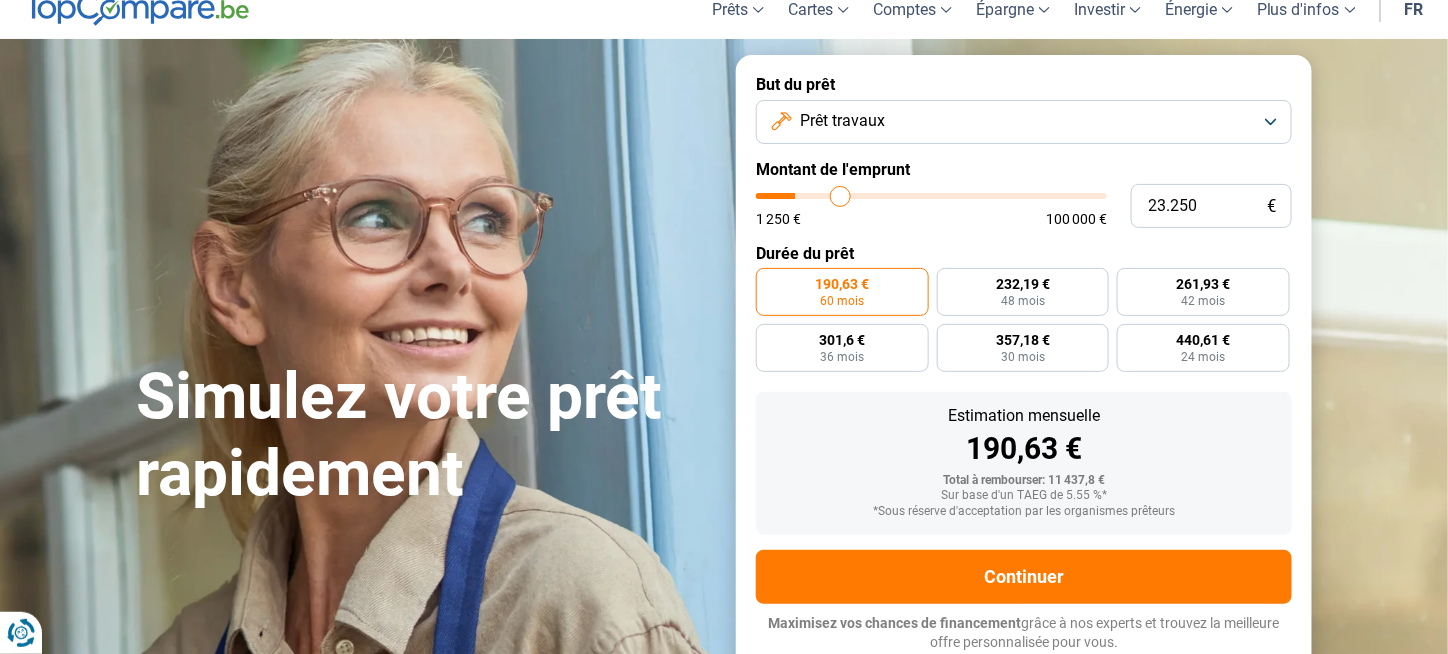 type on "24.500" 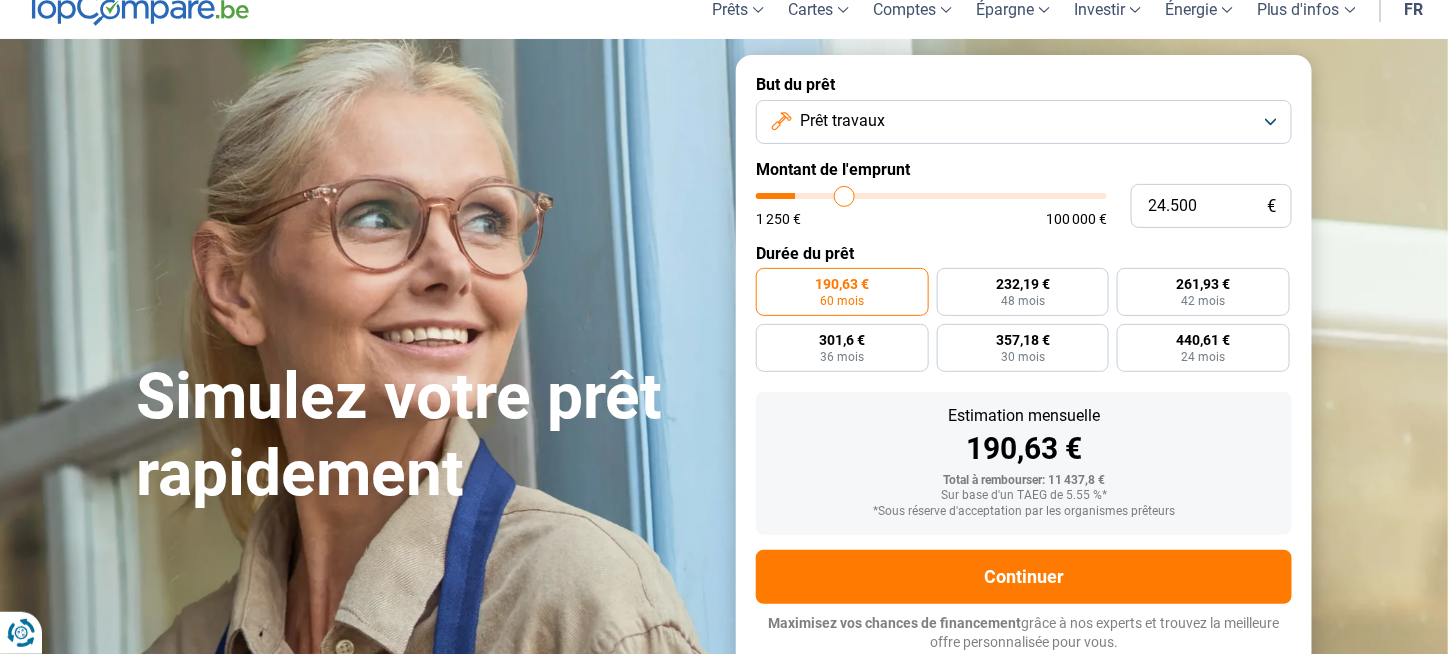 type on "26.500" 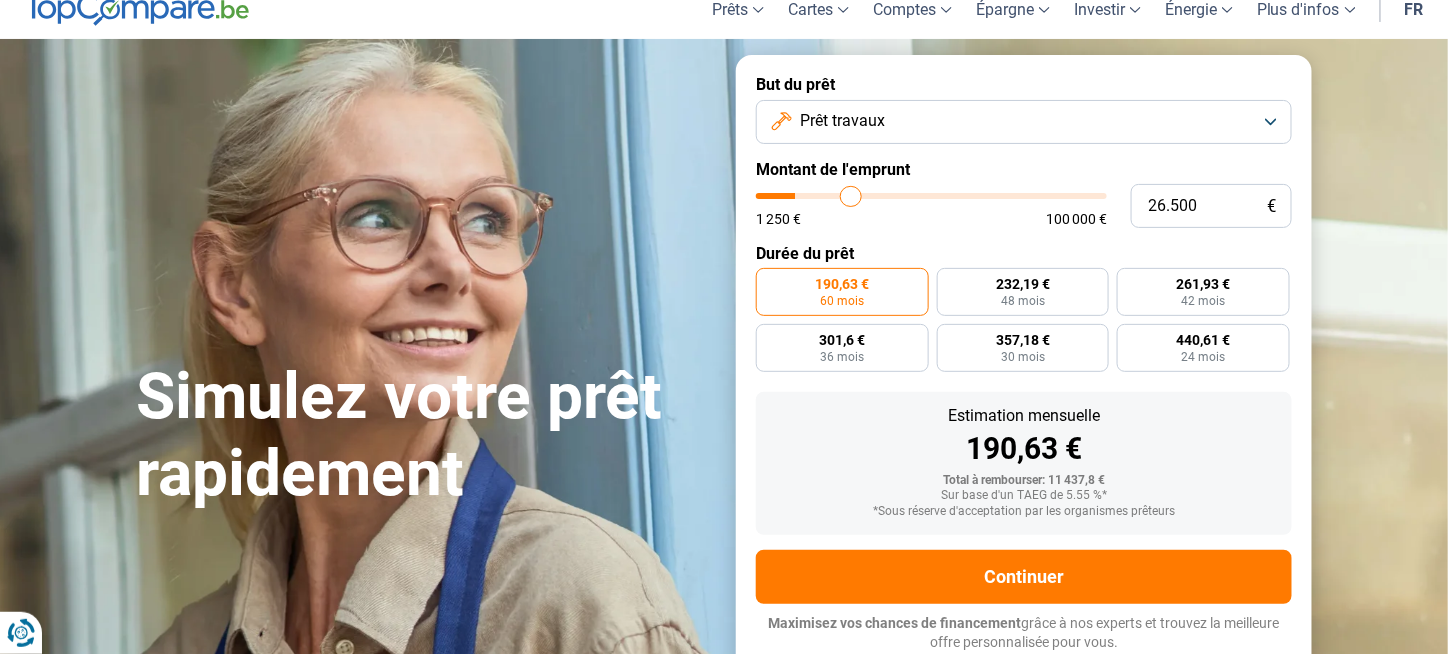 type on "28.500" 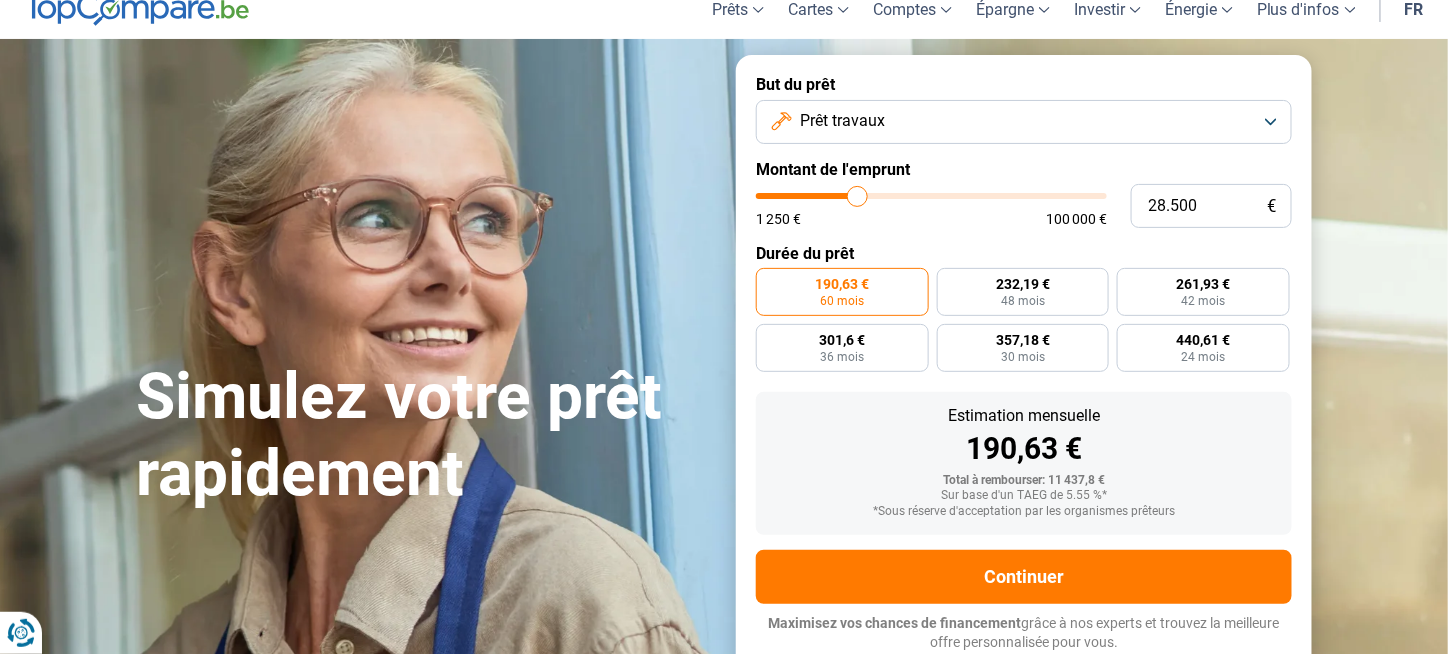 type on "31.250" 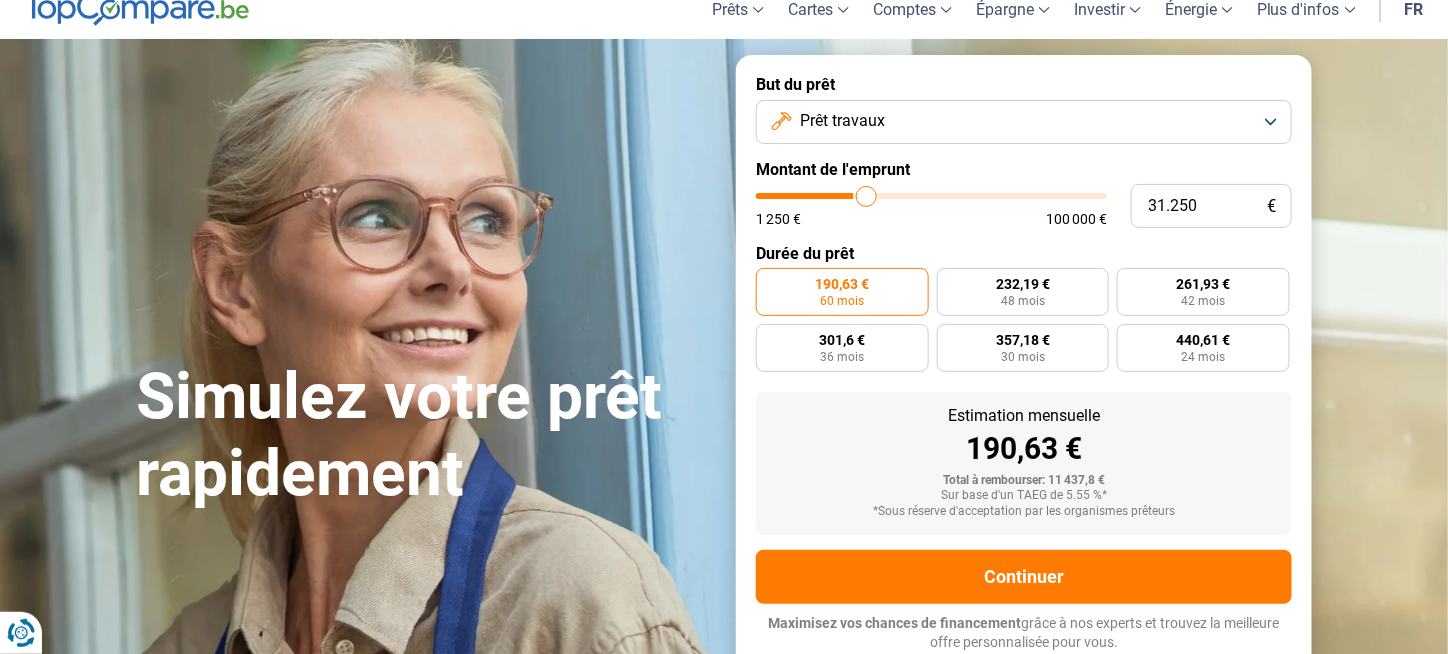 type on "34.500" 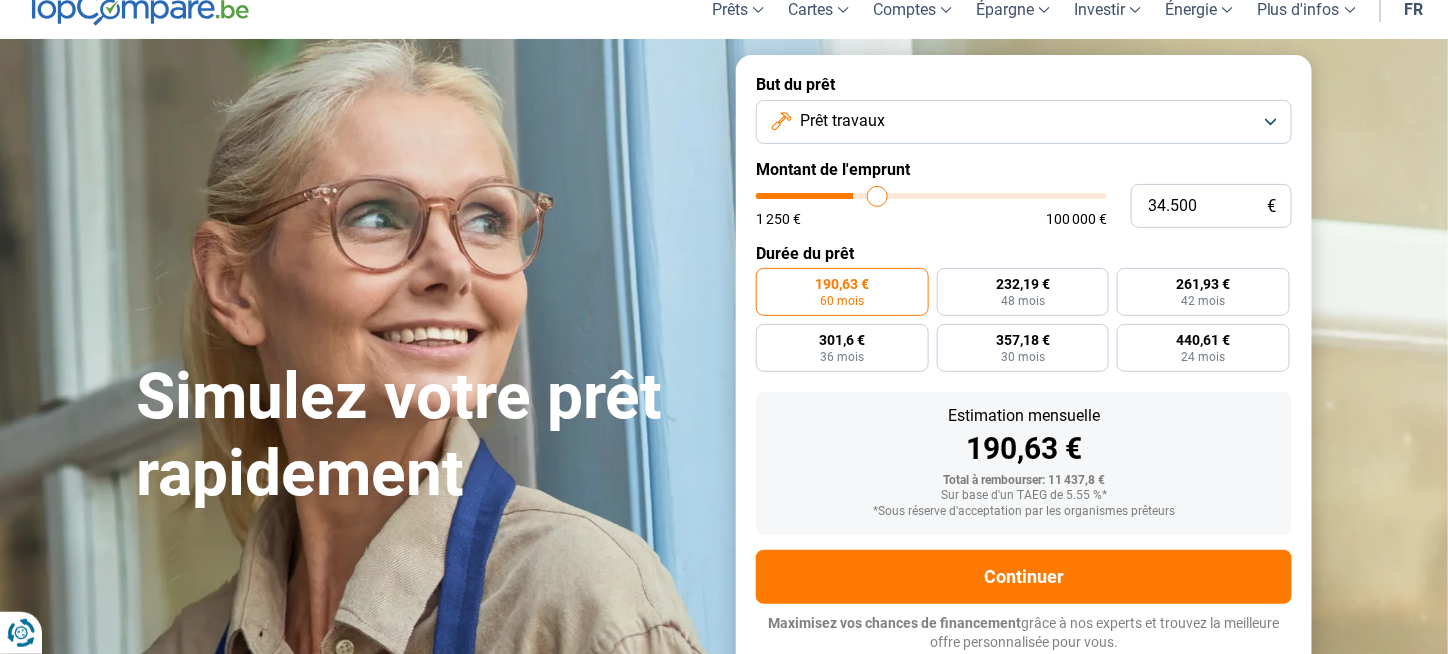 type on "38.250" 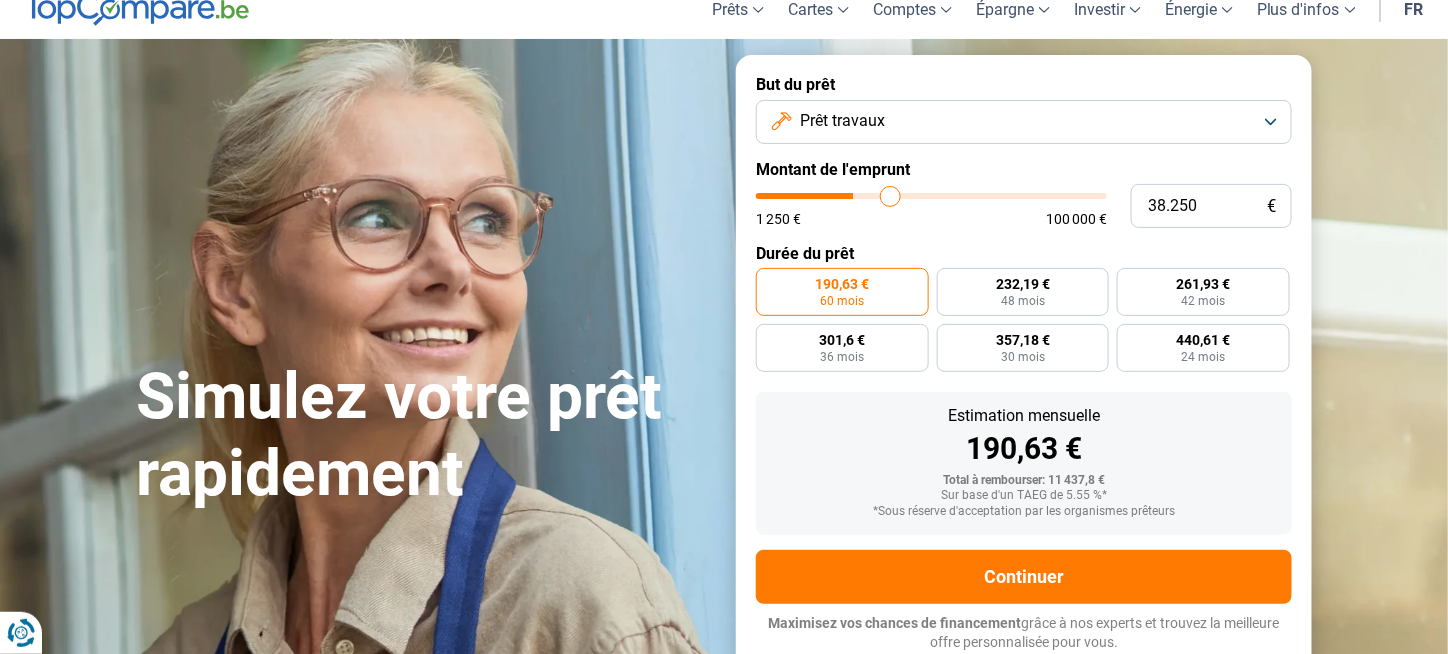 type on "41.250" 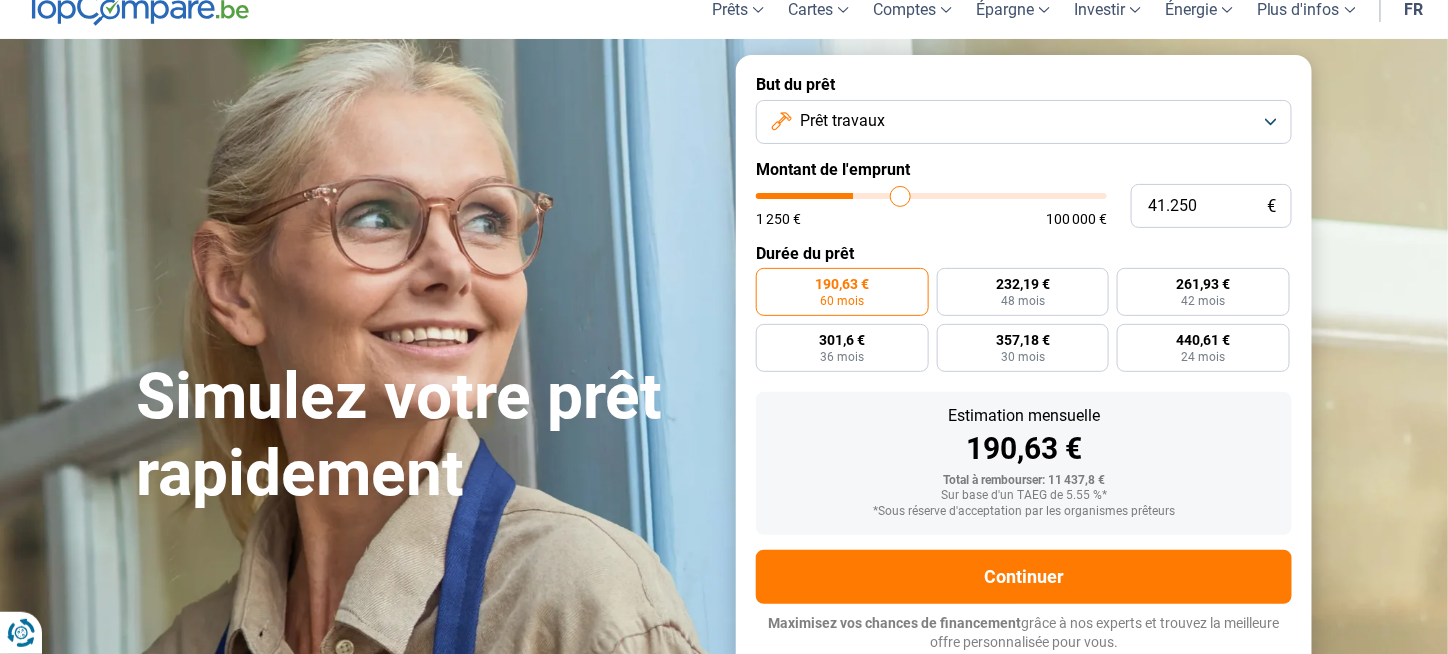 type on "43.500" 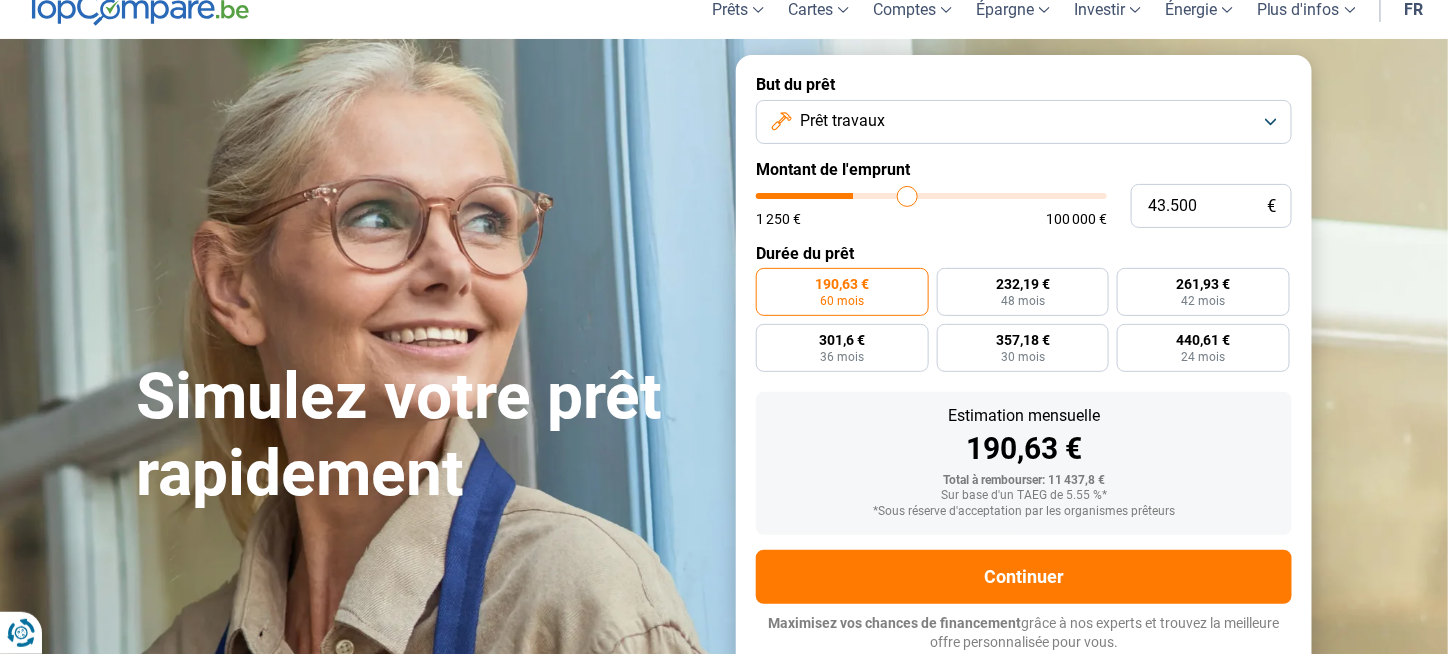type on "45.250" 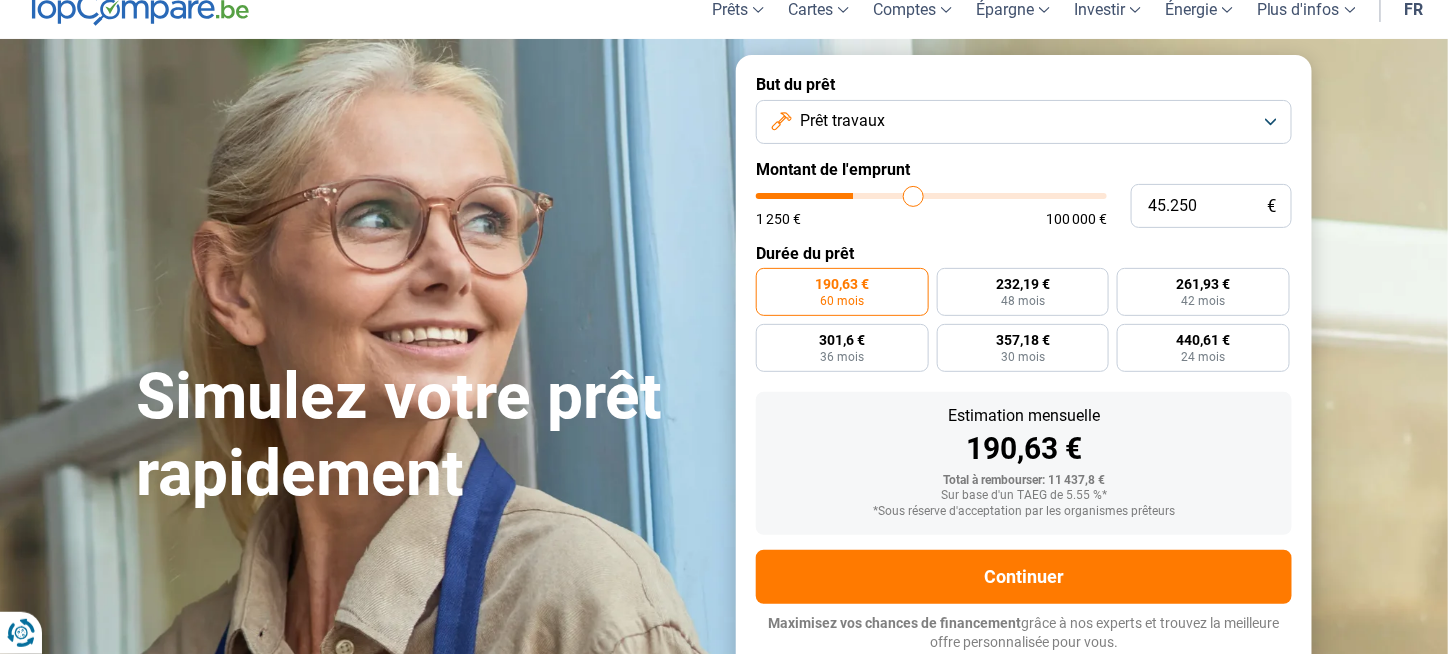 type on "47.000" 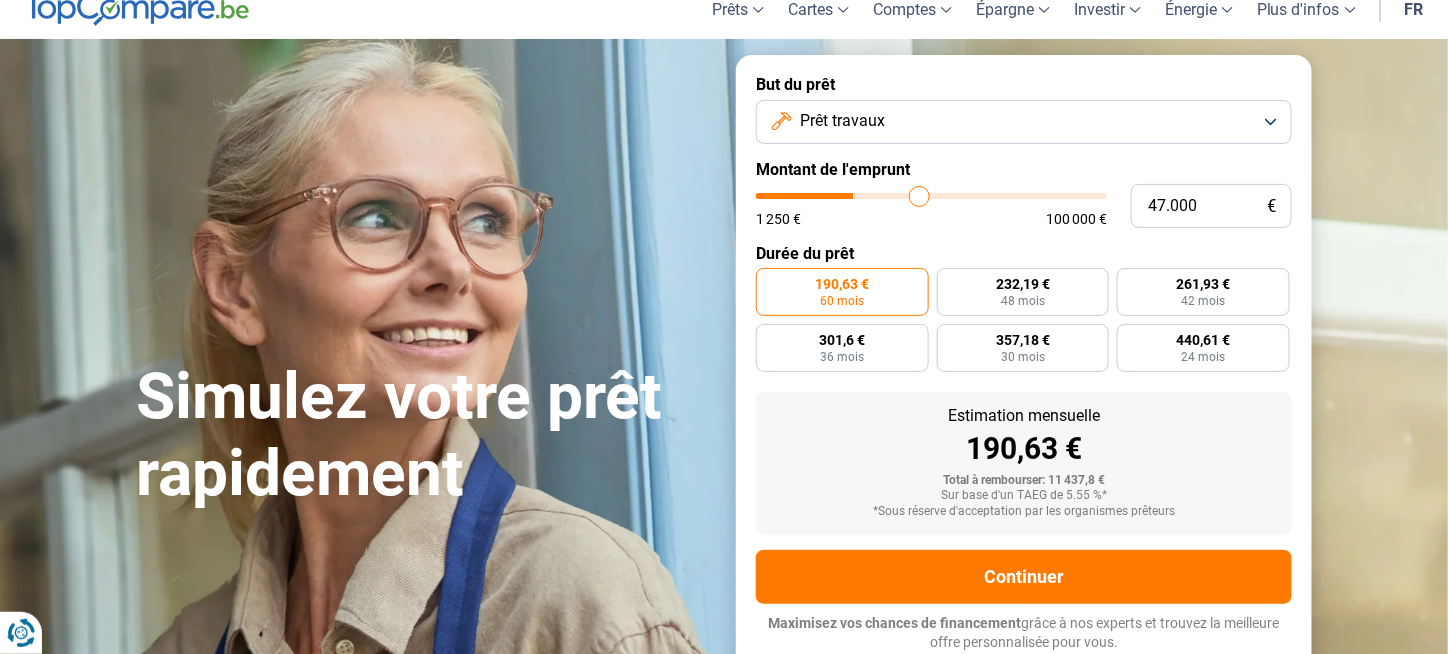 type on "48.750" 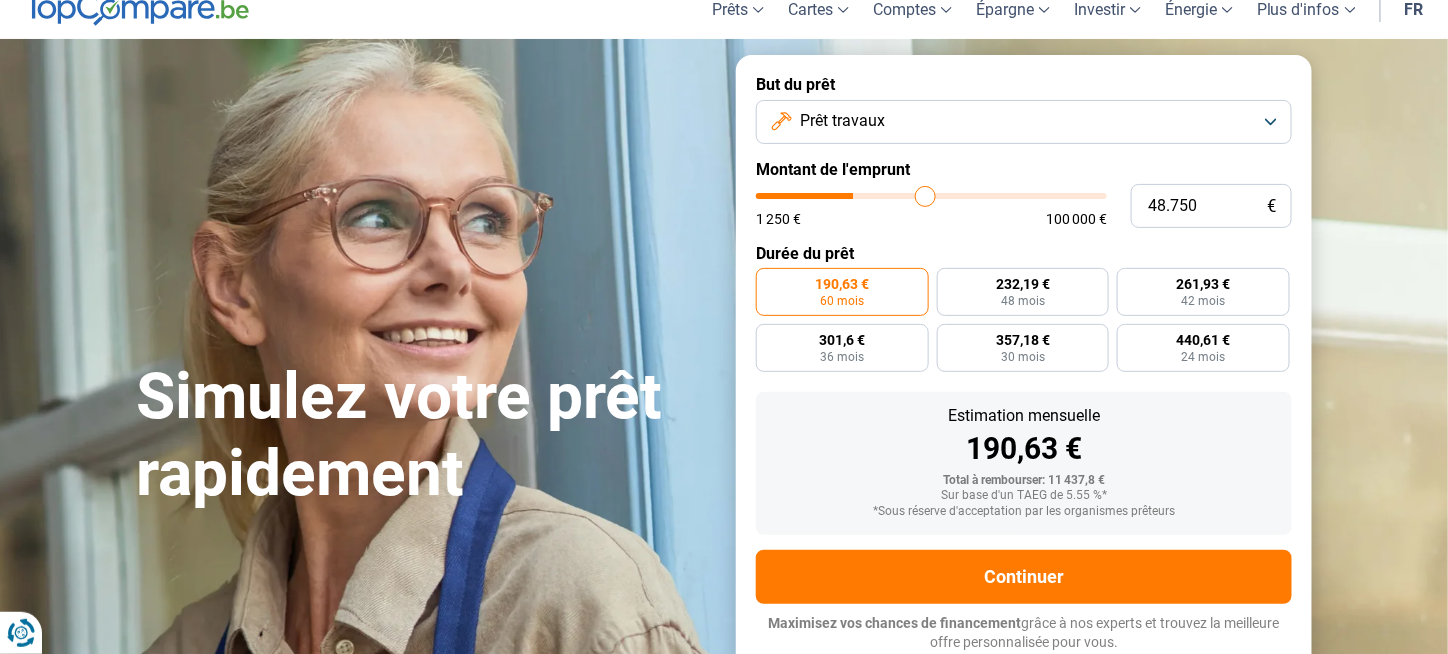 type on "49.750" 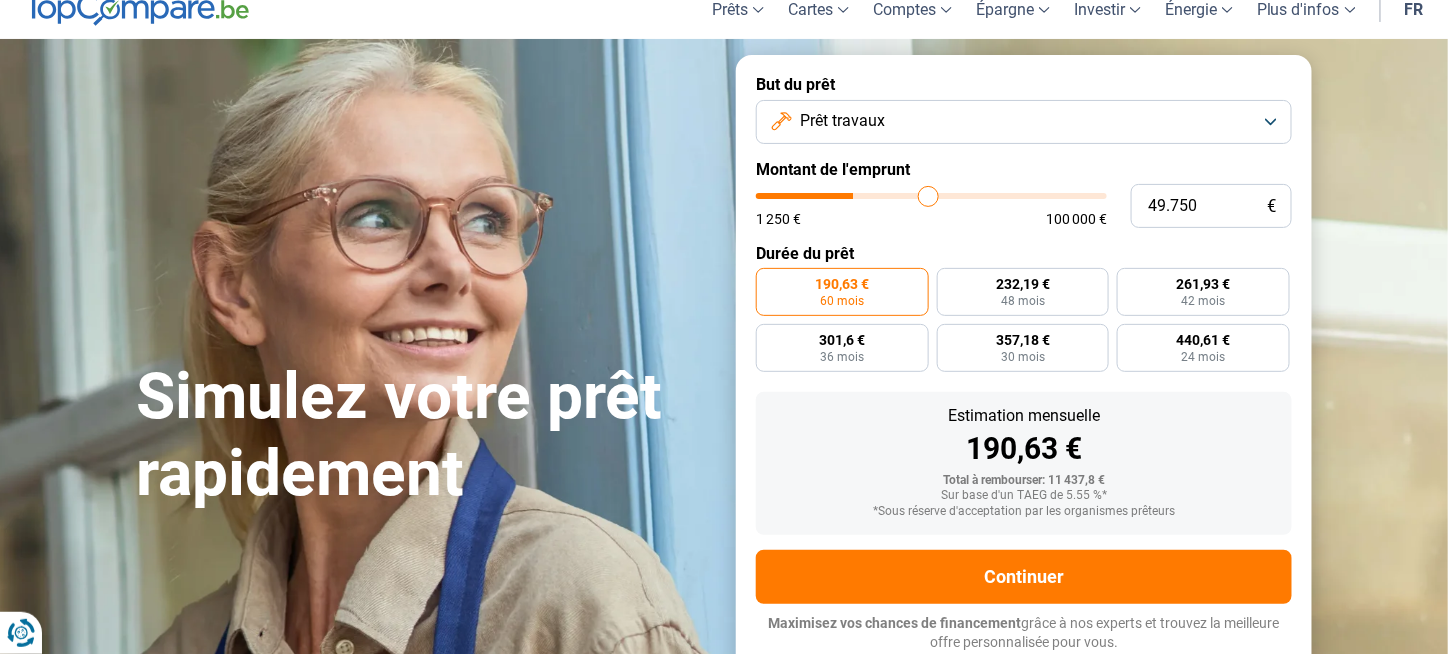 type on "50.750" 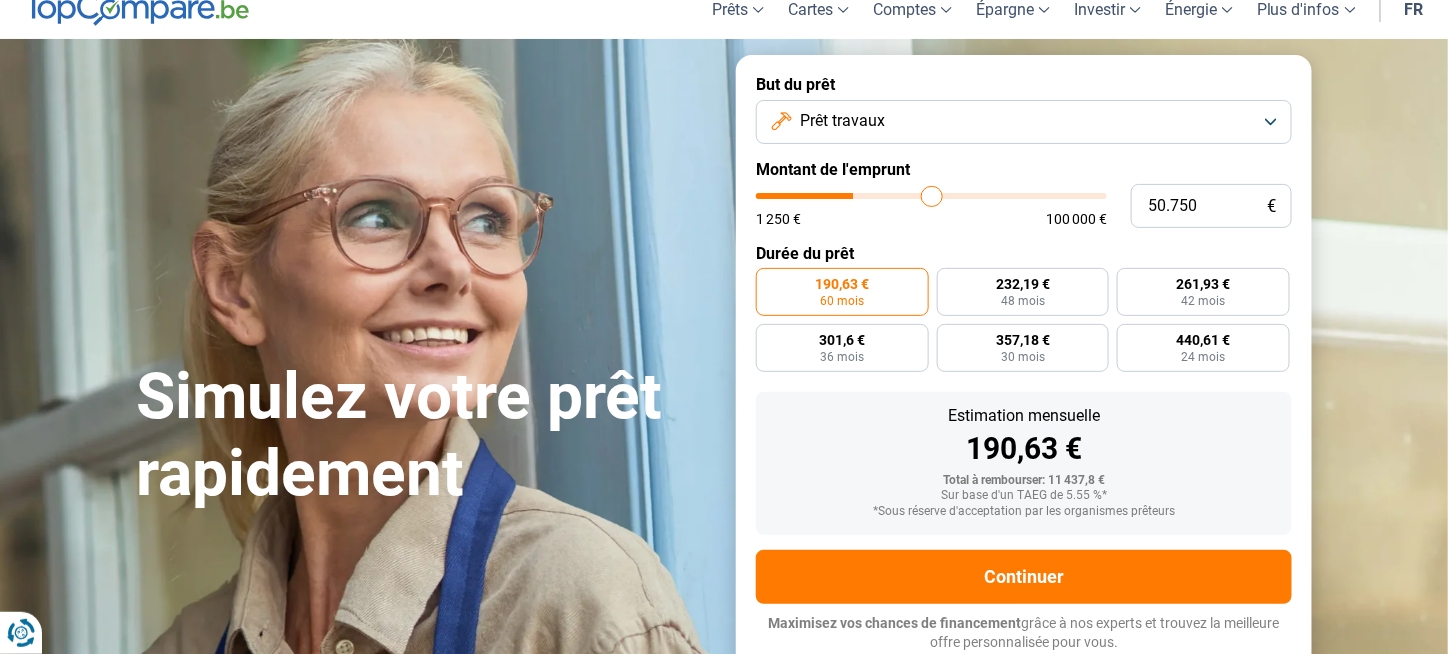 type on "51.000" 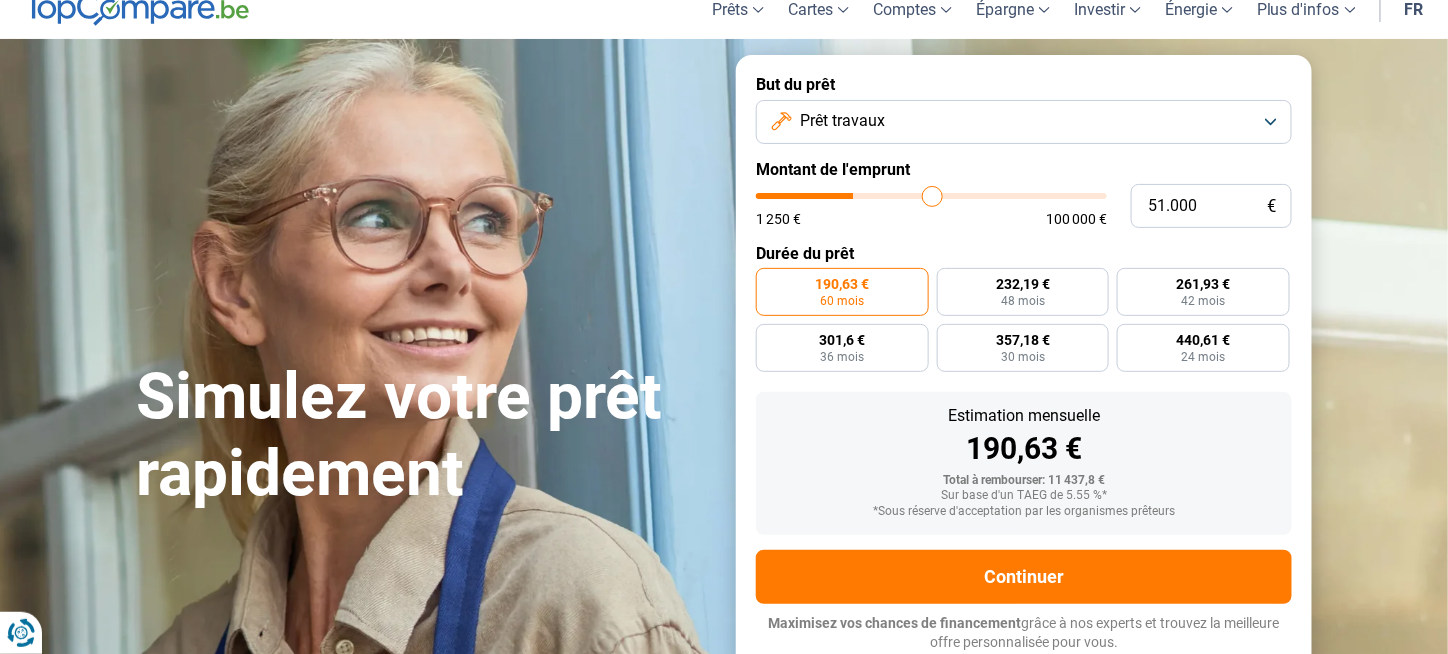 type on "51.250" 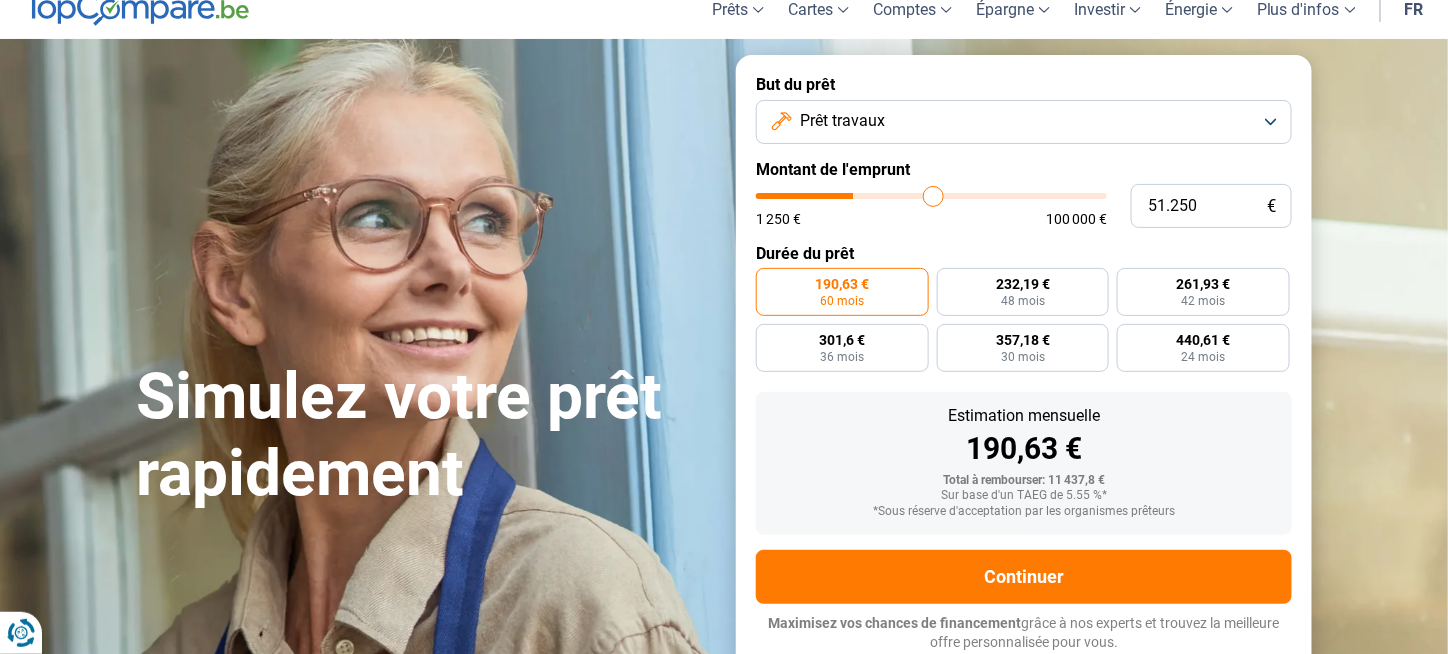 type on "51.500" 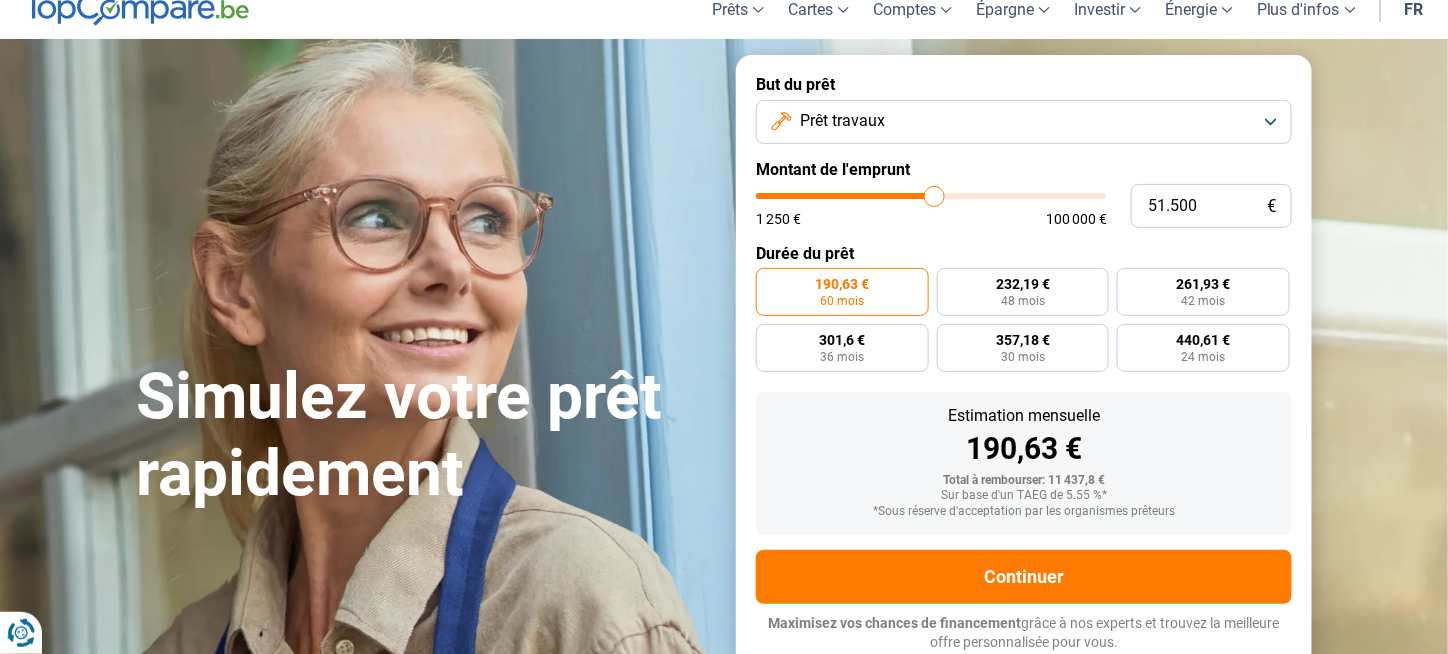 type on "51.250" 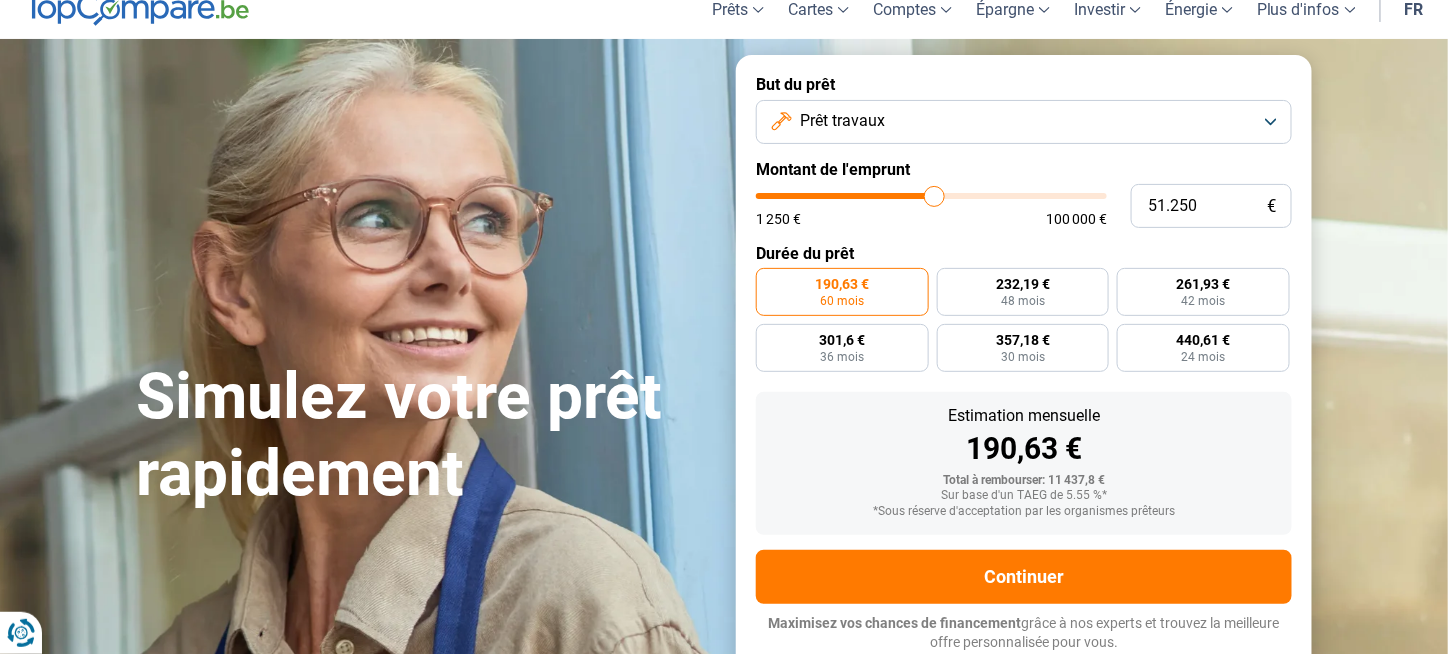 type on "51250" 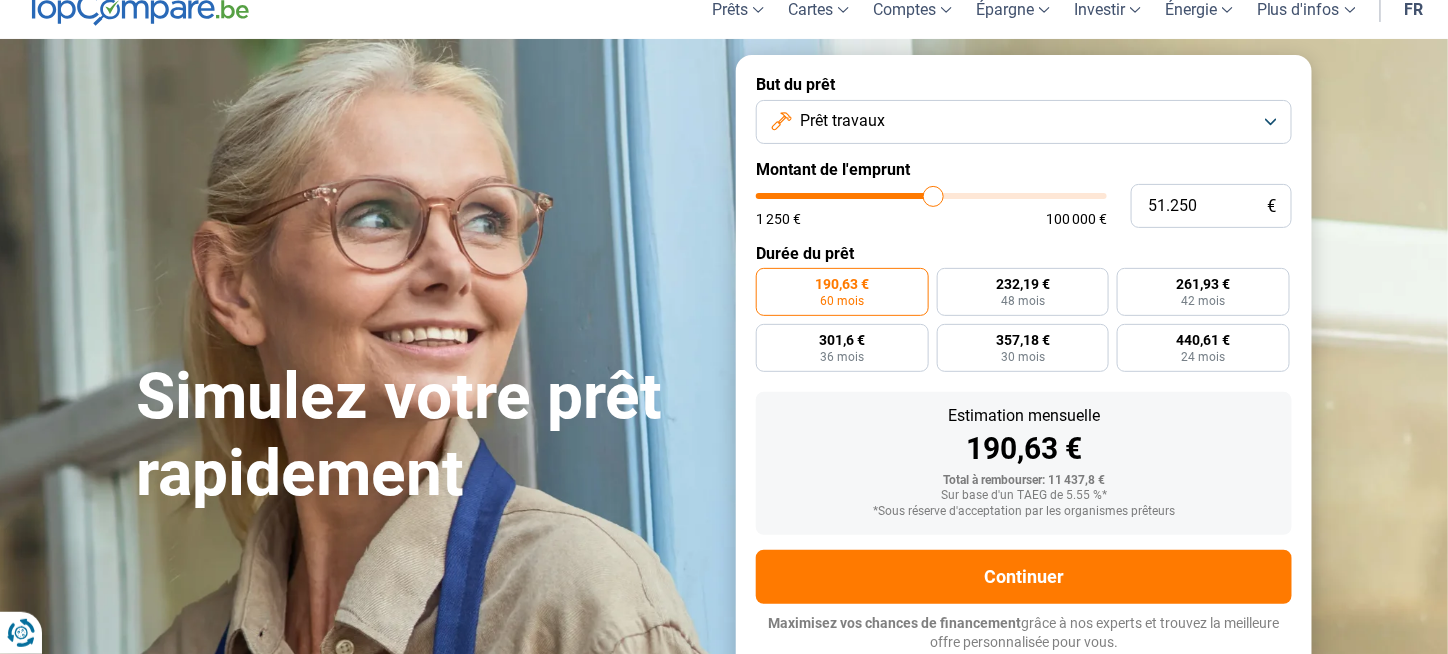 type on "50.500" 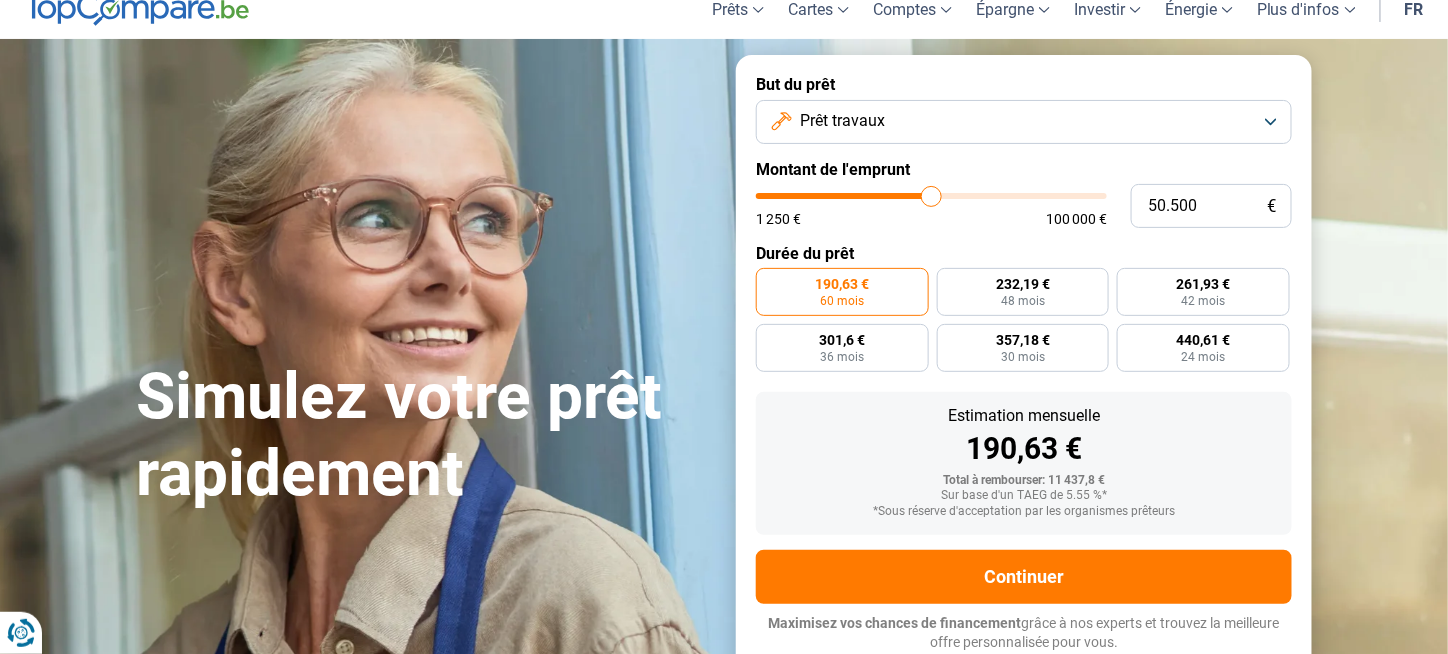 type on "49.500" 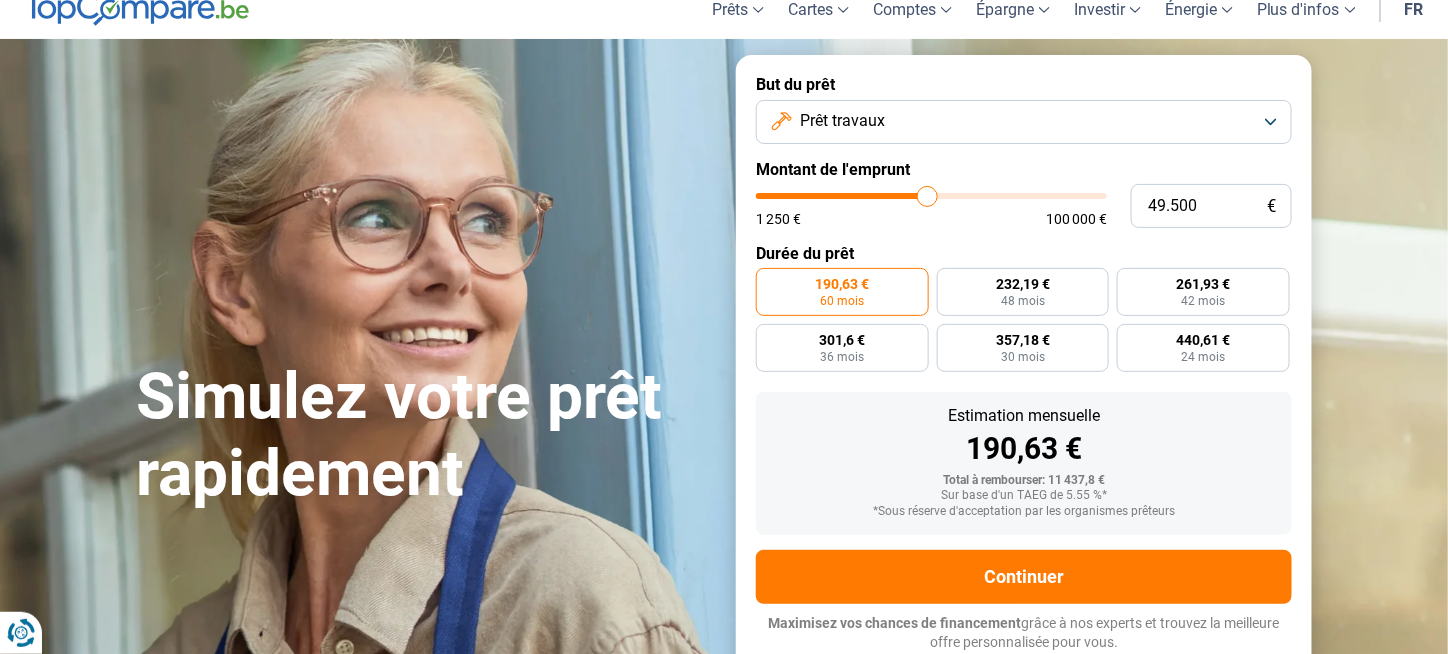 type on "48.250" 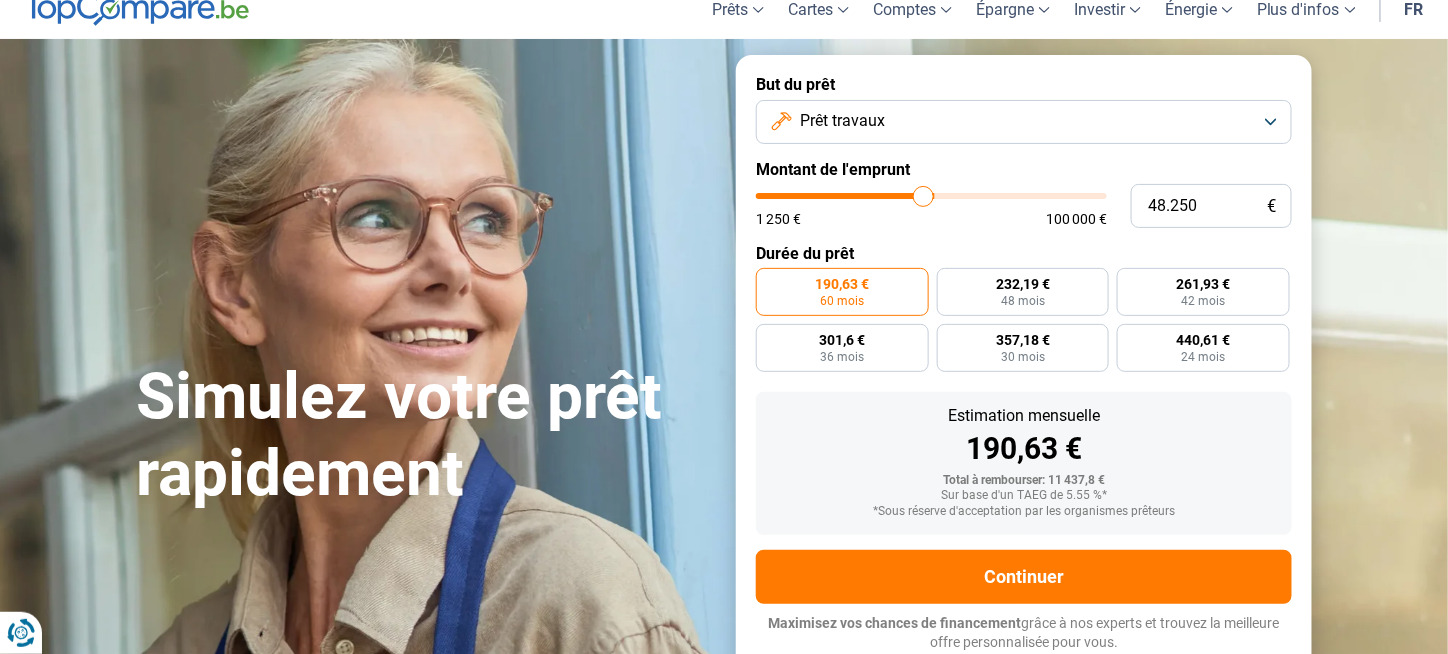 type on "47.000" 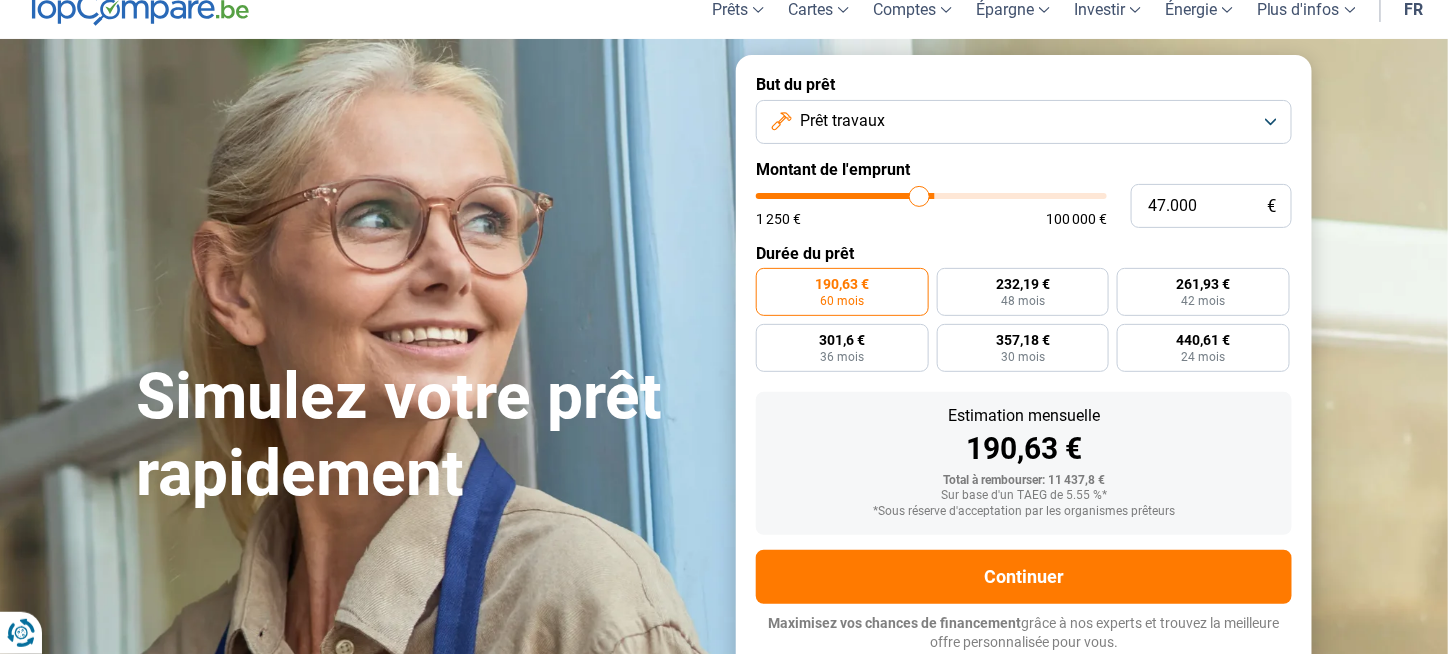 type on "46.000" 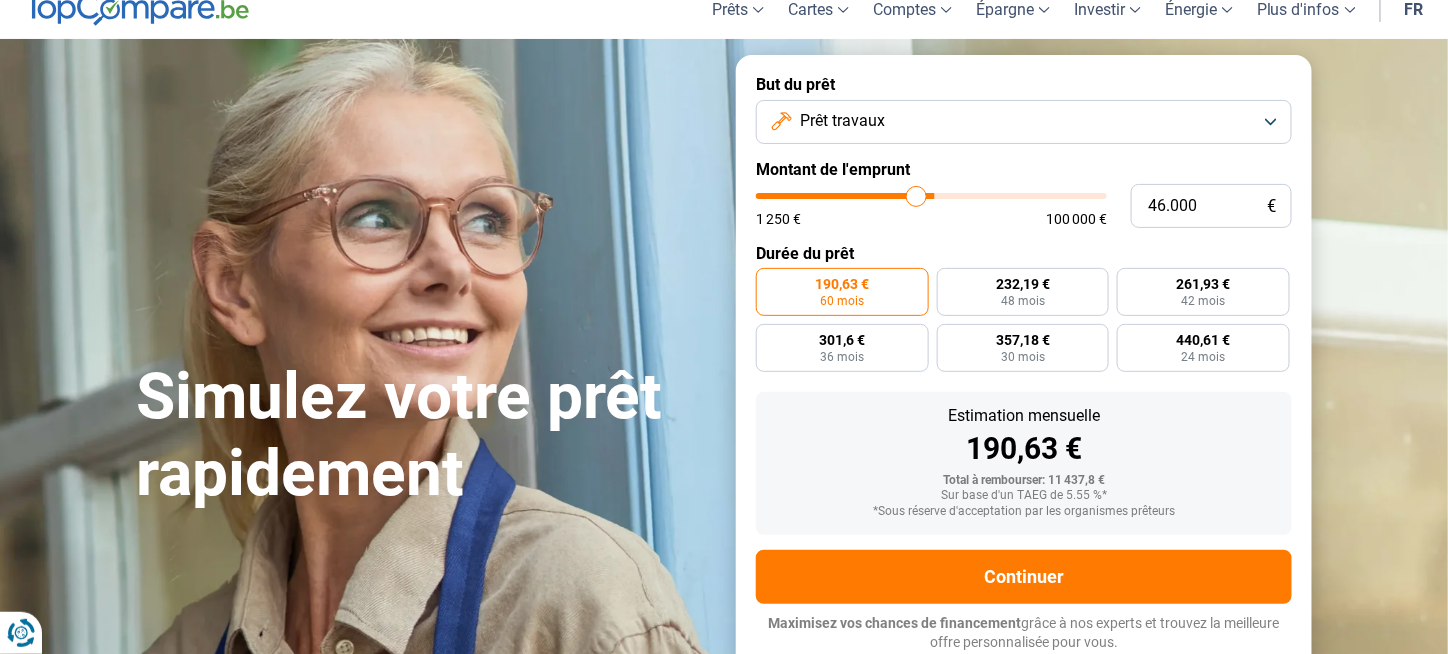 type on "45.250" 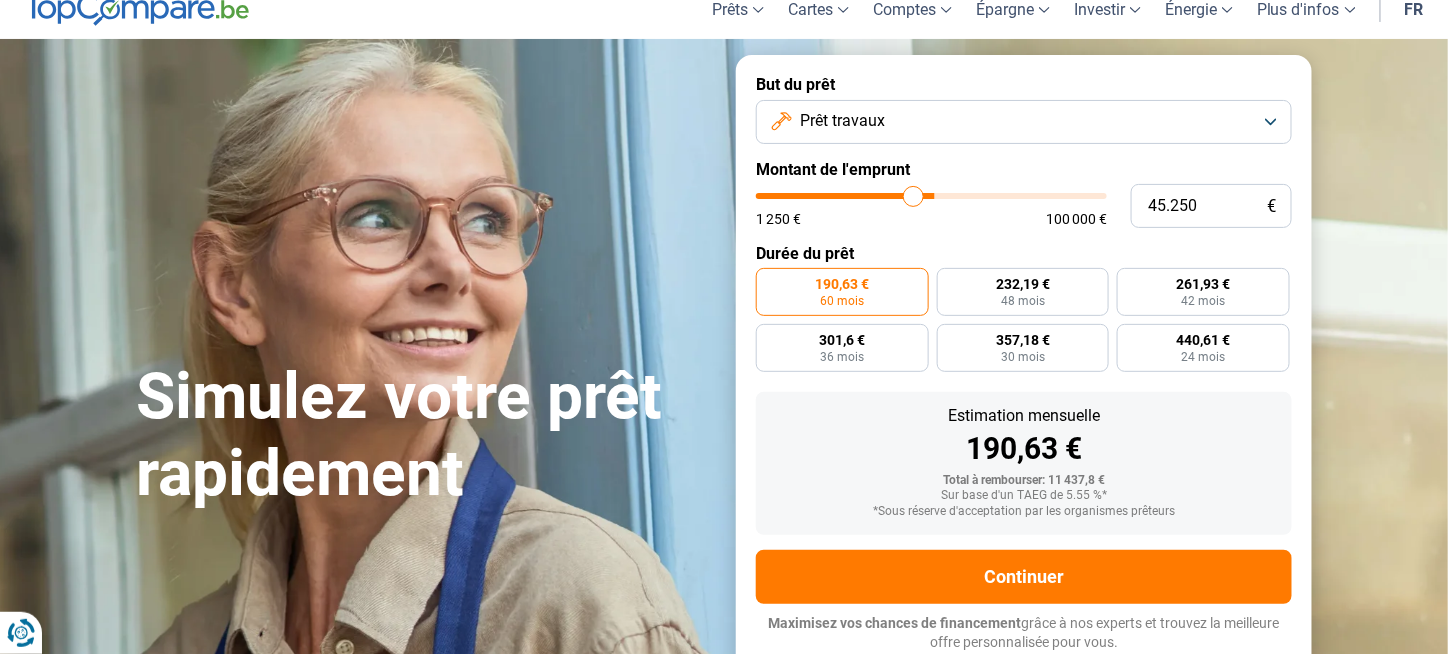 type on "44.250" 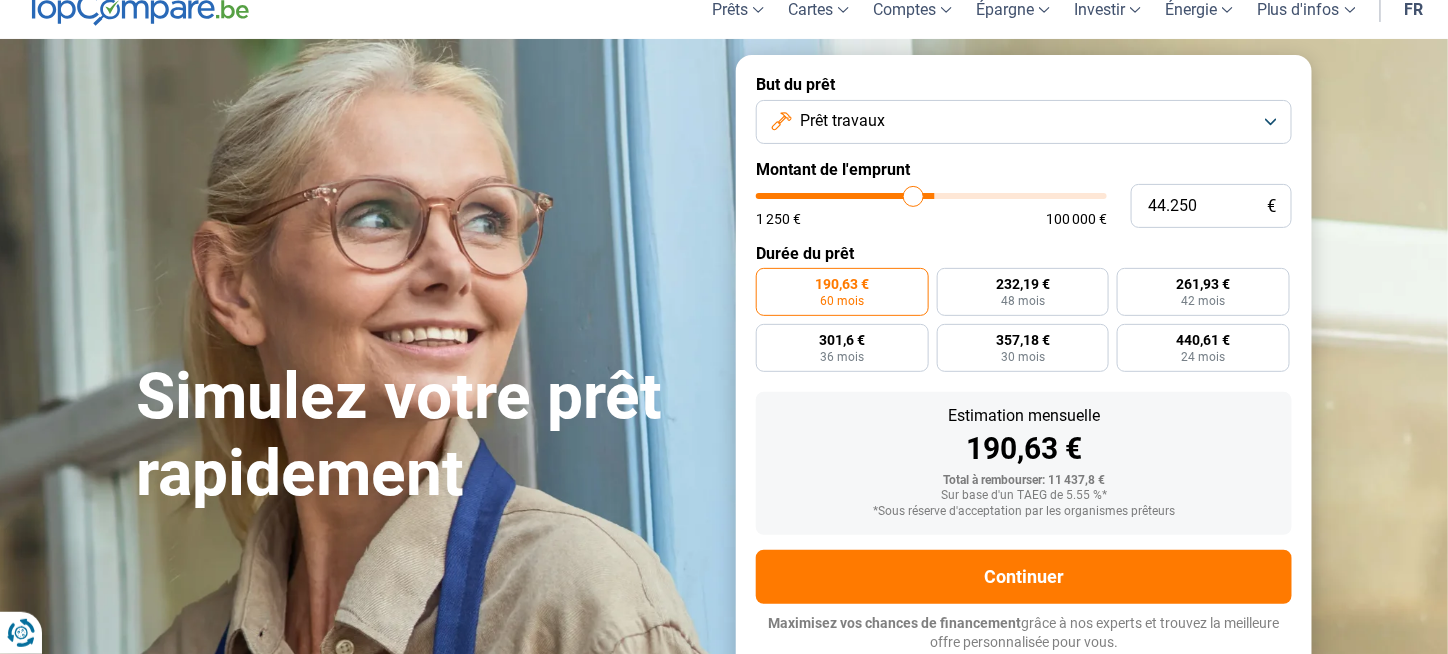 type on "44250" 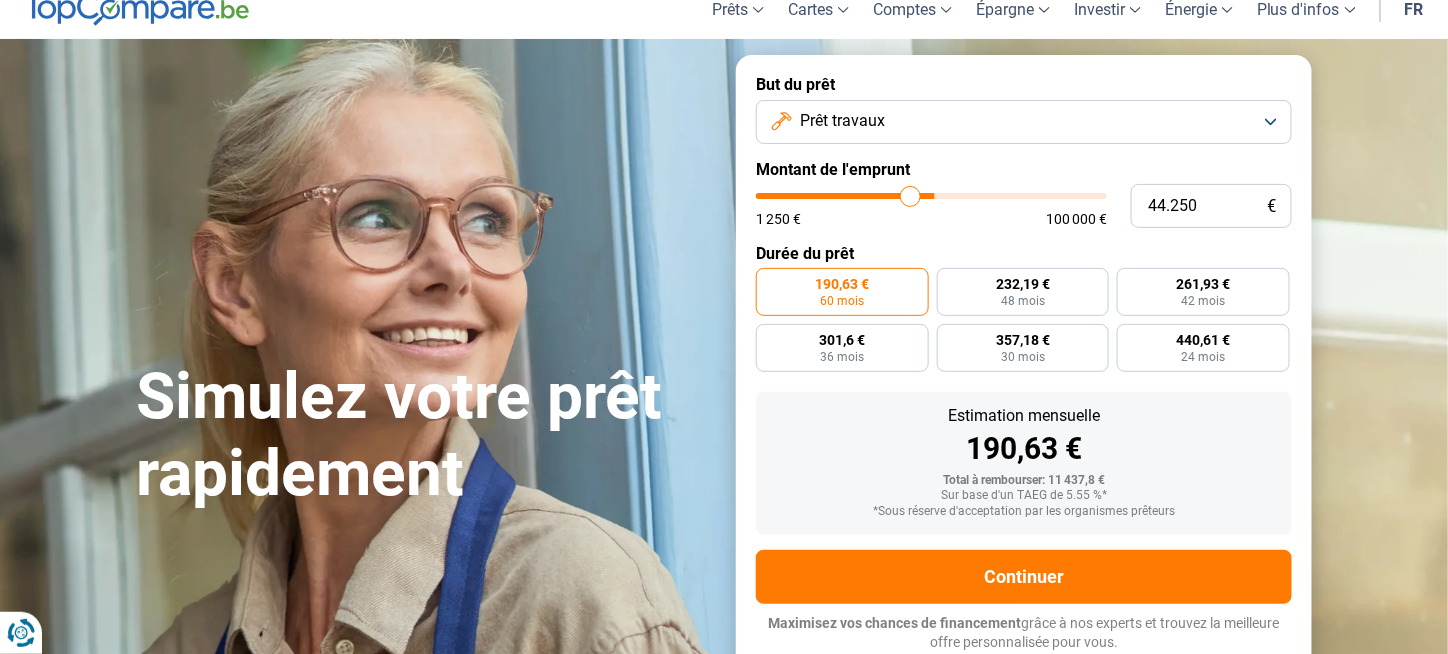 type on "43.500" 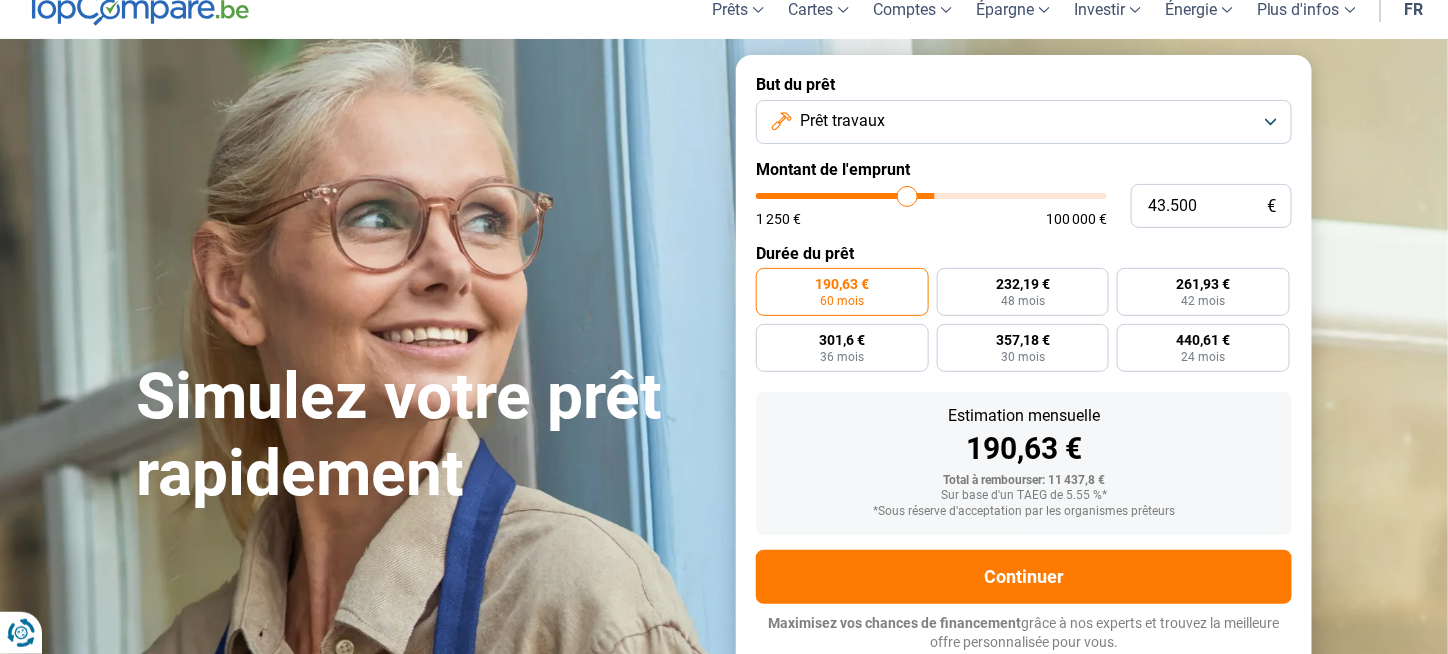 type on "43.250" 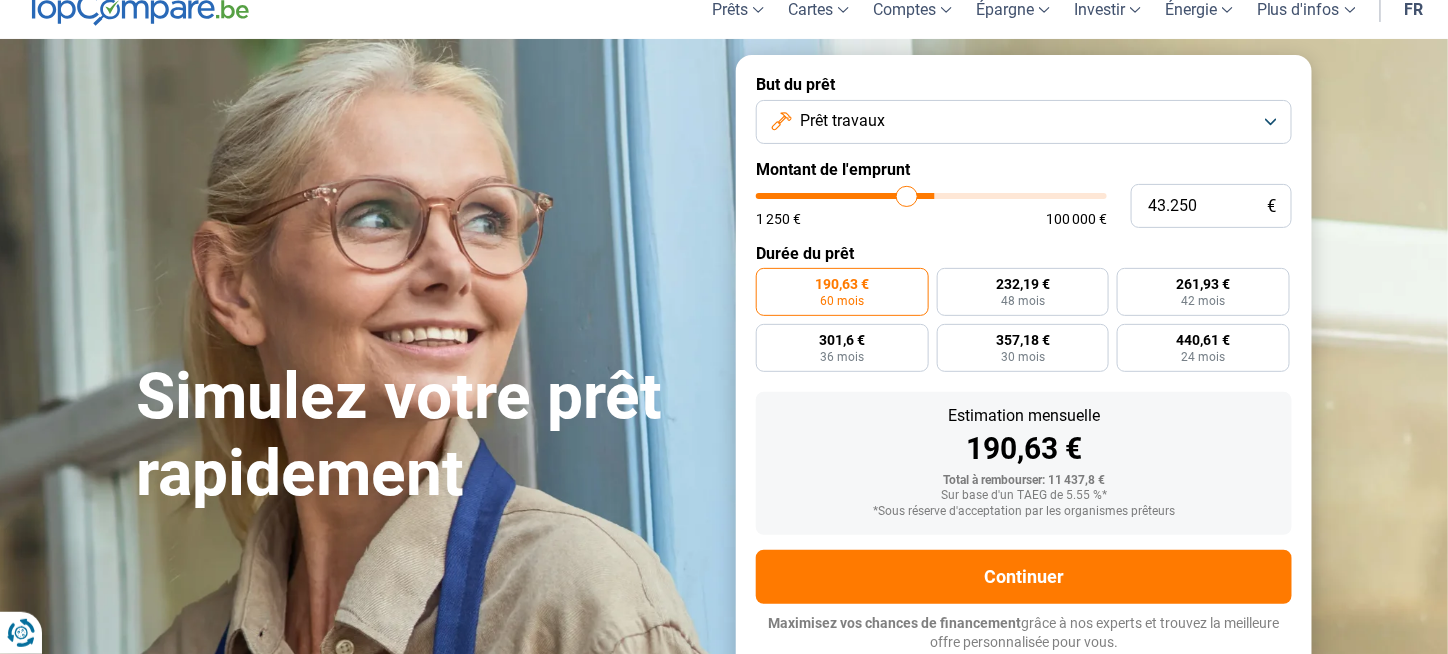 type on "42.500" 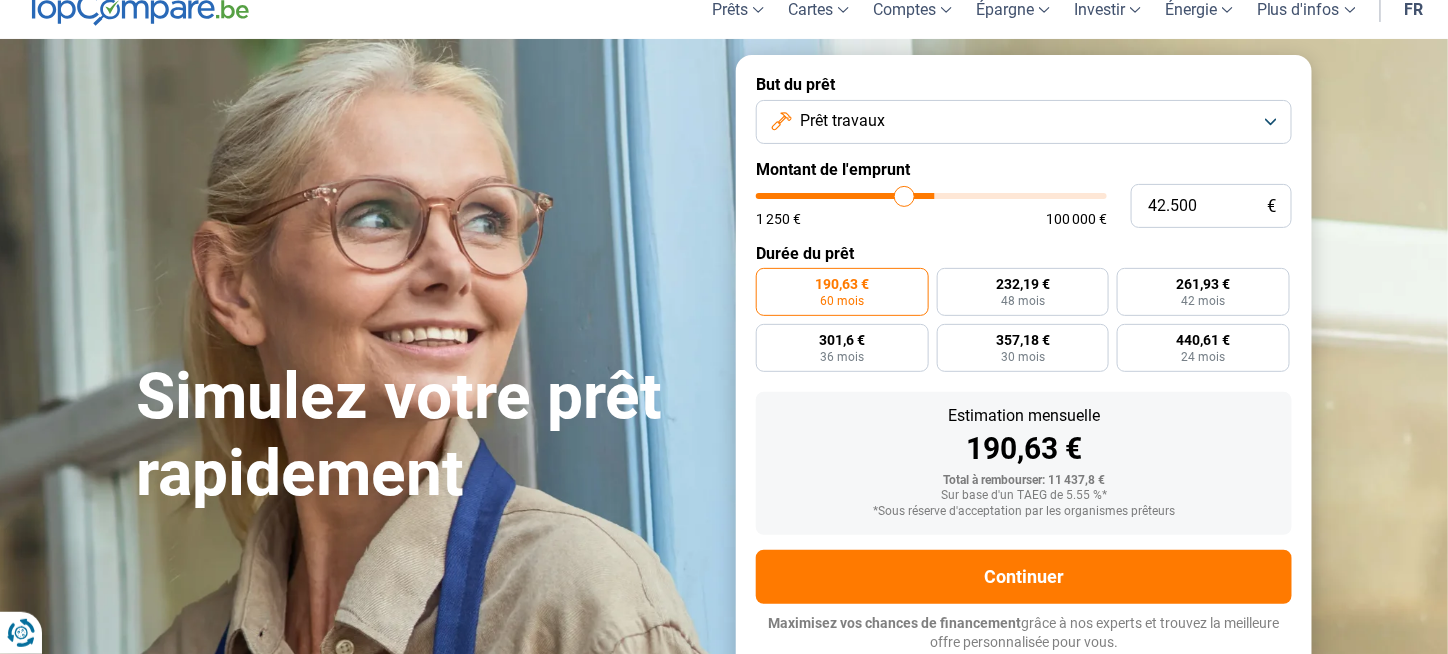 type on "42.000" 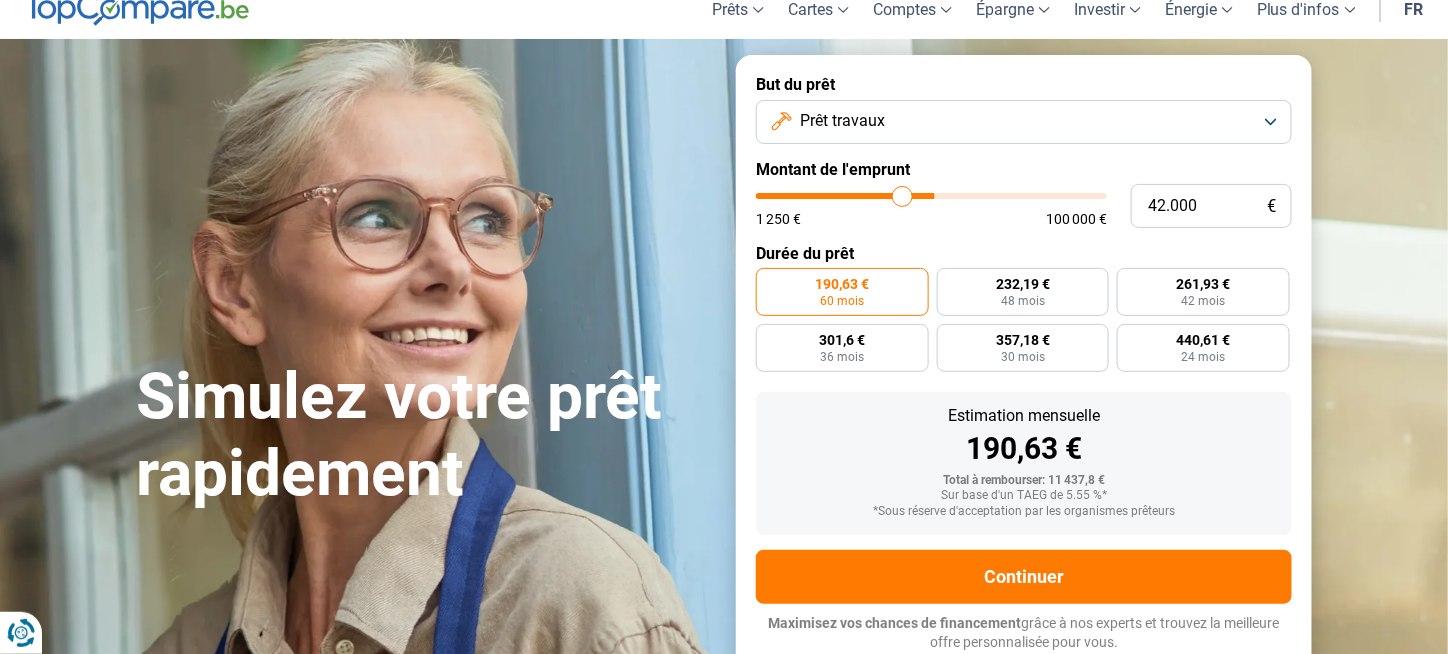 type on "41.750" 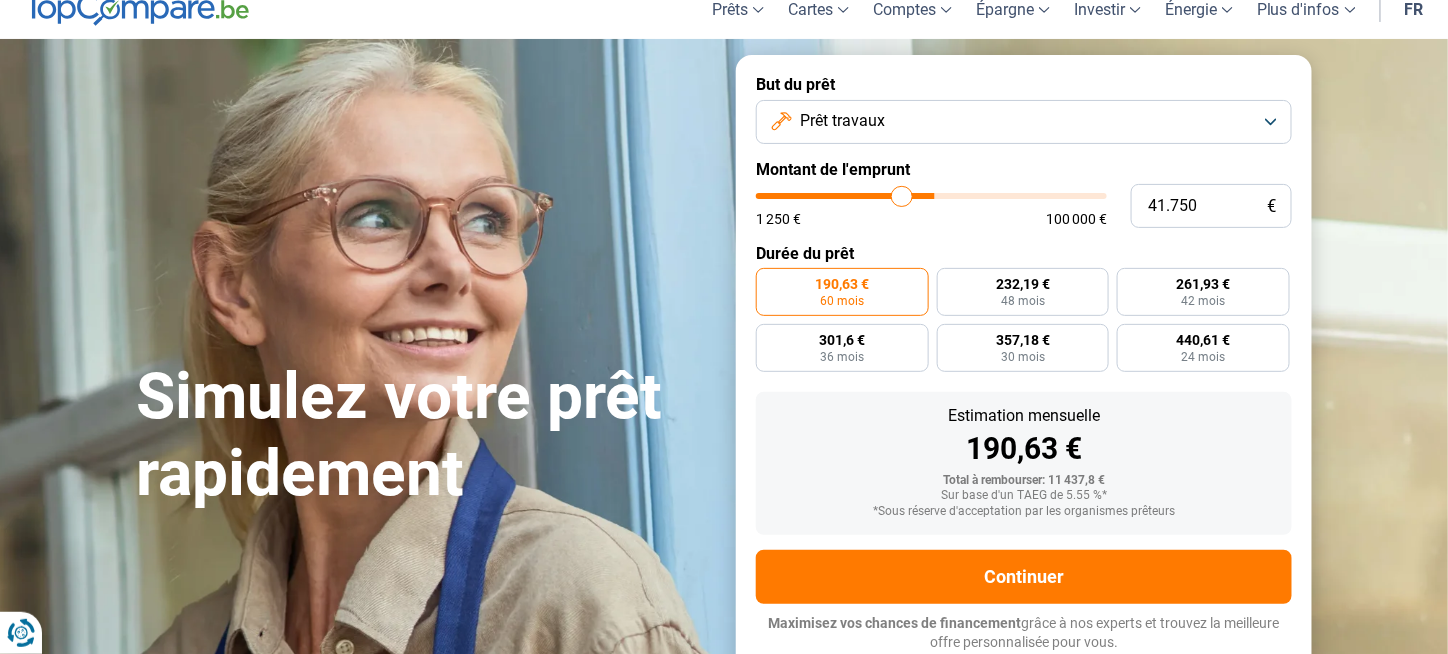 type on "41.500" 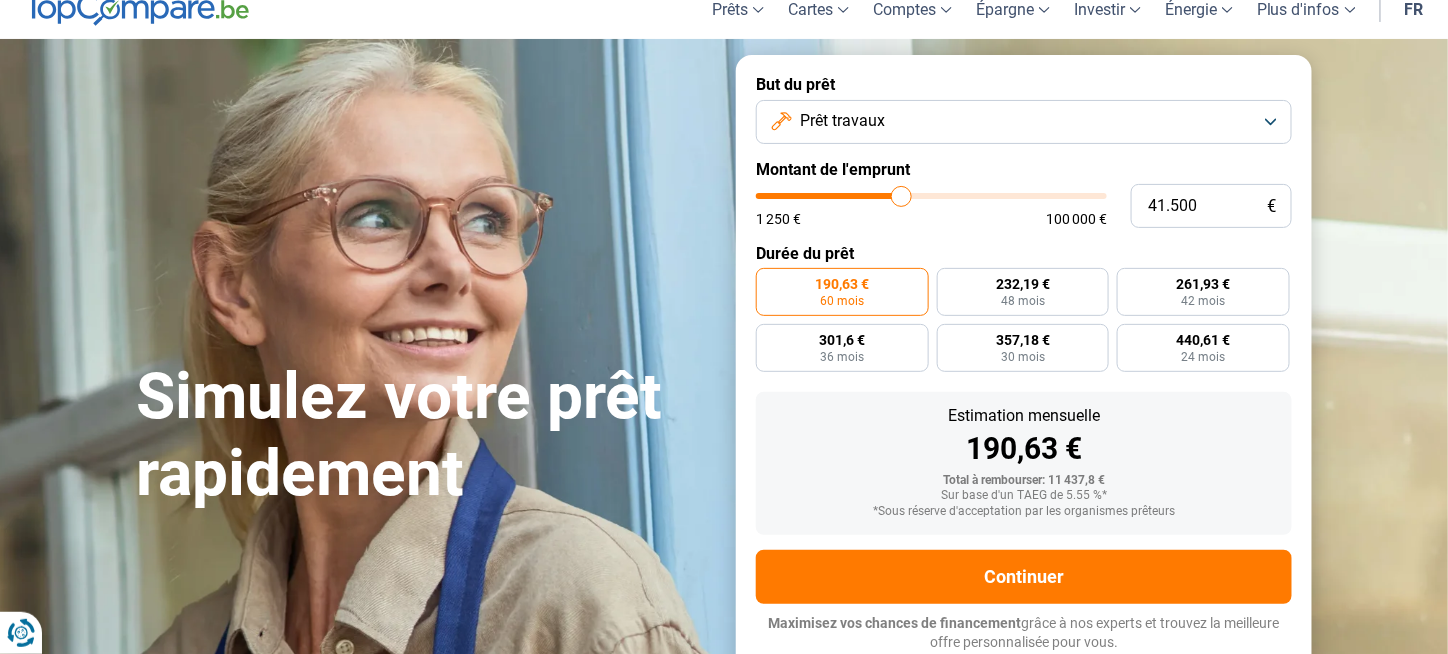 type on "41.250" 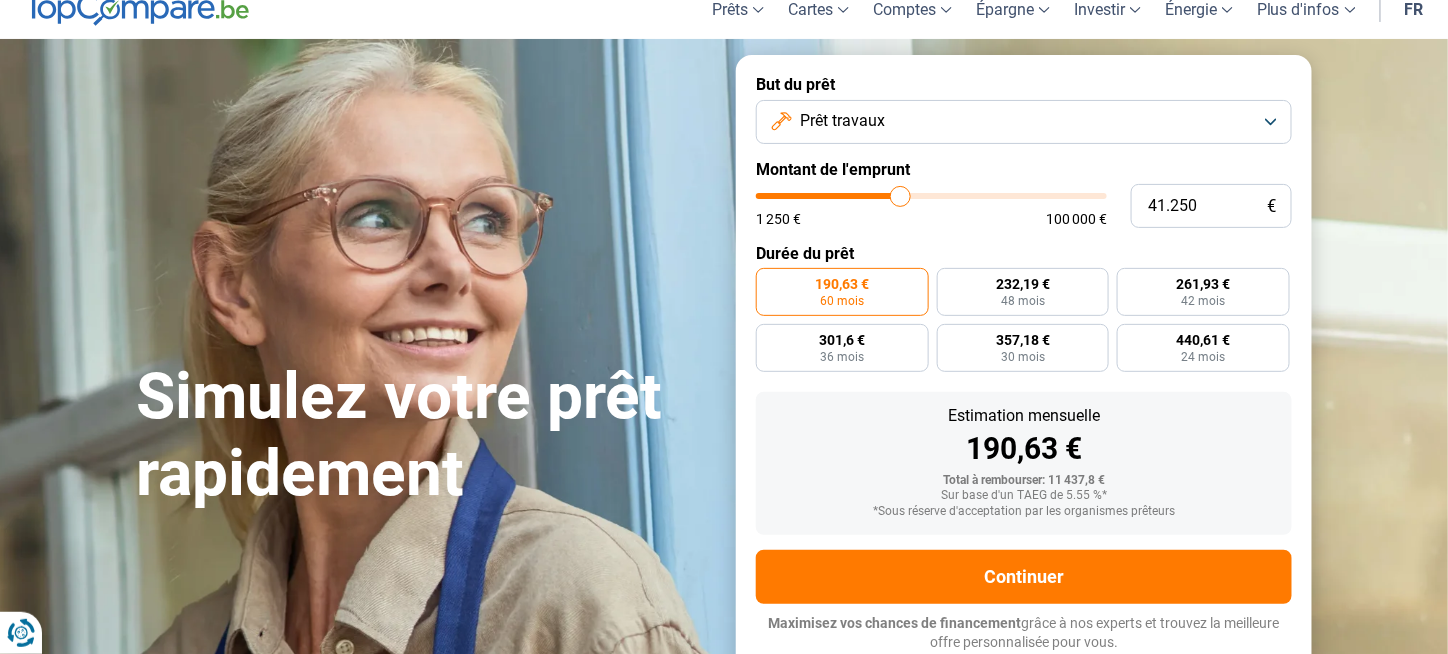 type on "40.750" 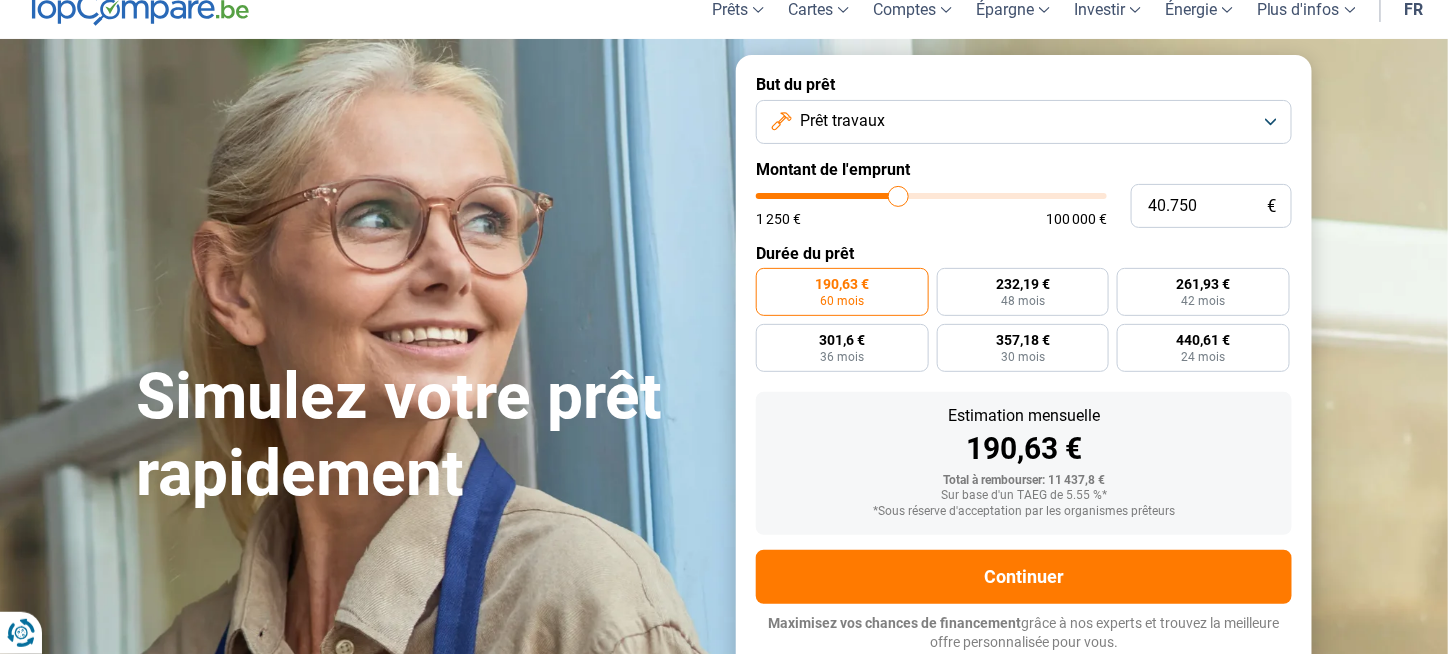 type on "40.250" 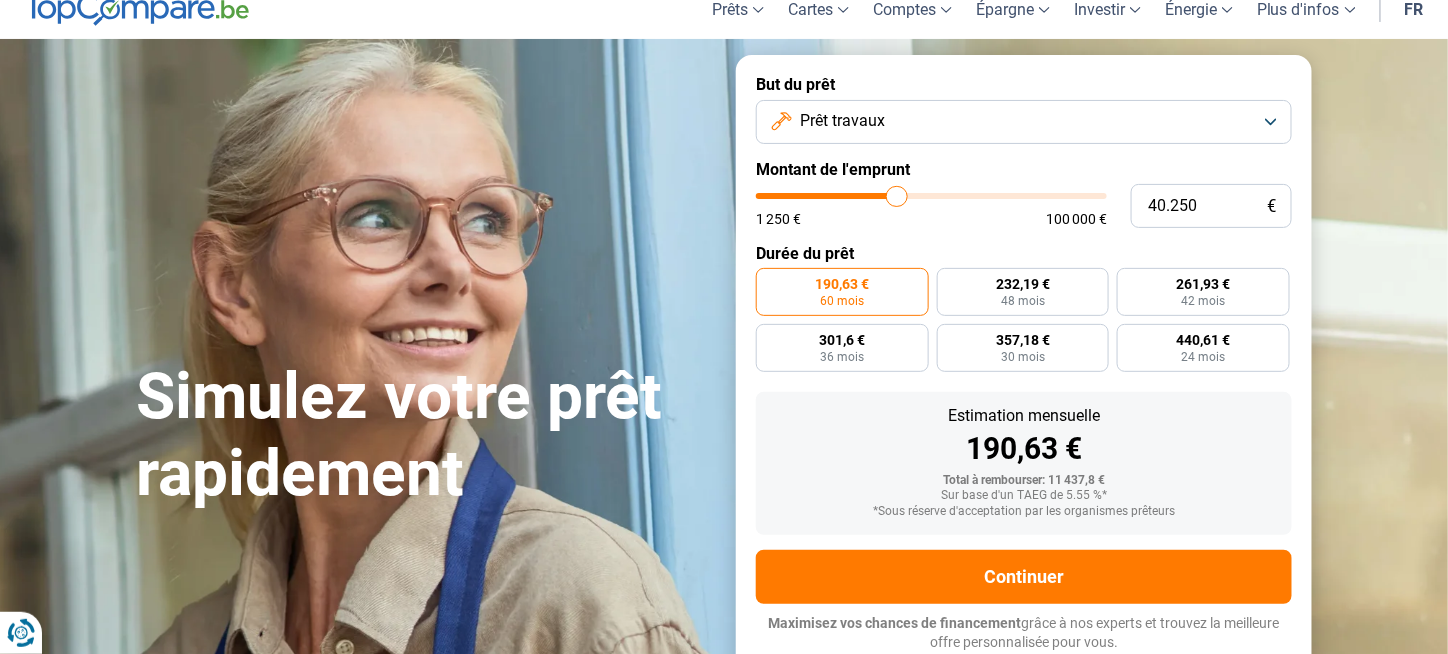 type on "39.750" 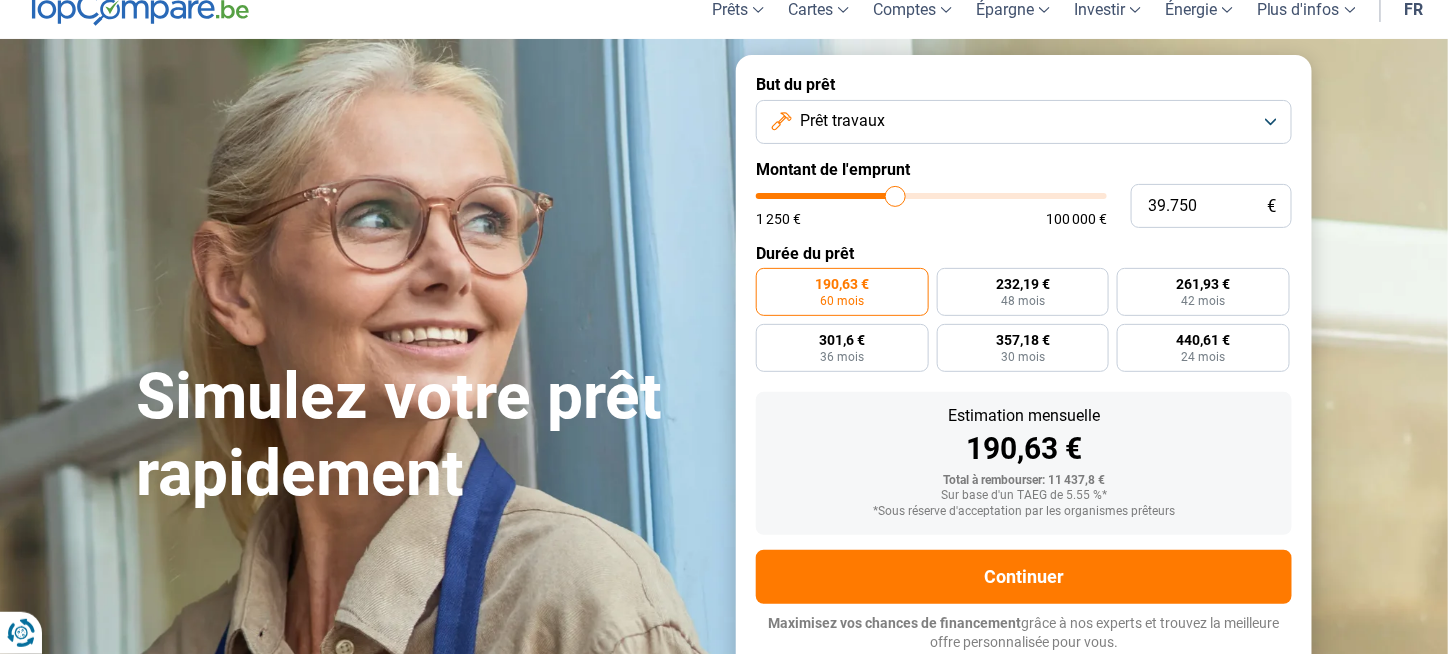 type on "39.000" 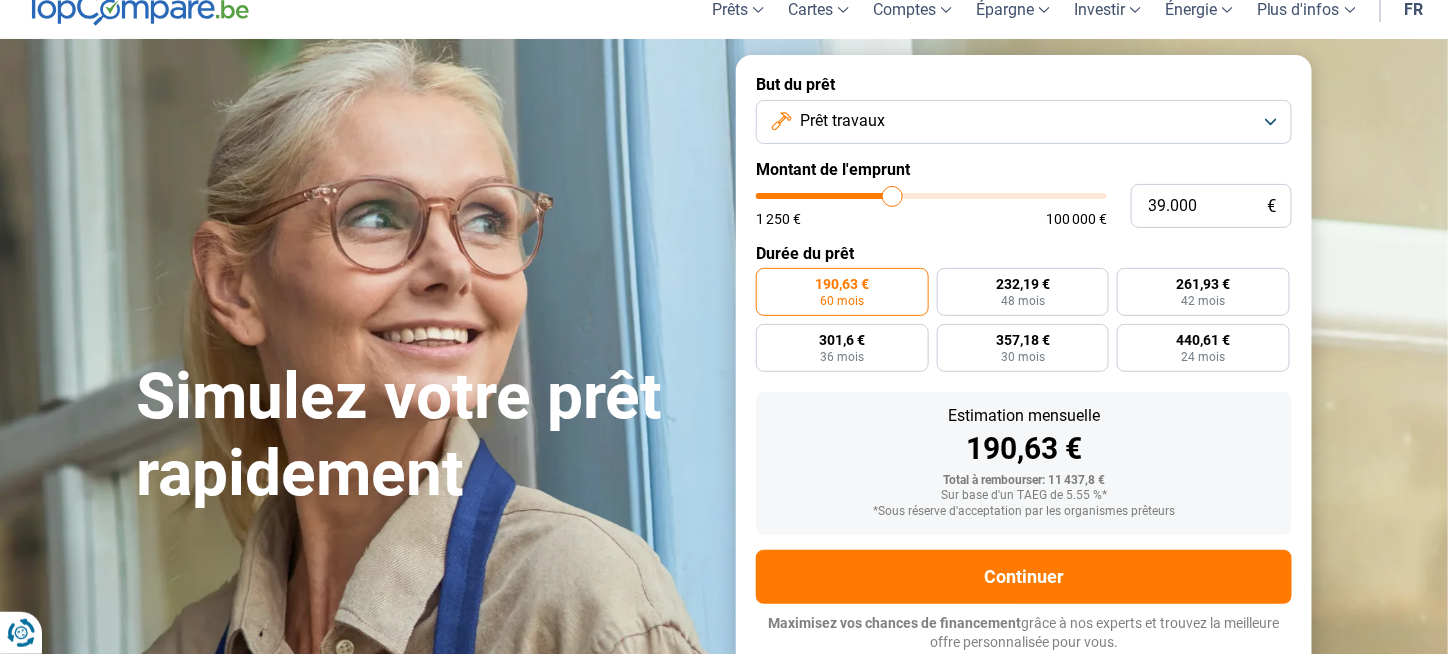 type on "38.000" 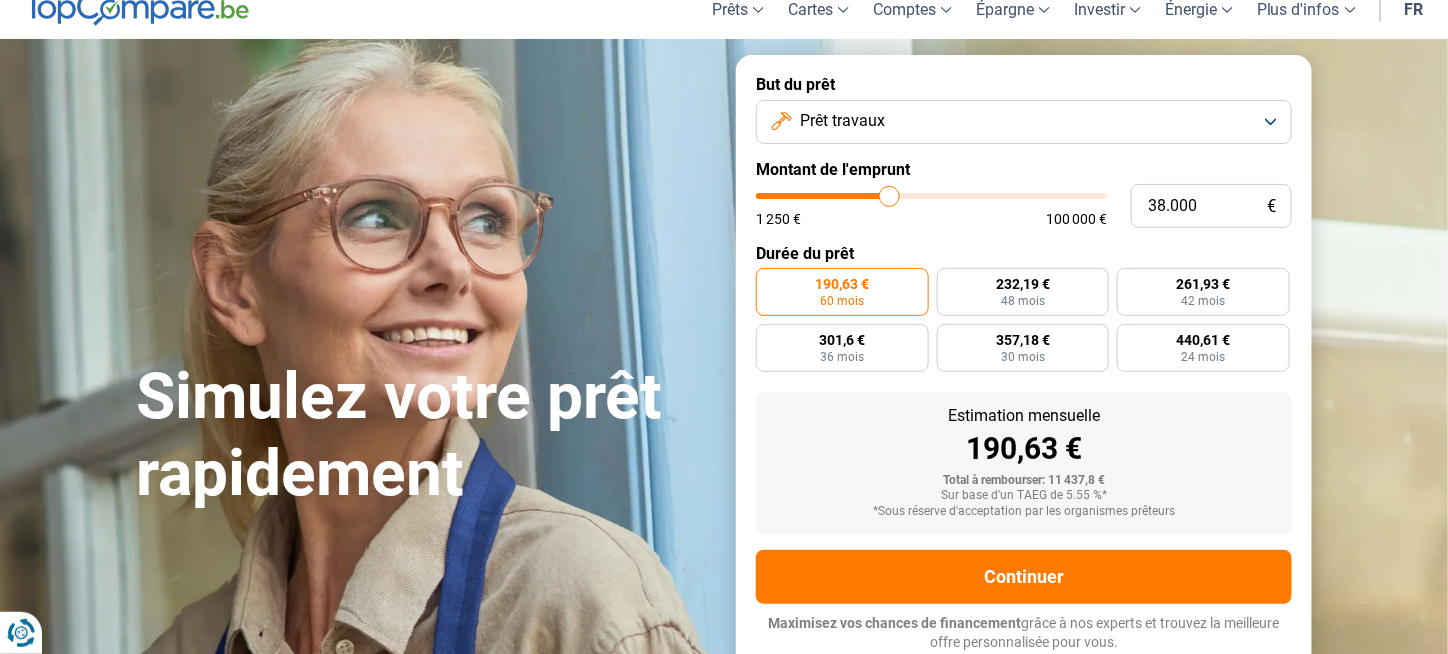 type on "37.750" 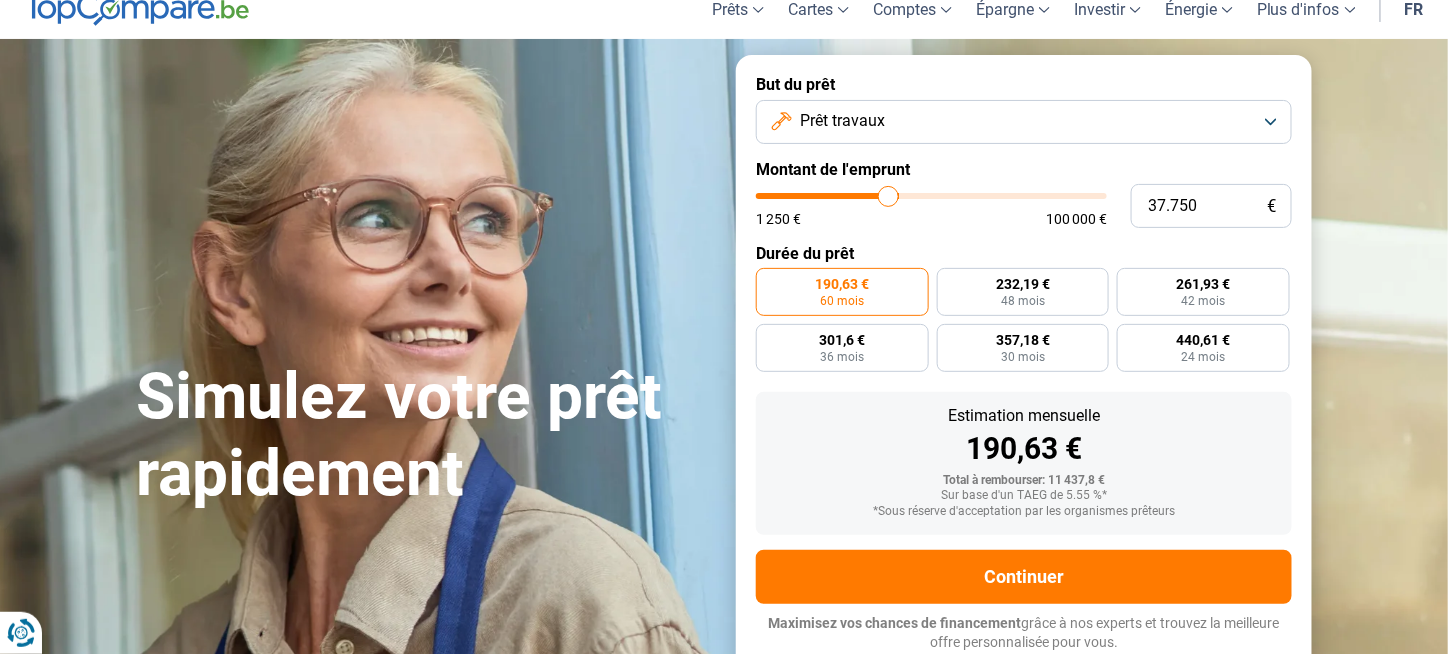 type on "37.500" 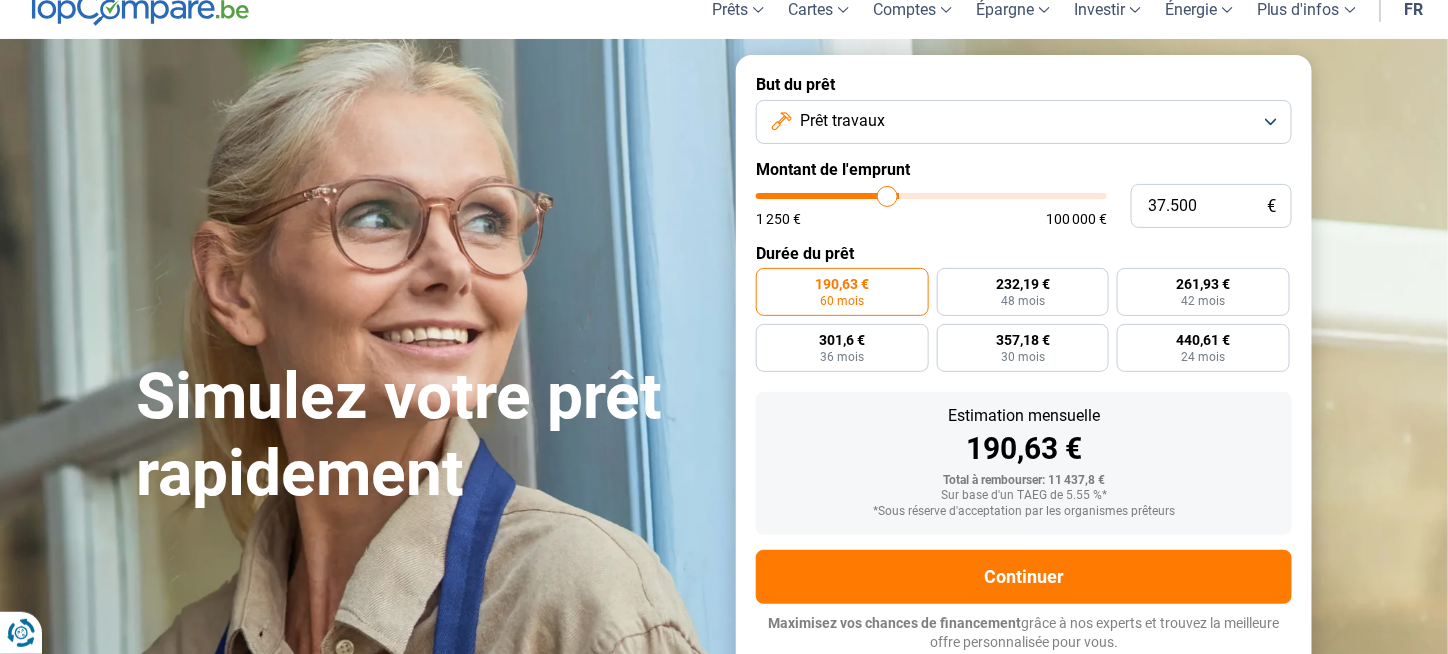 type on "37.000" 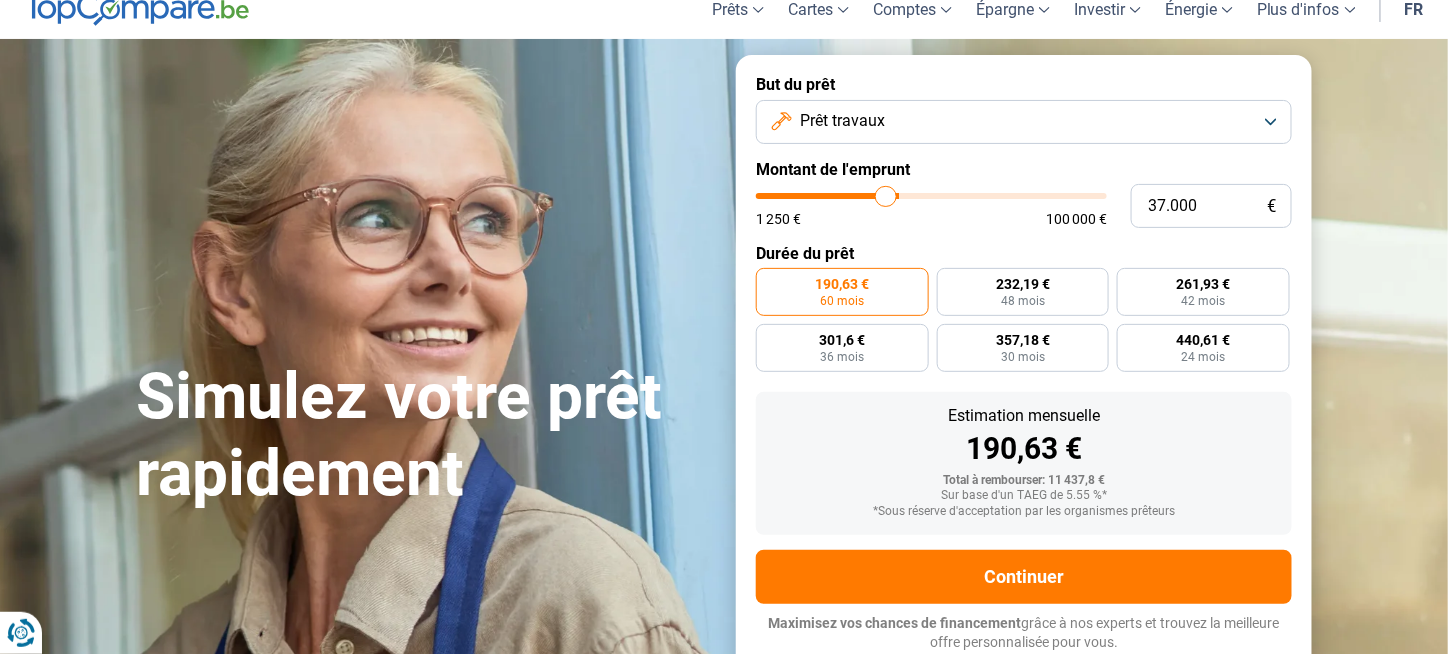 type on "36.500" 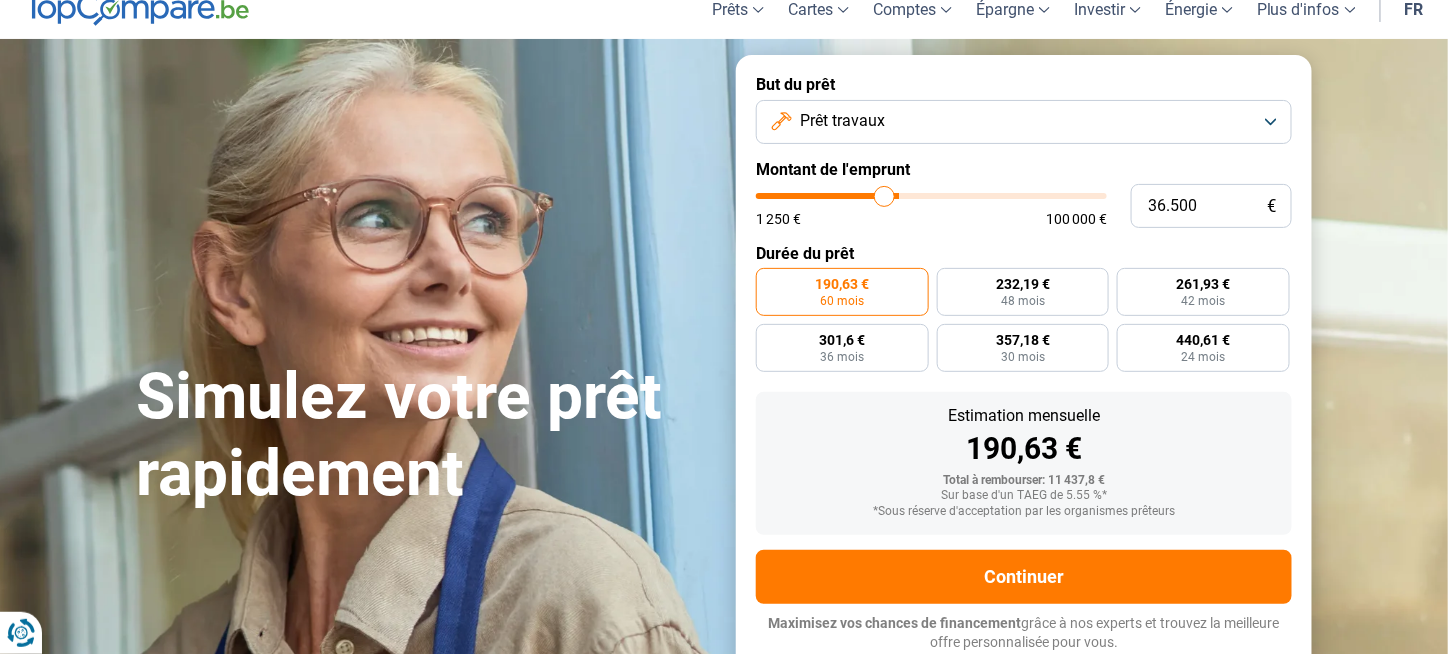 type on "36.000" 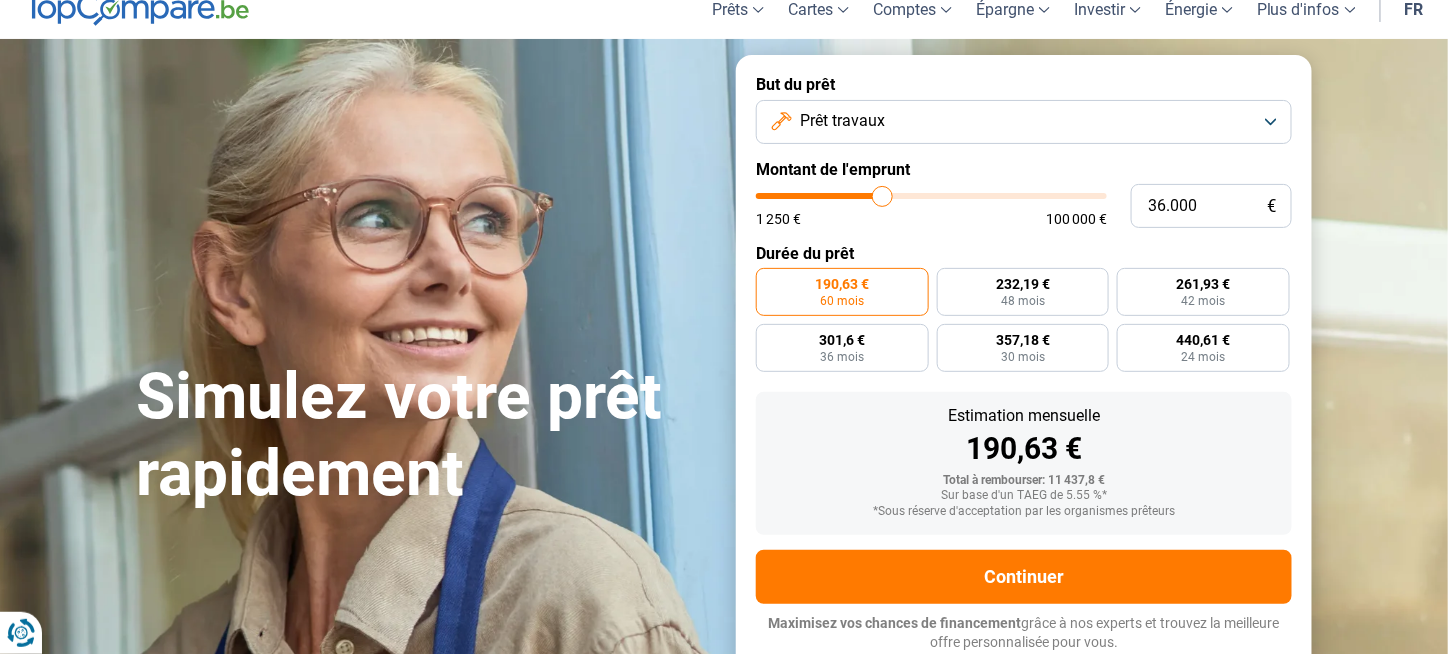 type on "35.500" 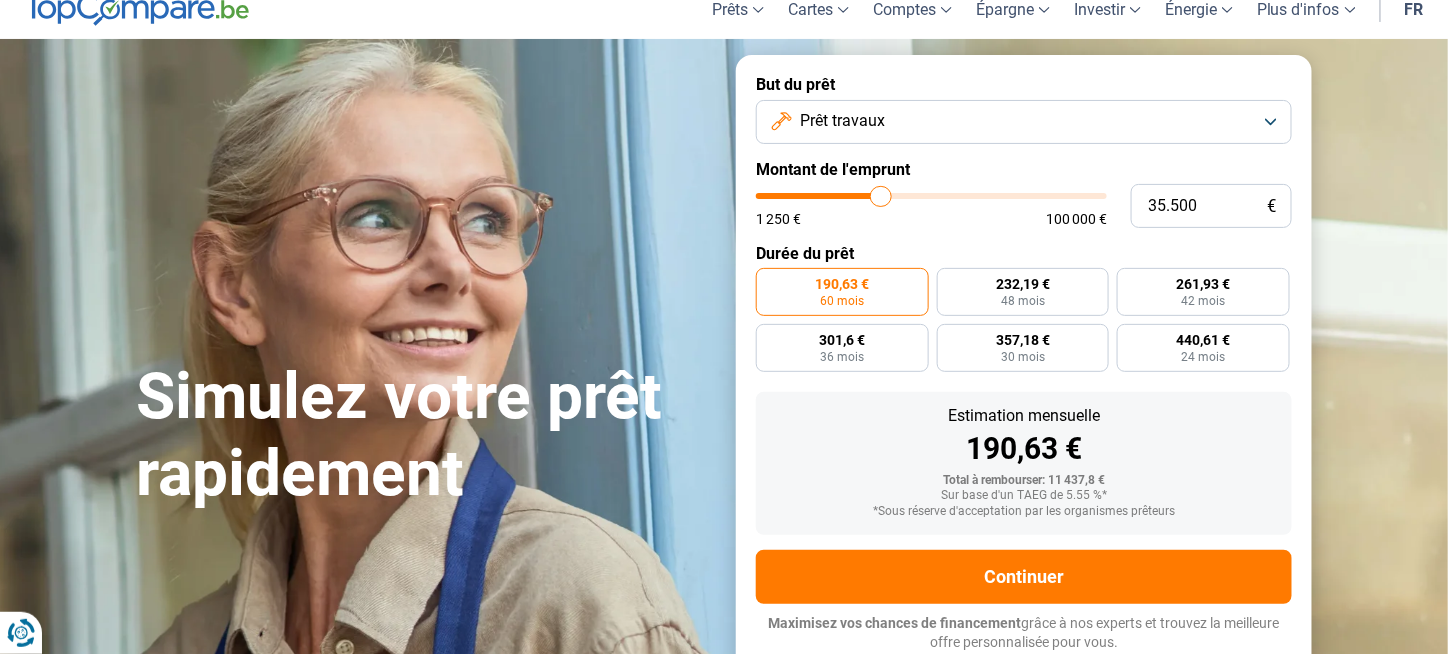 type on "35.250" 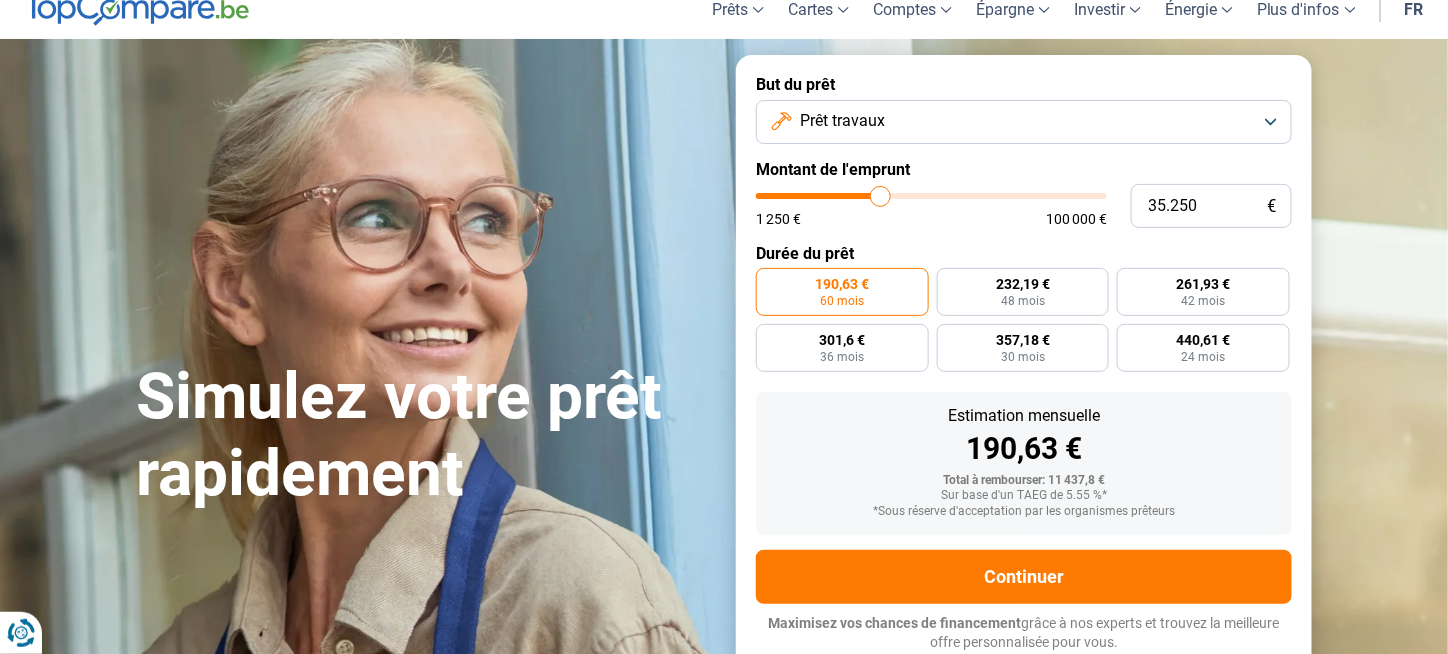 type on "35.000" 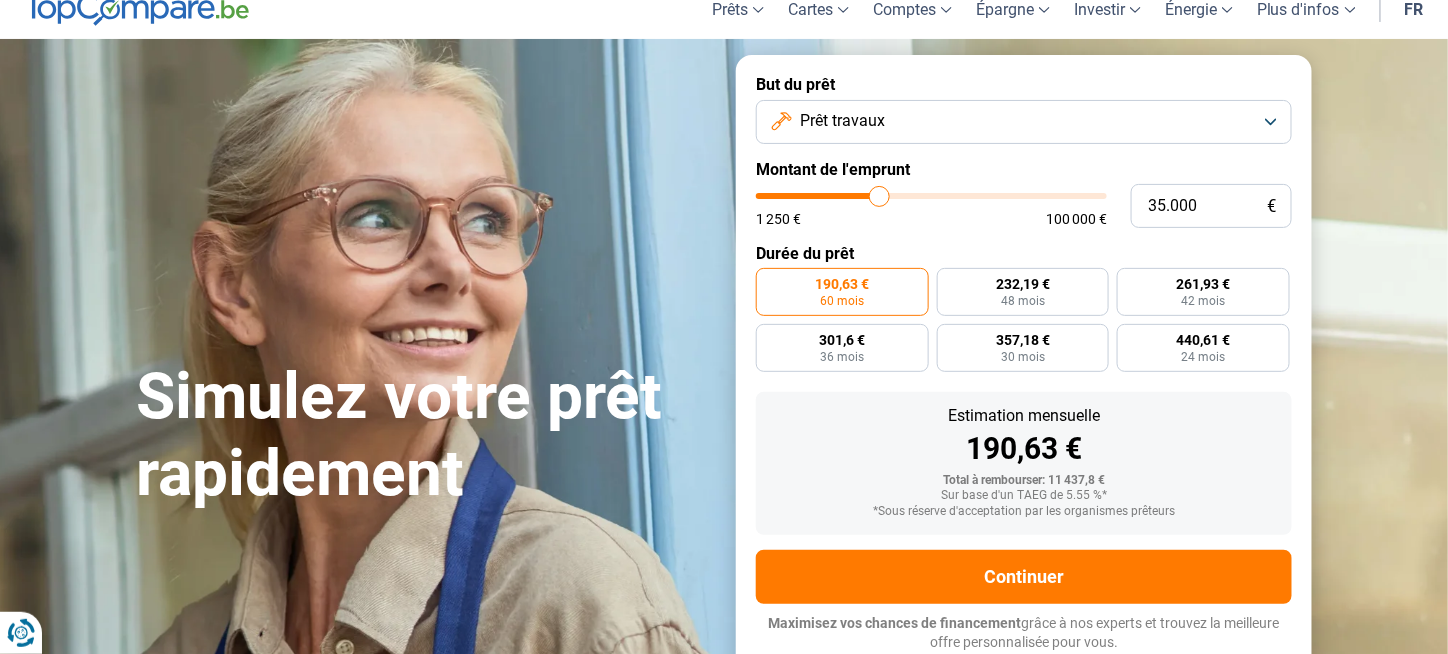 type on "34.750" 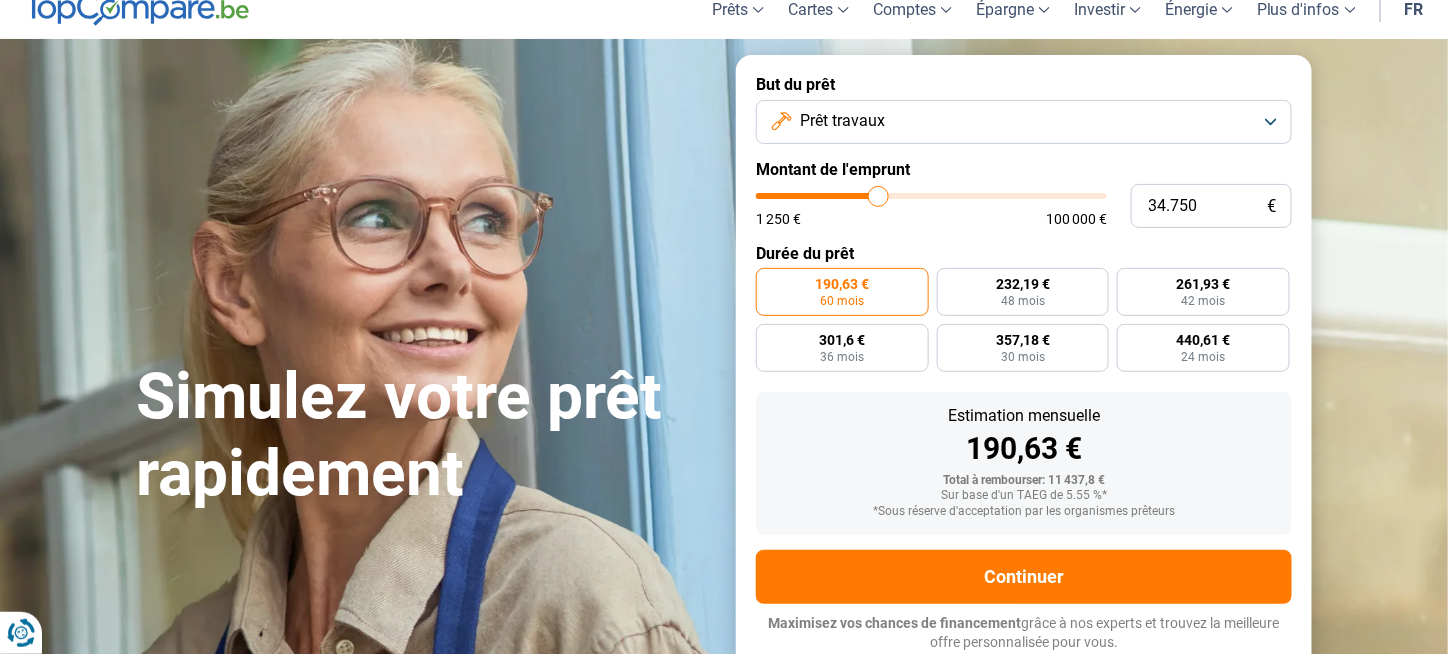 type on "34.500" 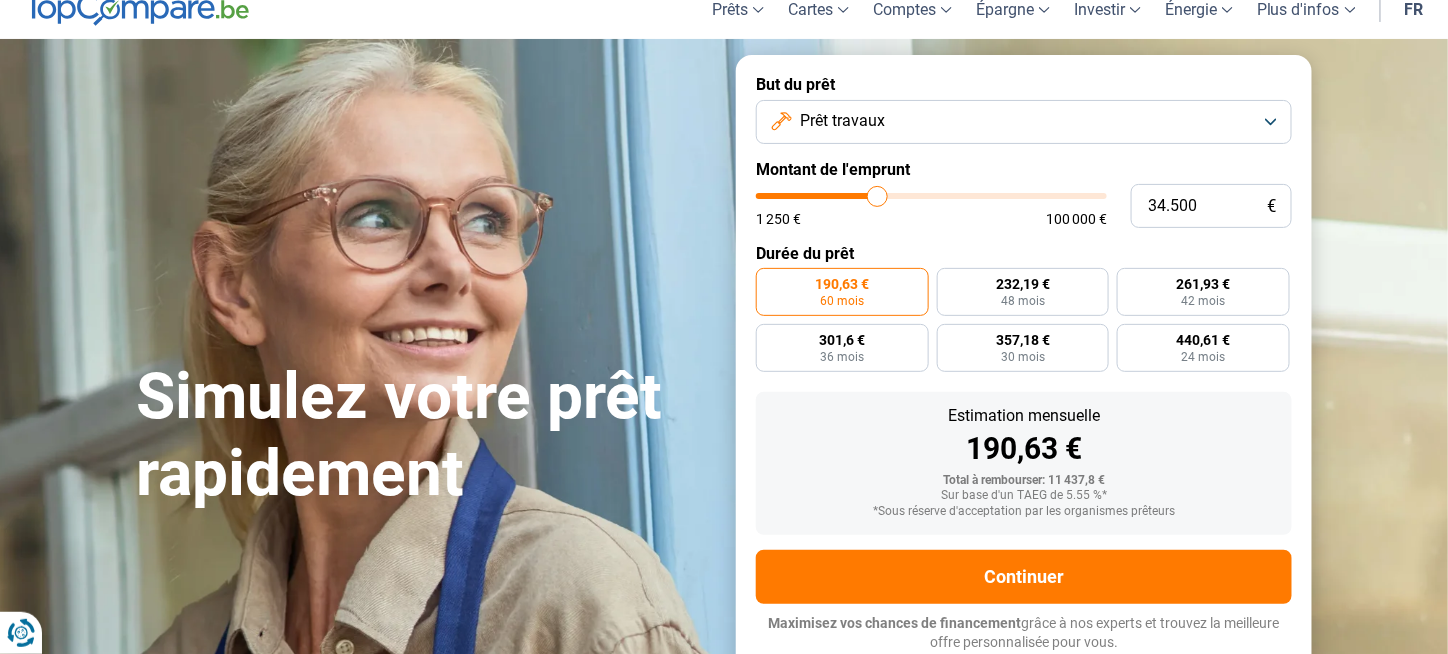type on "34.250" 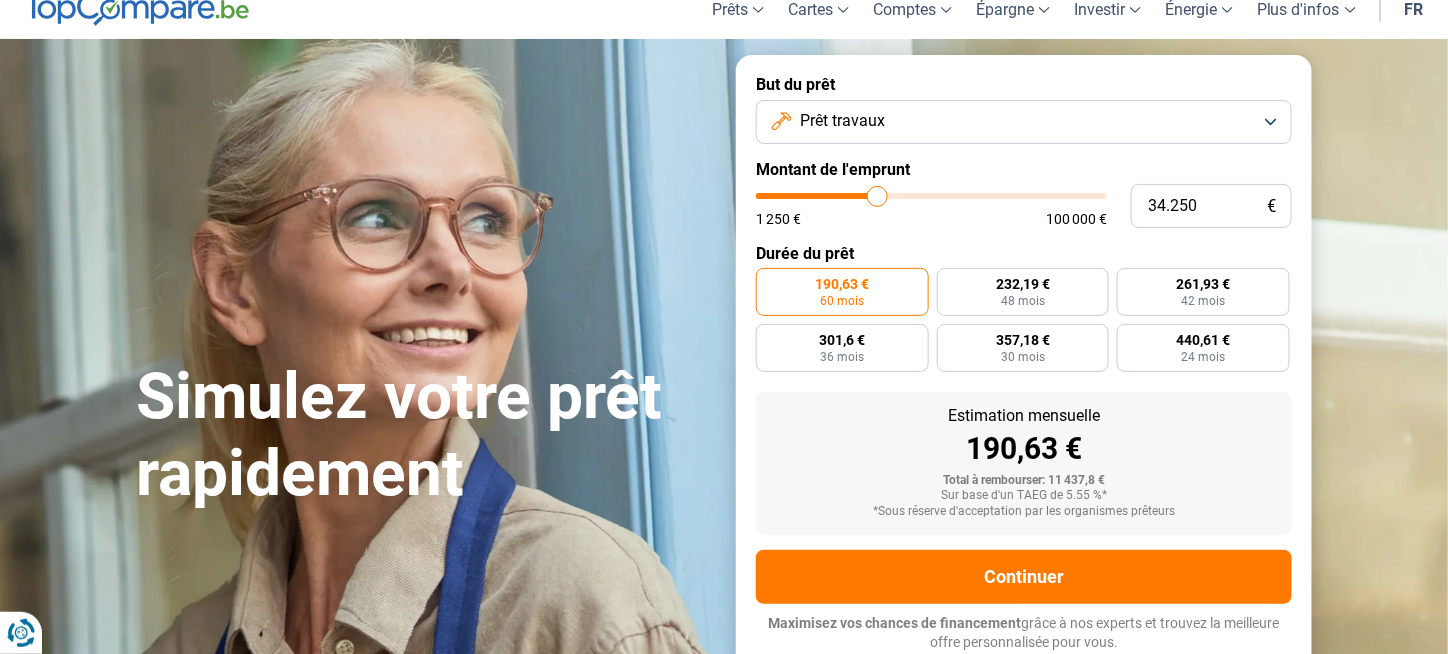 type on "34250" 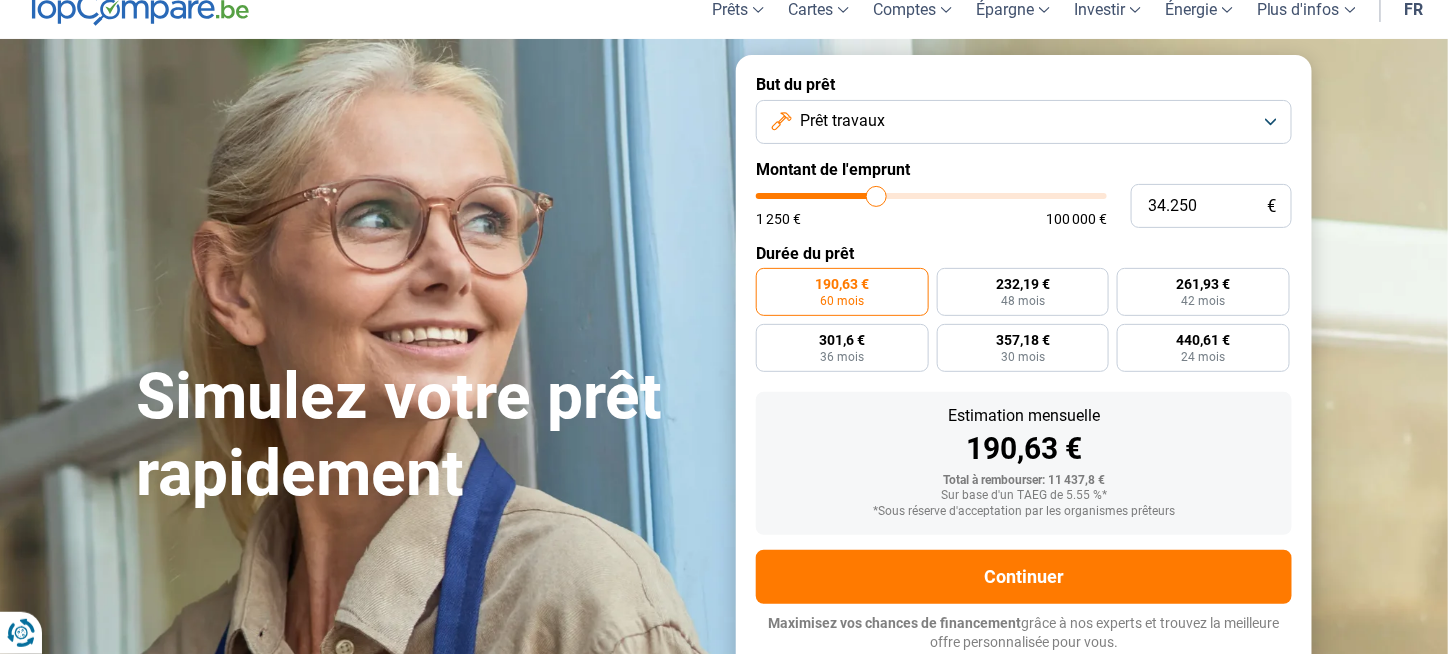 type on "33.500" 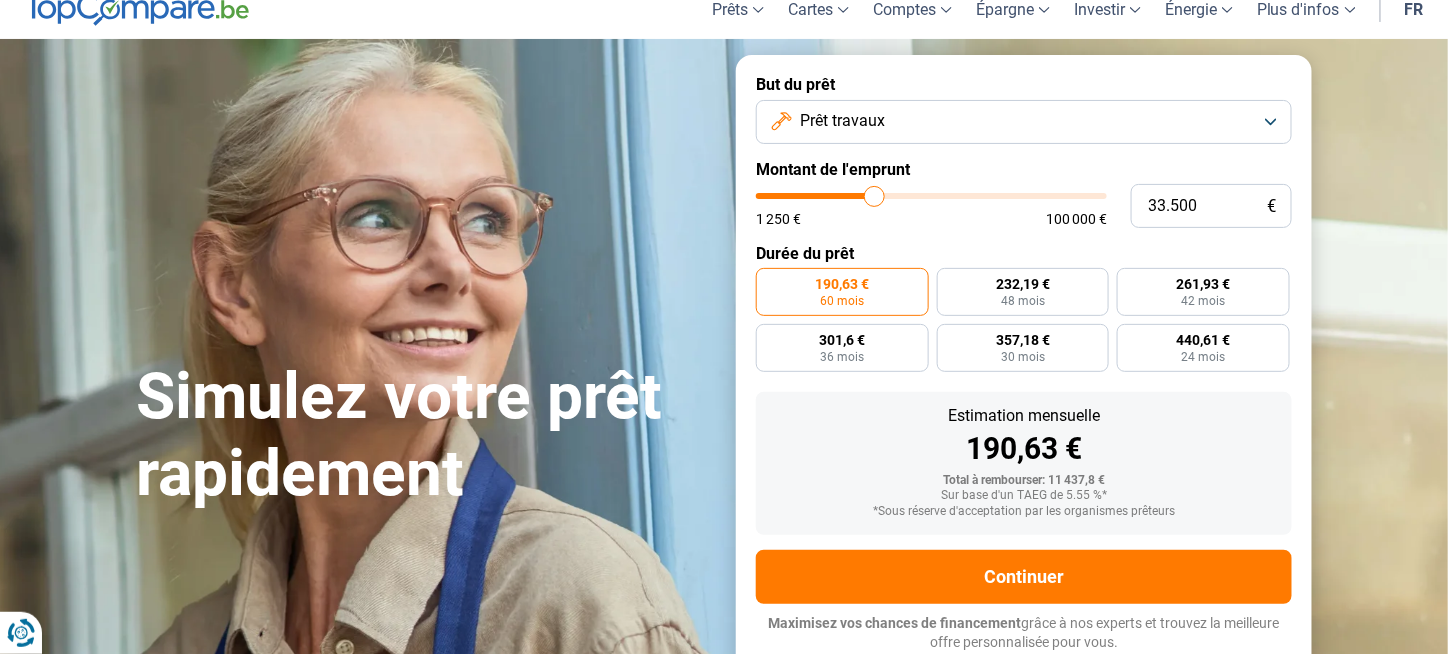 type on "33.250" 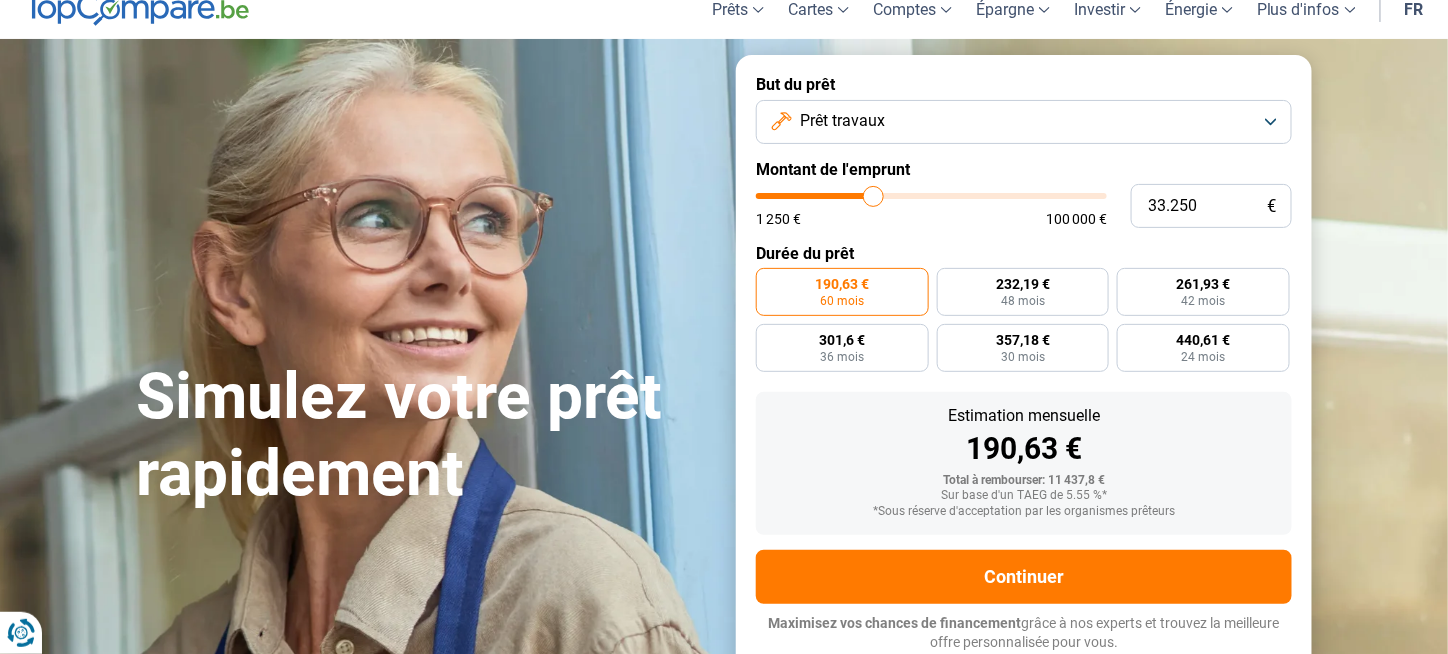 type on "32.750" 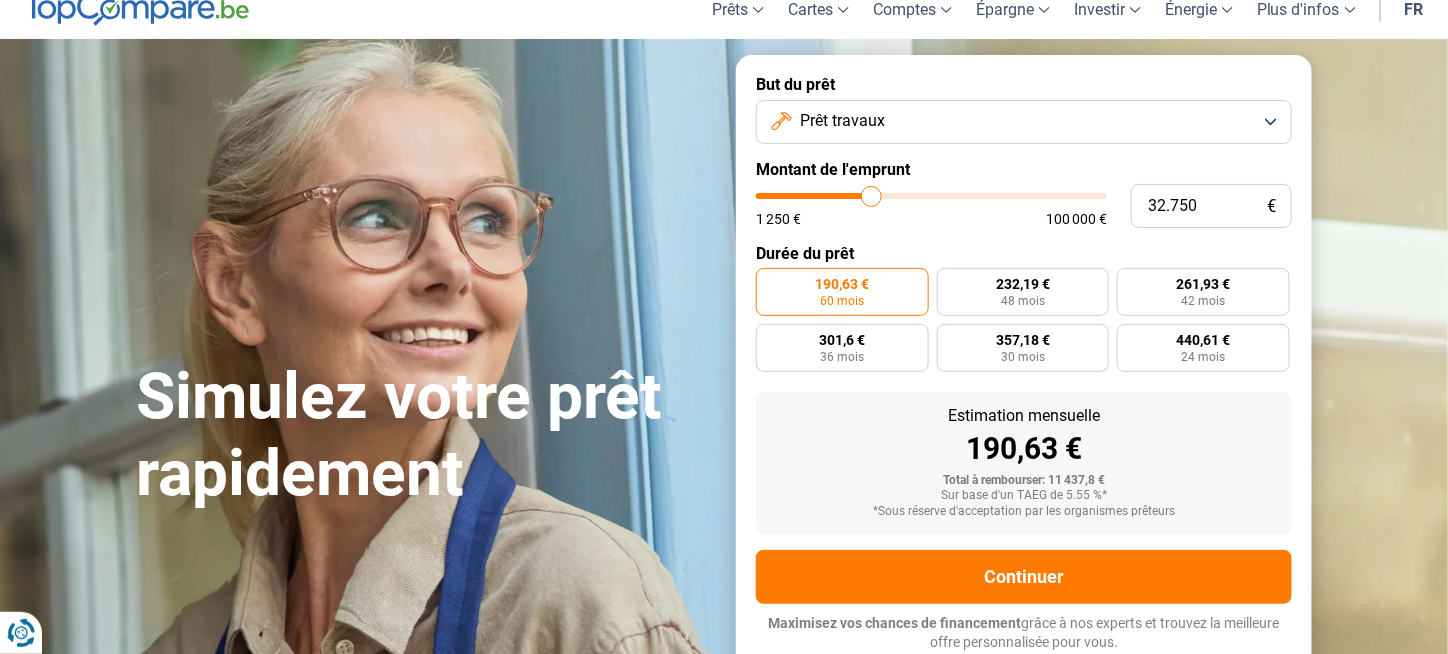 type on "32.500" 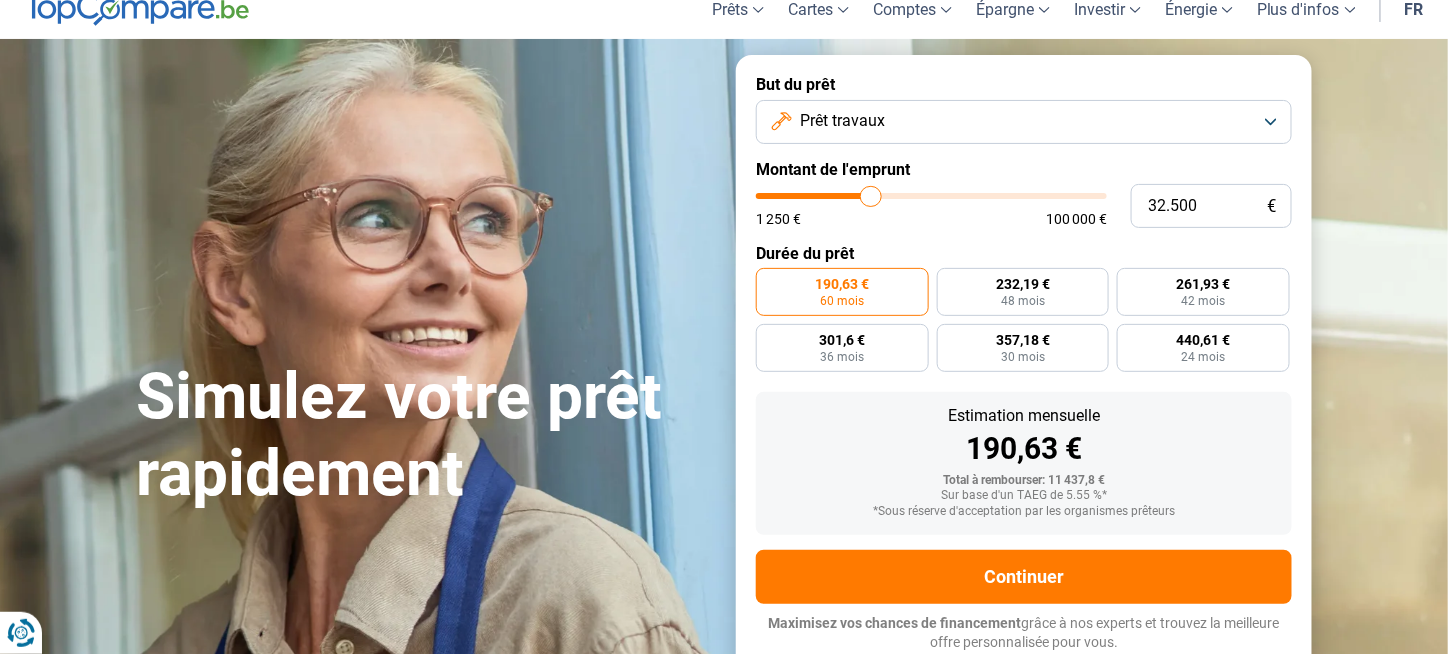 type on "31.750" 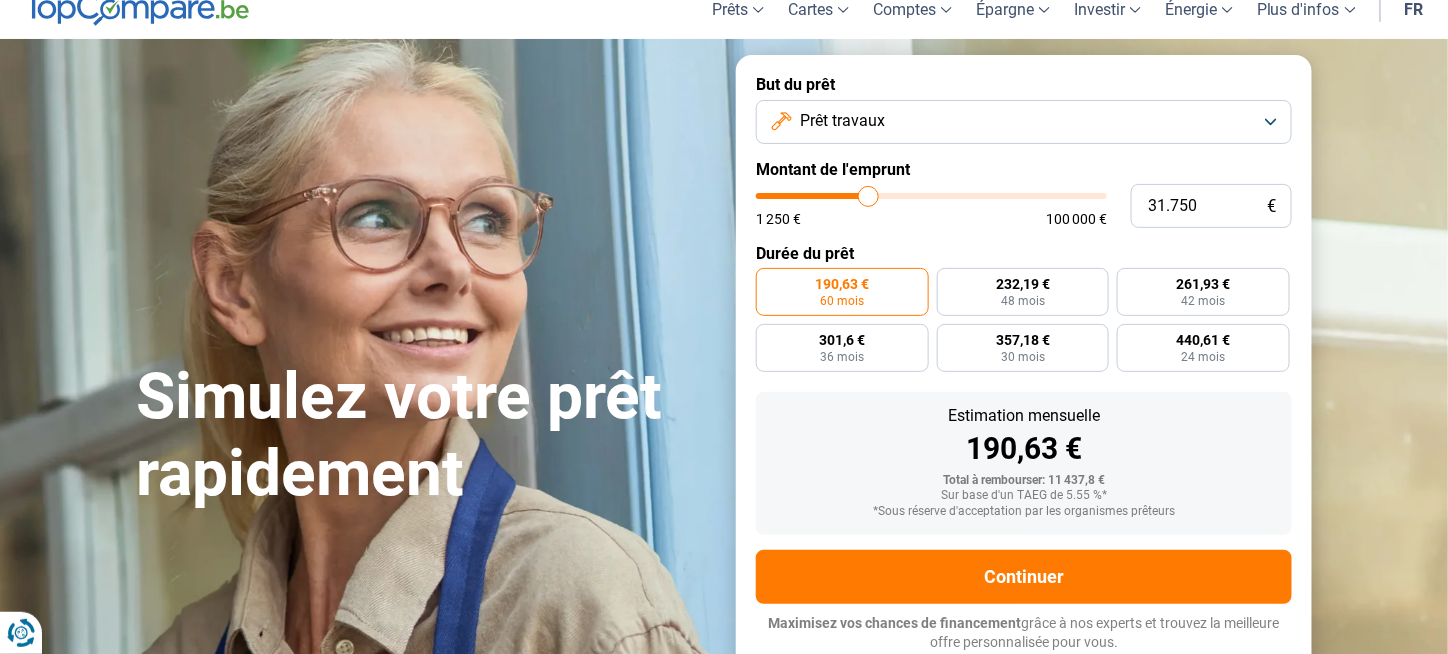 type on "31.500" 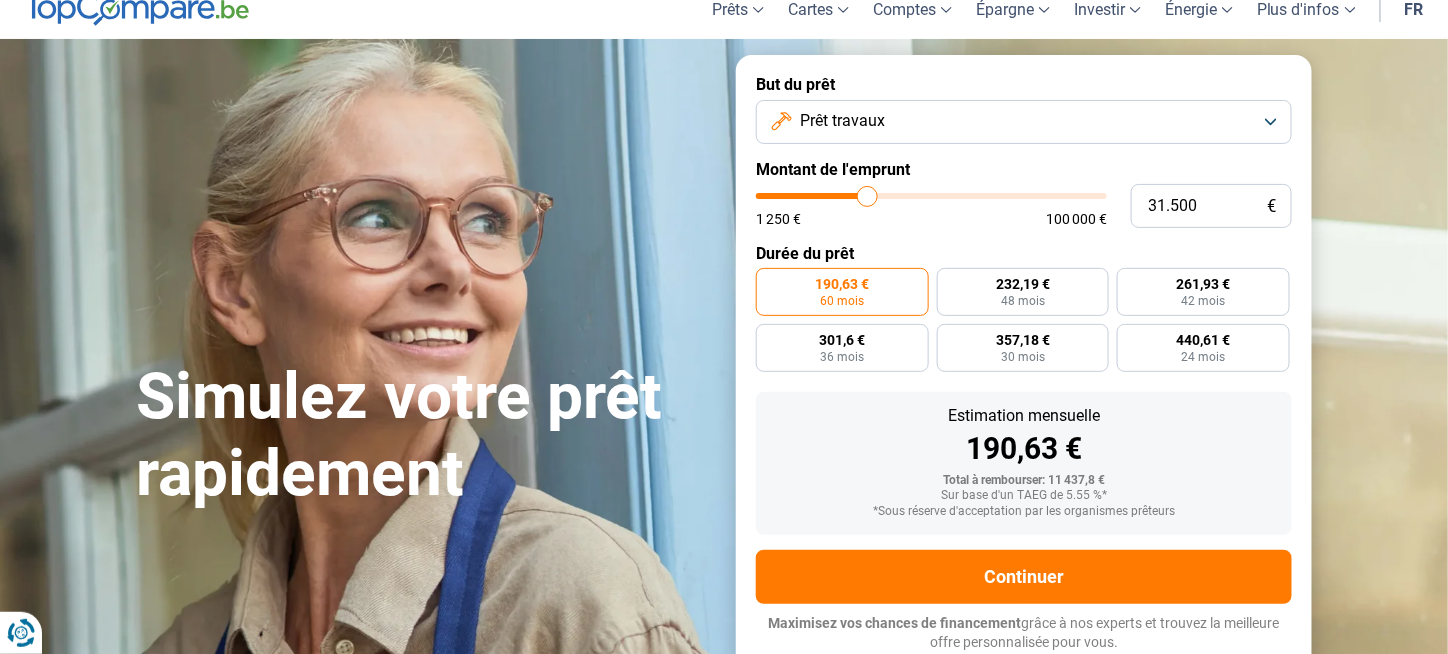 type on "31.000" 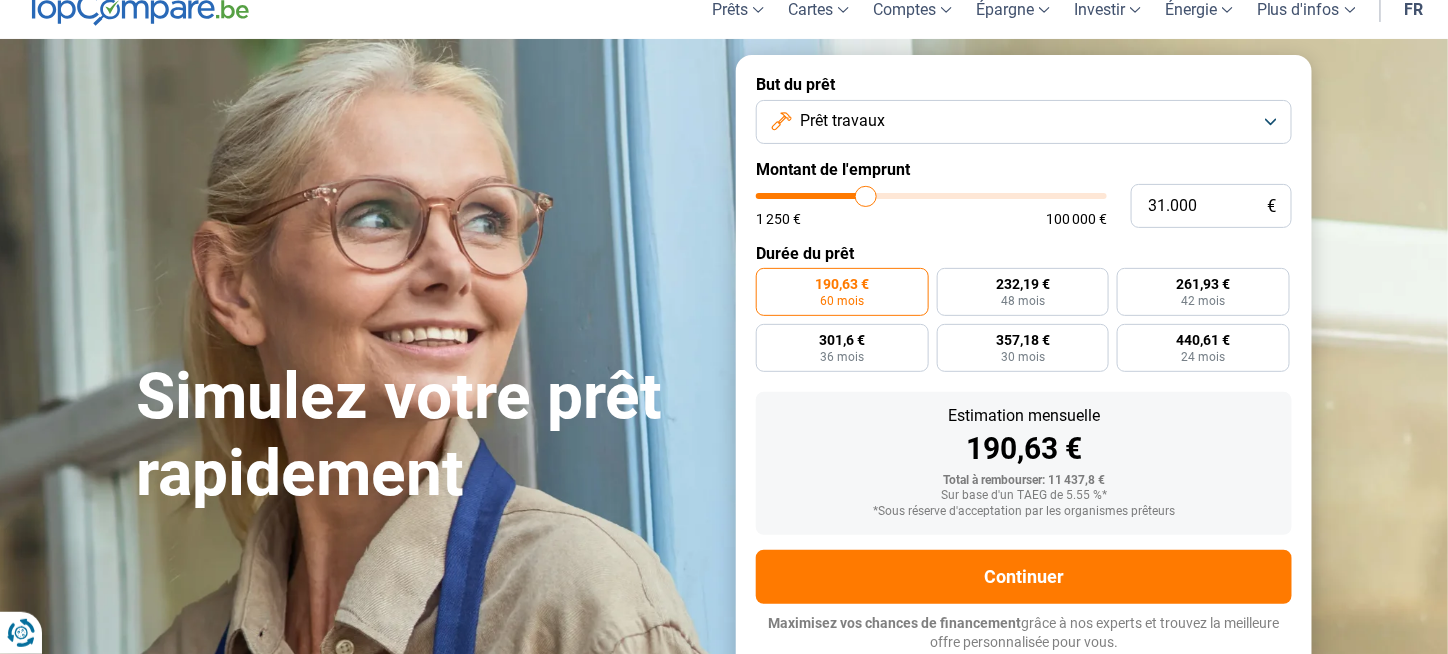 type on "30.750" 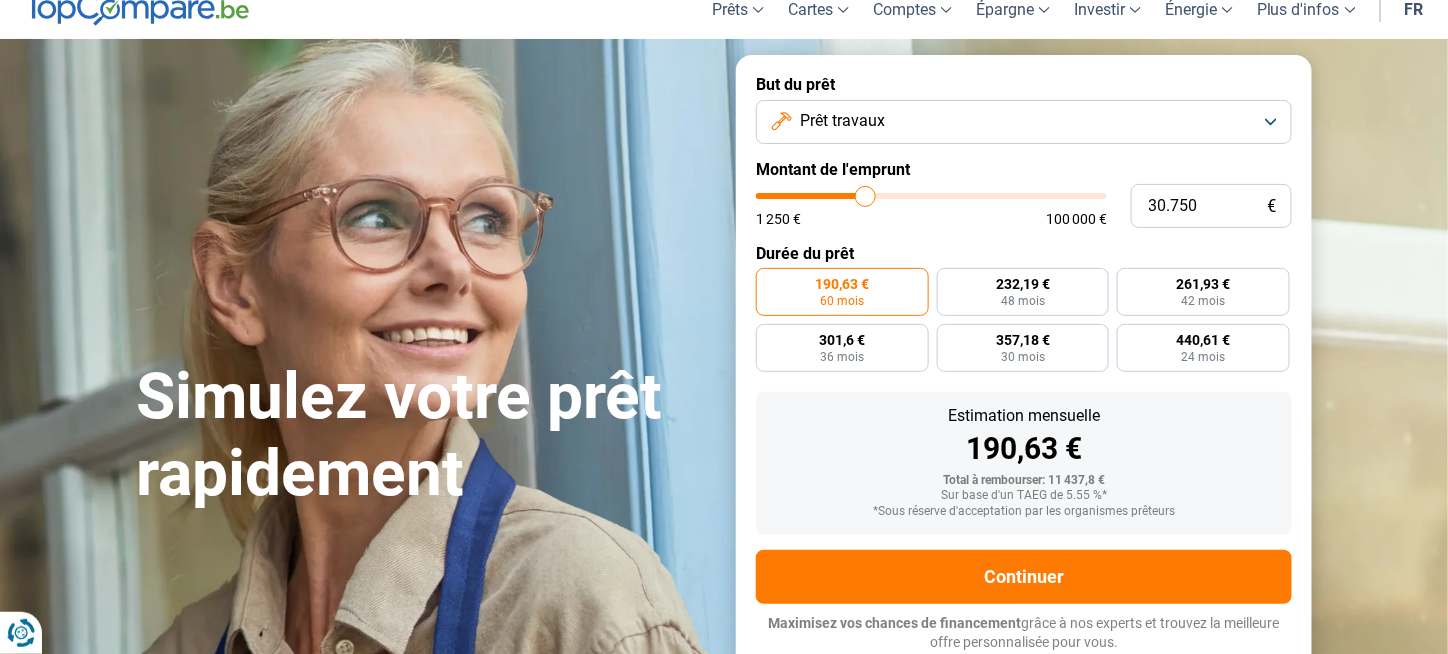 type on "30.500" 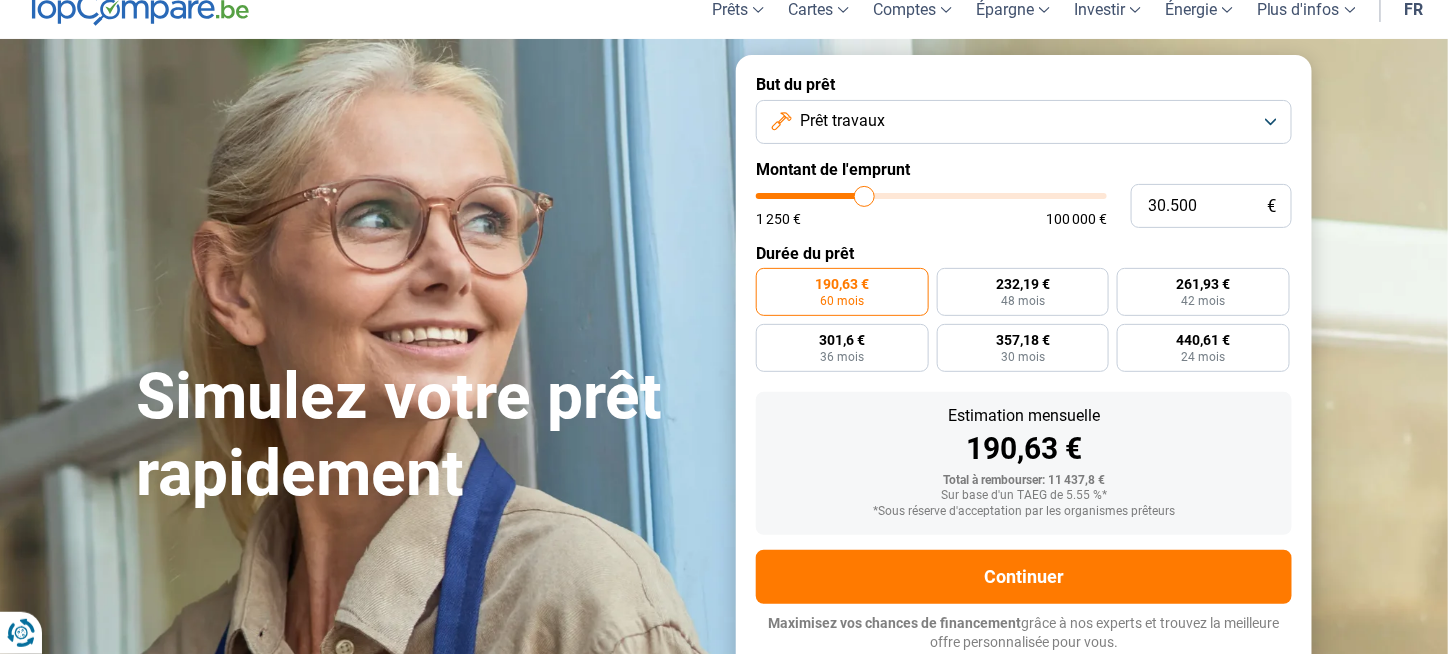 type on "30.250" 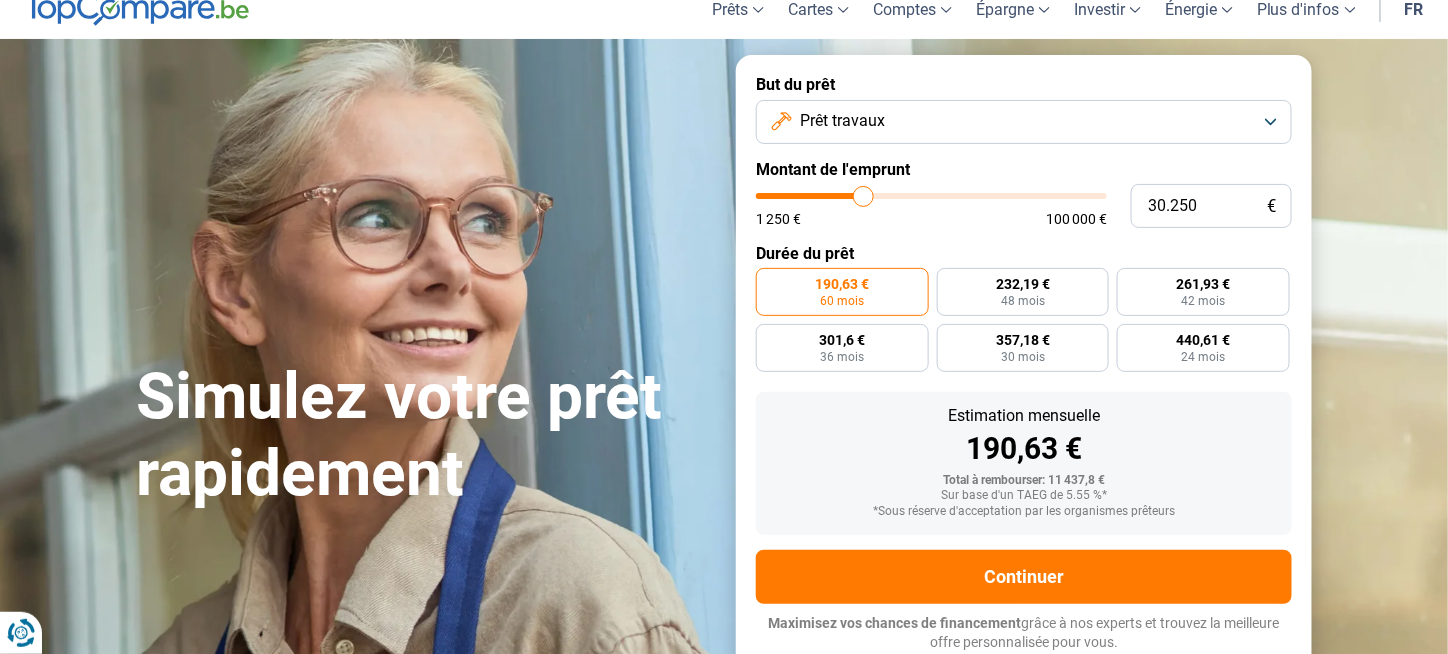 type on "29.750" 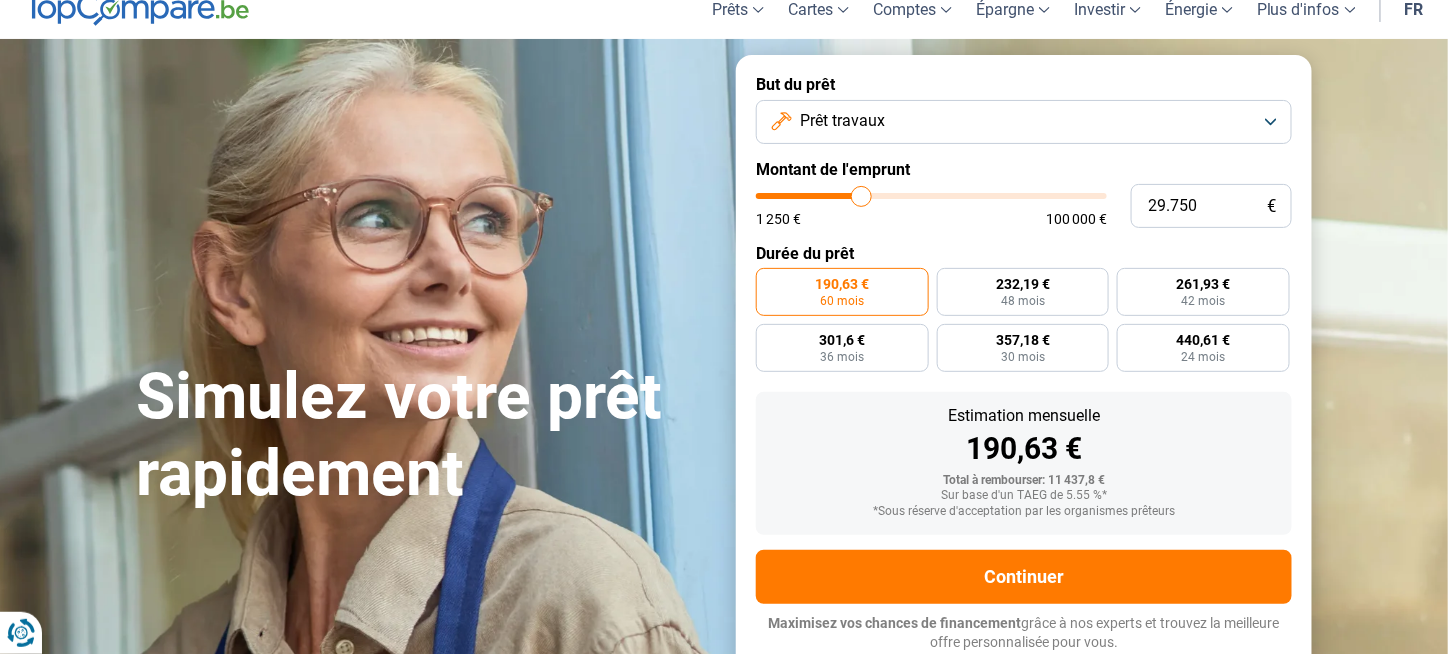 type on "28.500" 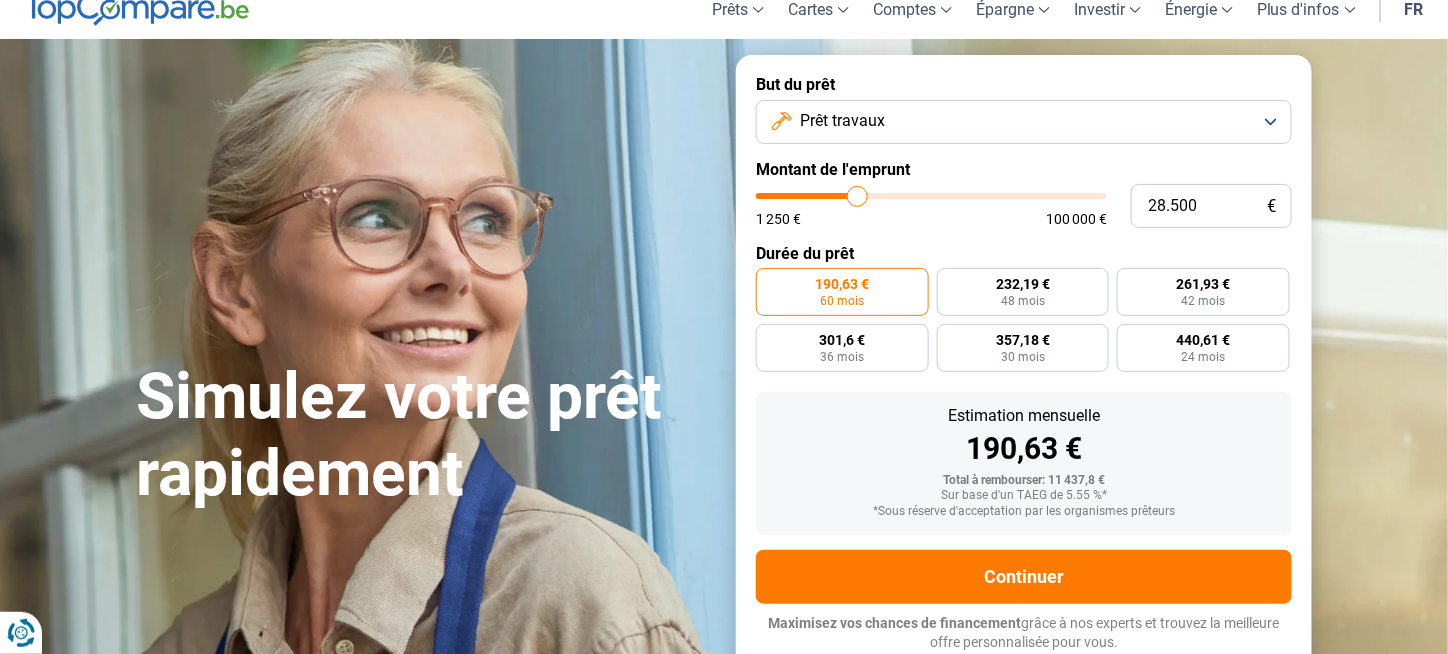 type on "28.250" 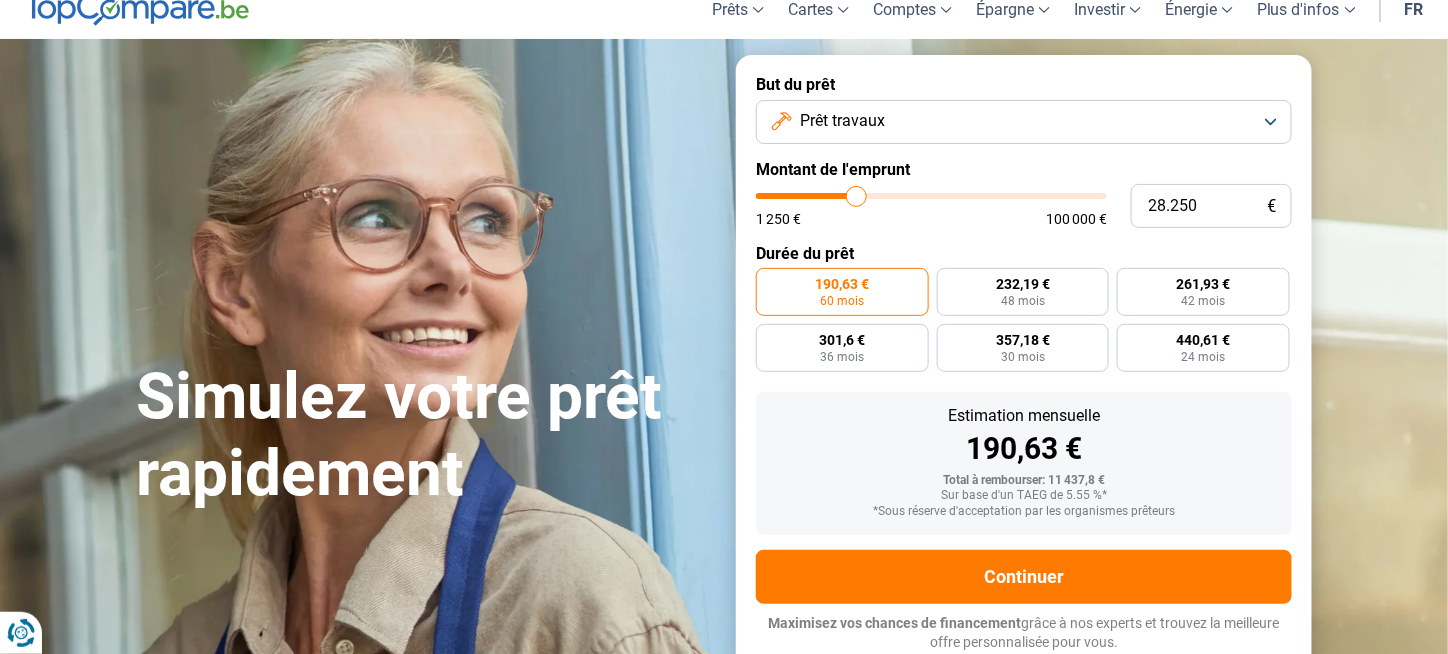 type on "28.000" 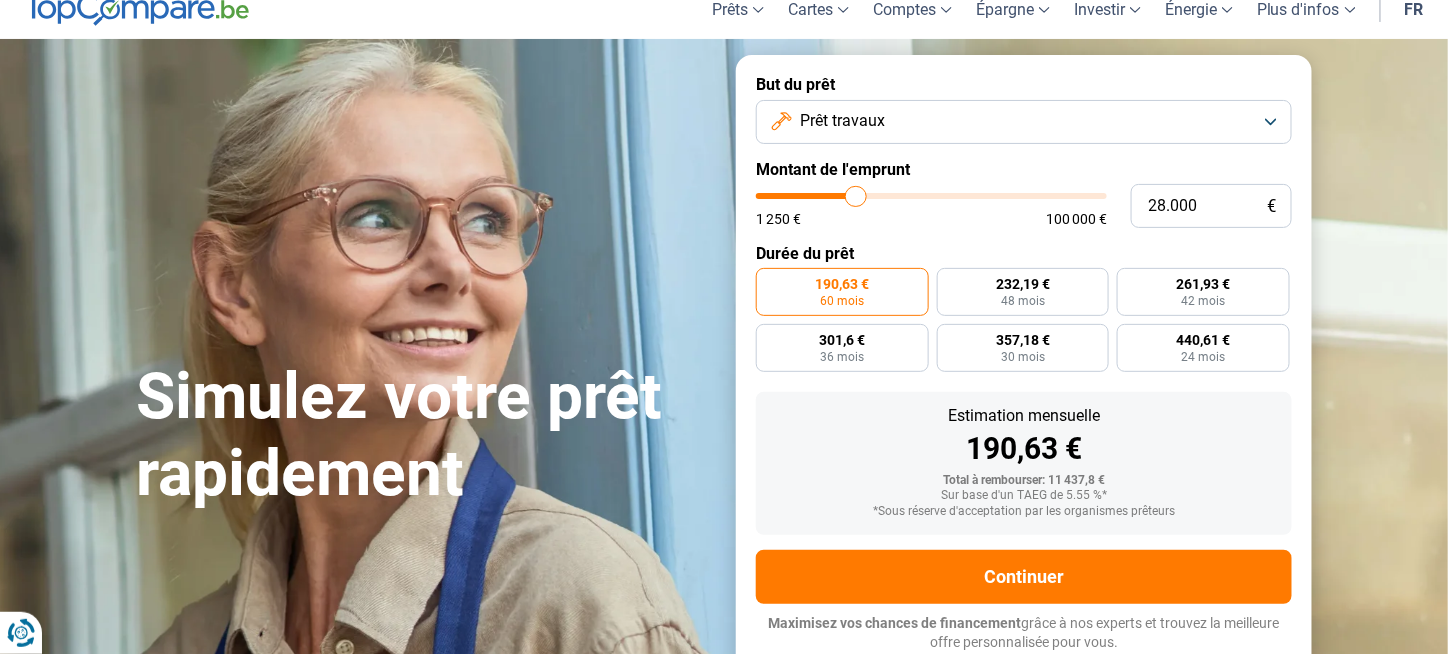 type on "27.750" 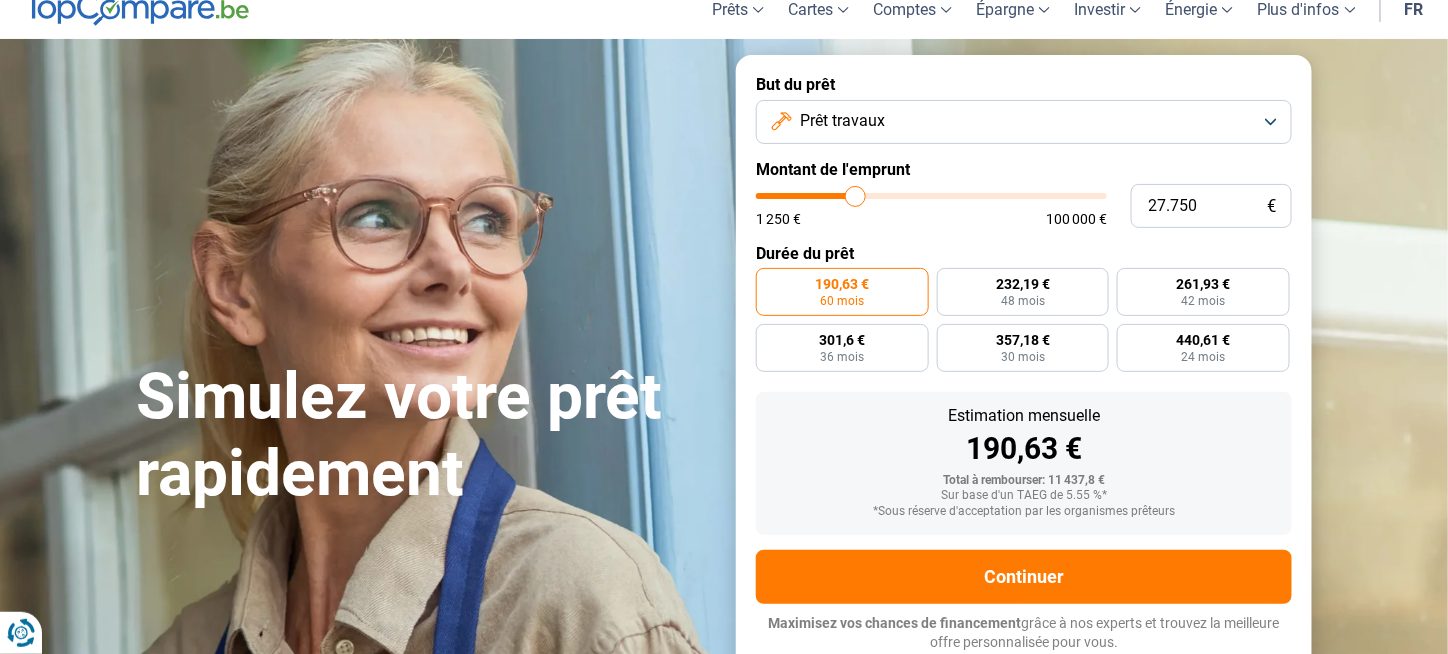 type on "27.500" 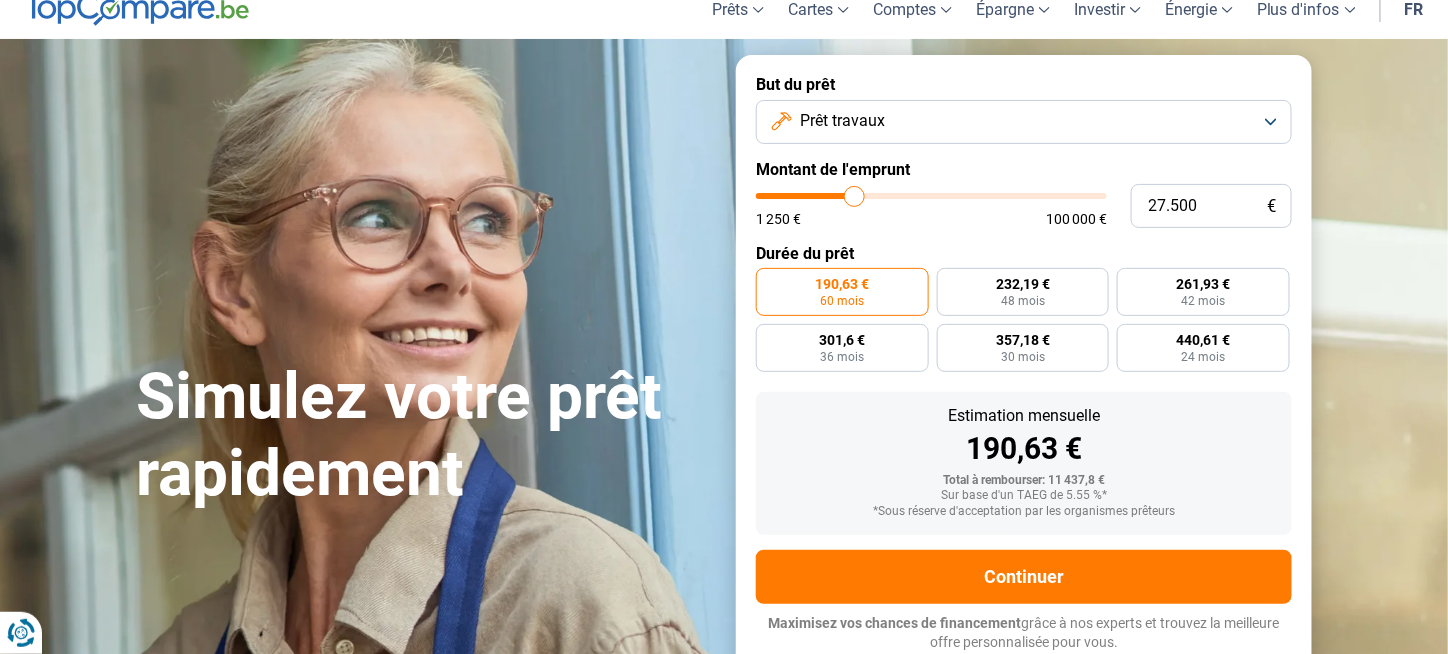 type on "27.250" 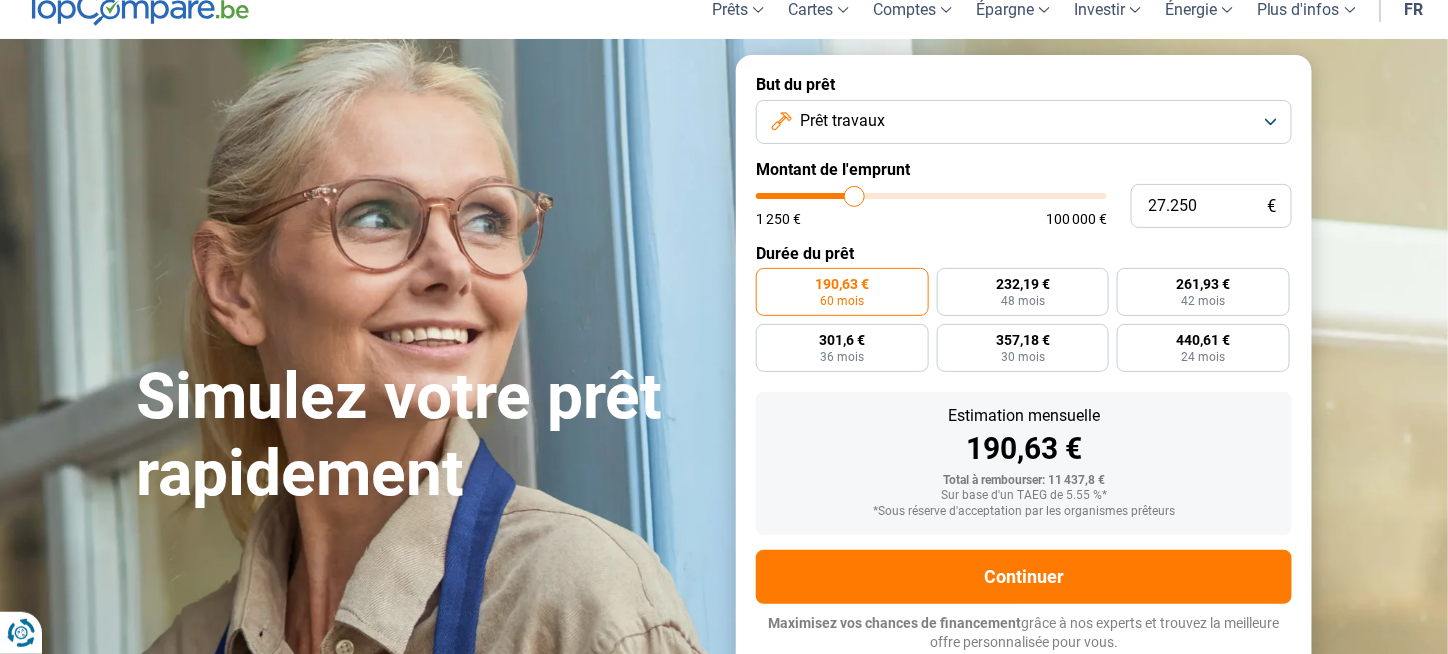 type on "27250" 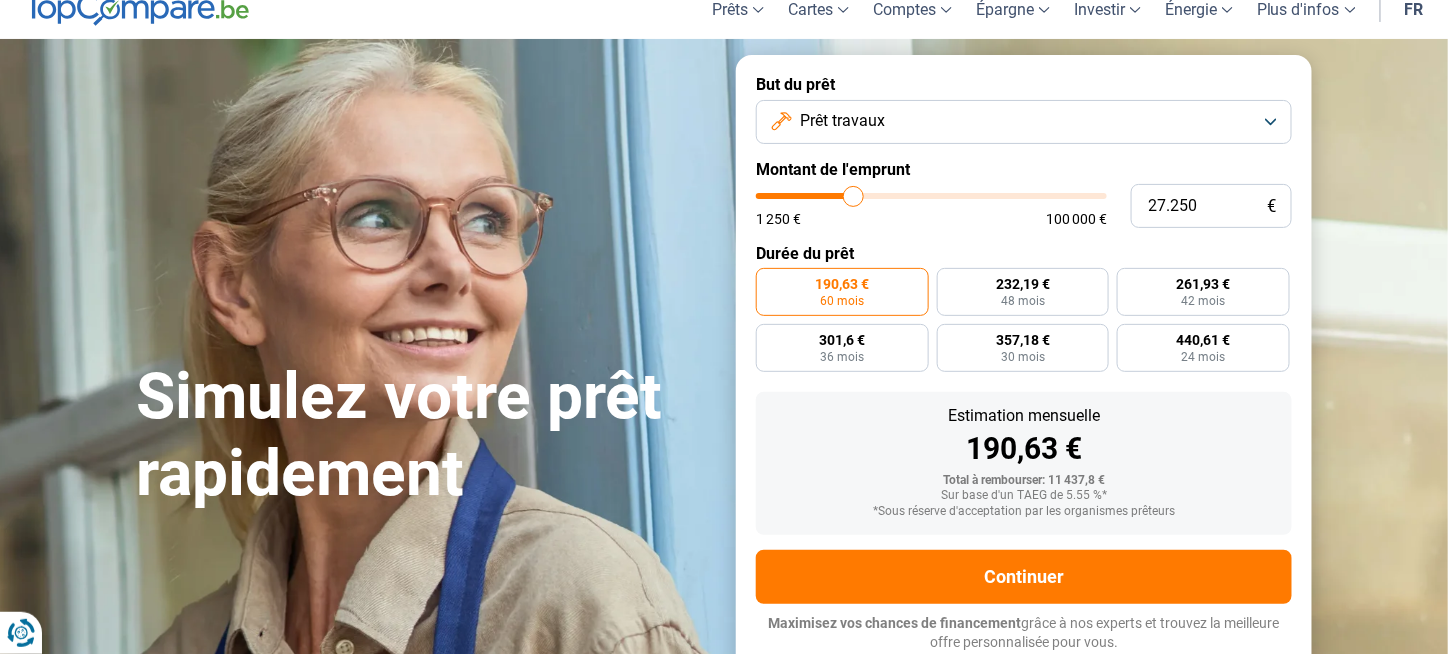 type on "27.000" 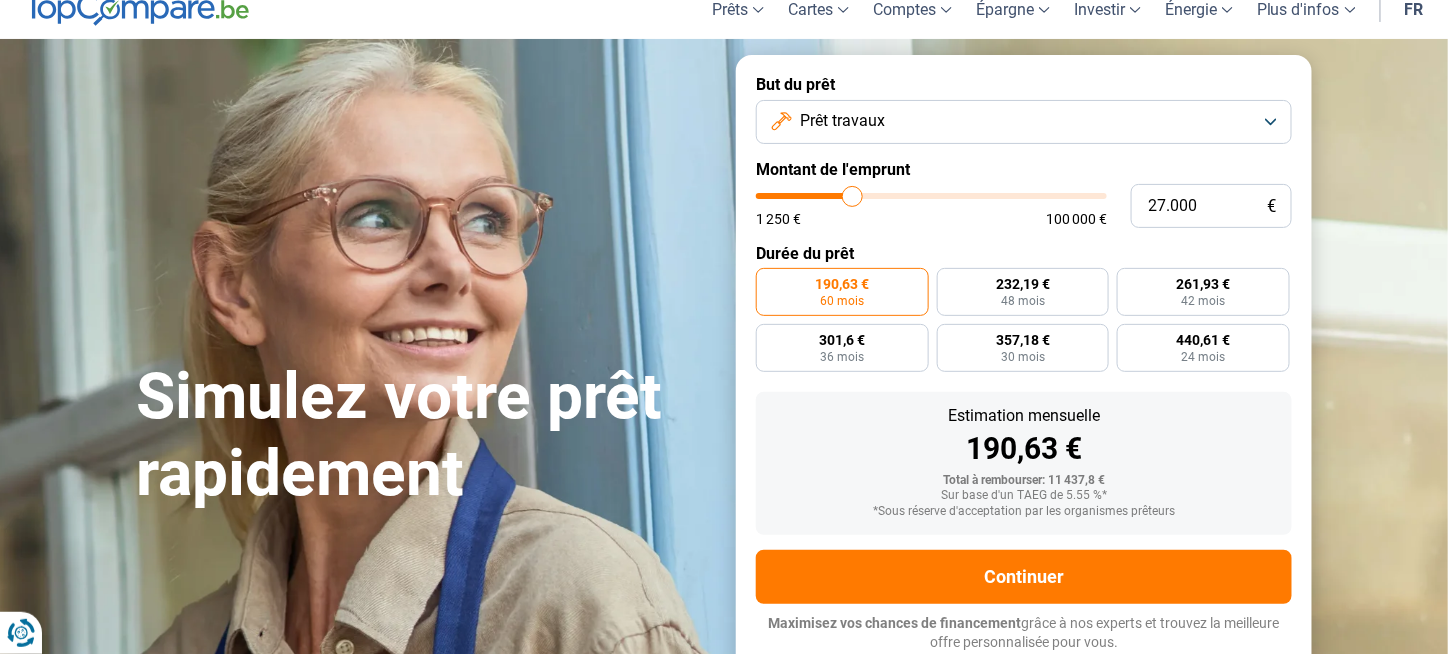 type on "26.500" 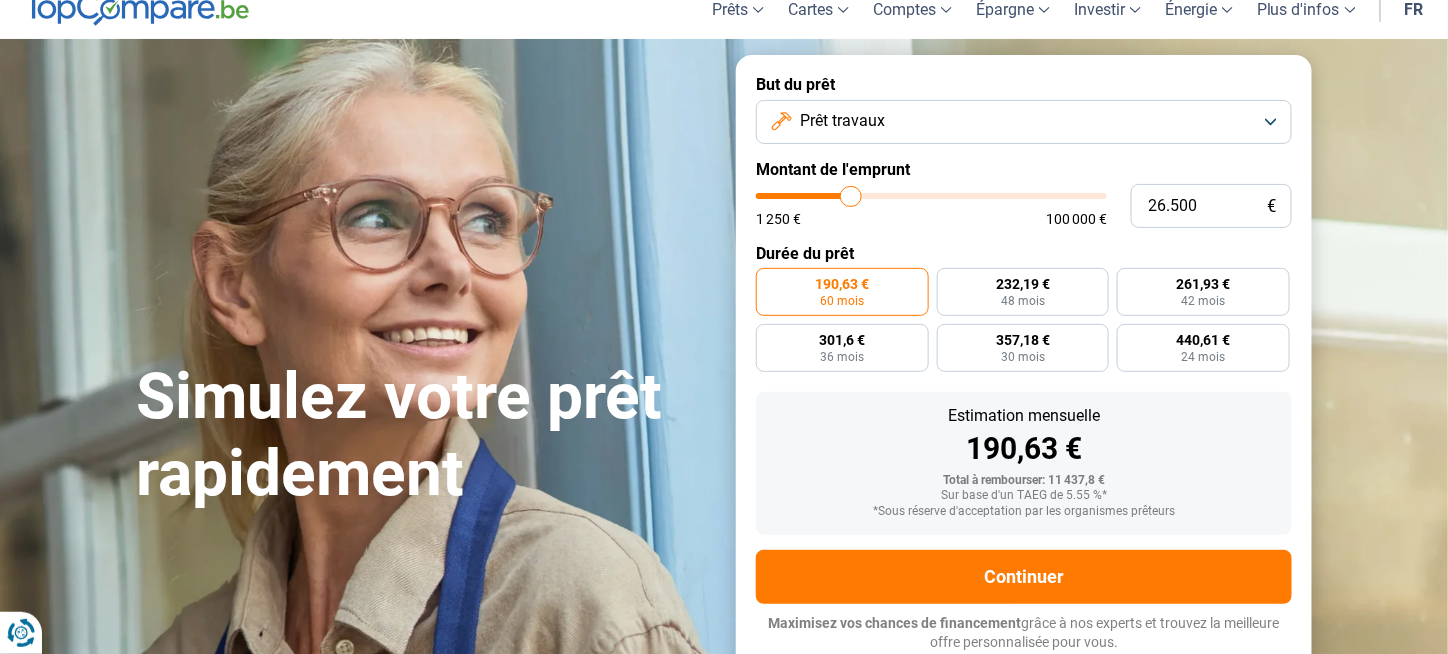 type on "26.250" 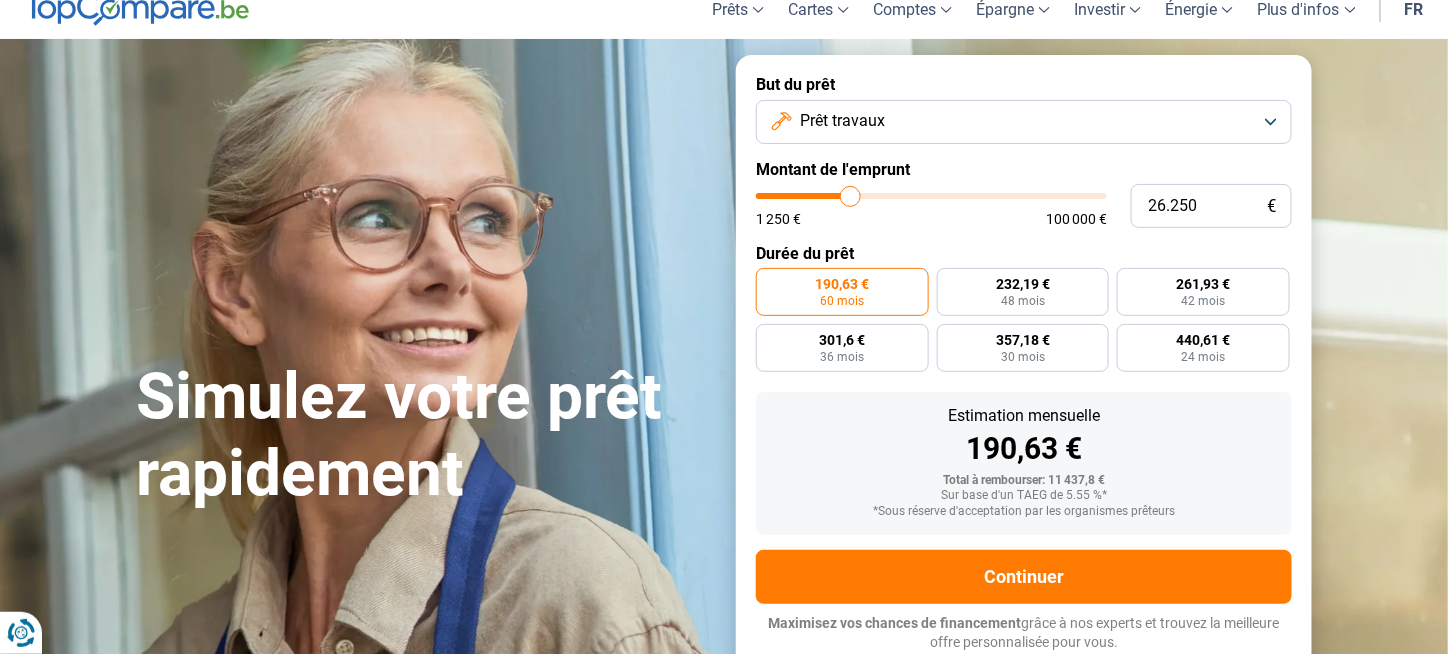 type on "26.000" 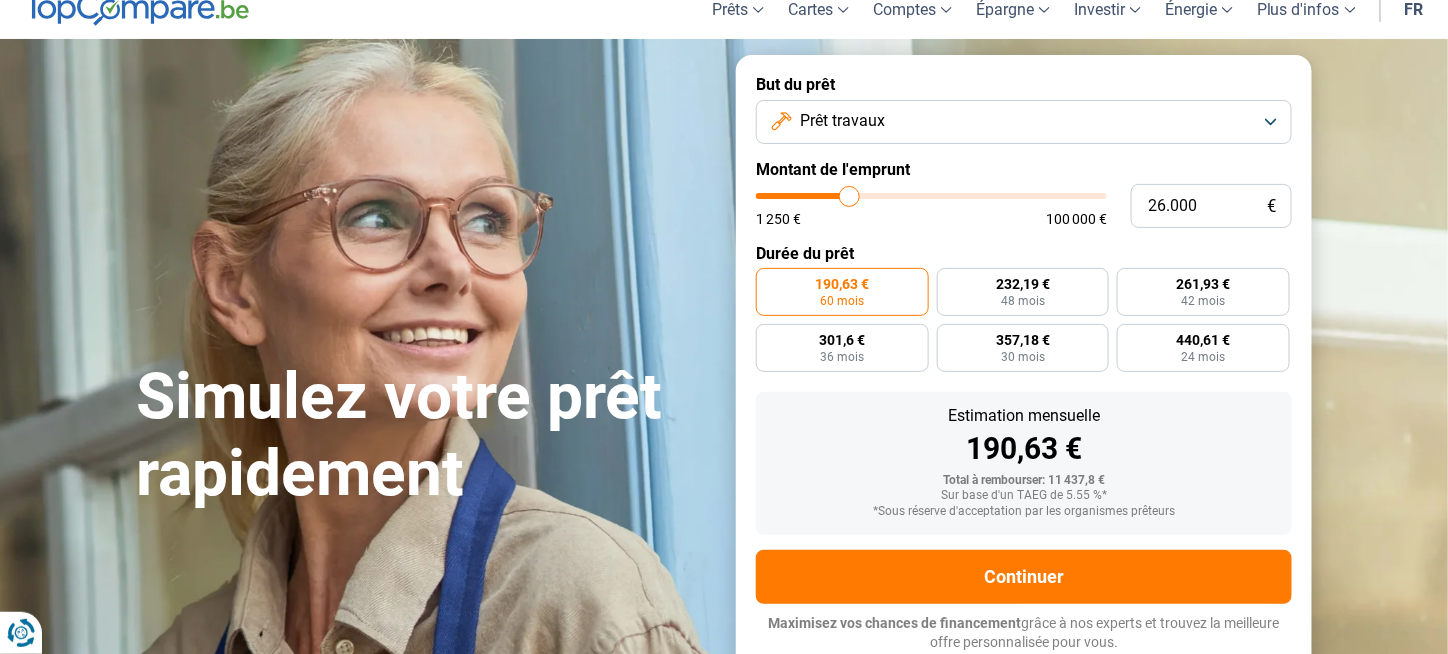 type on "25.750" 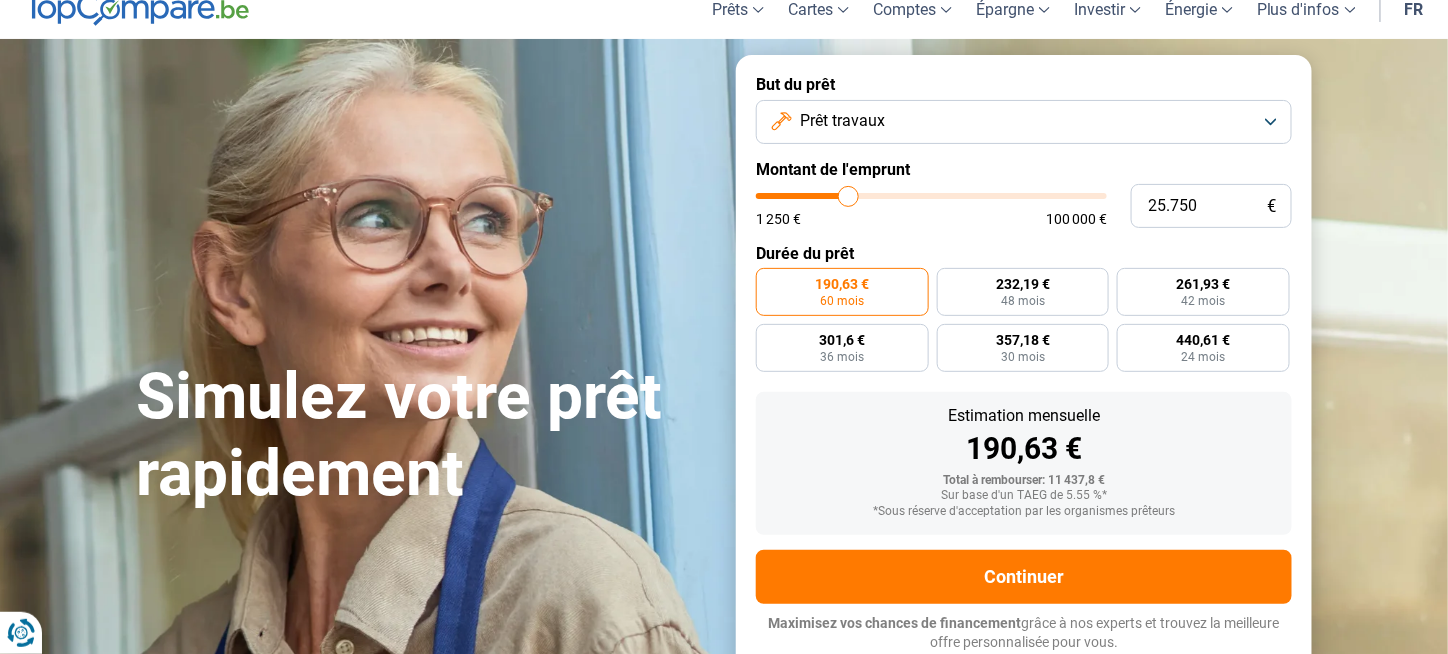 type on "25.500" 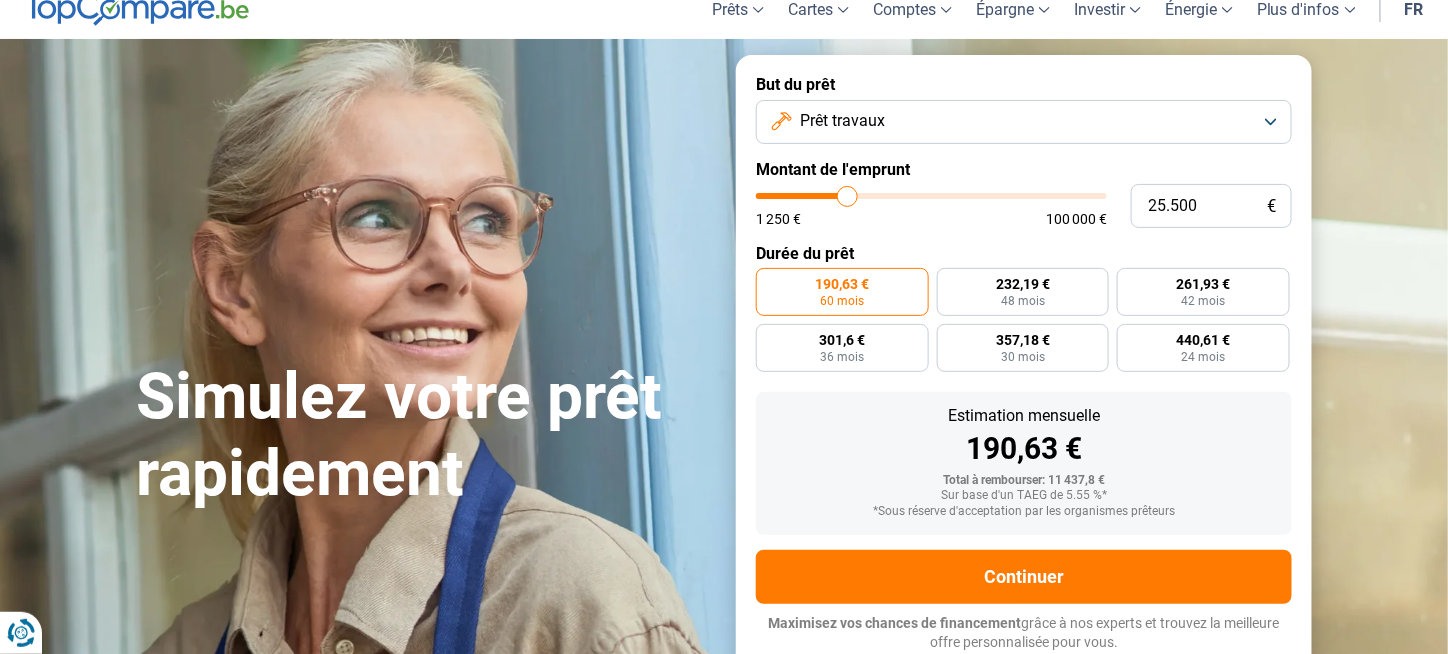 type on "25.250" 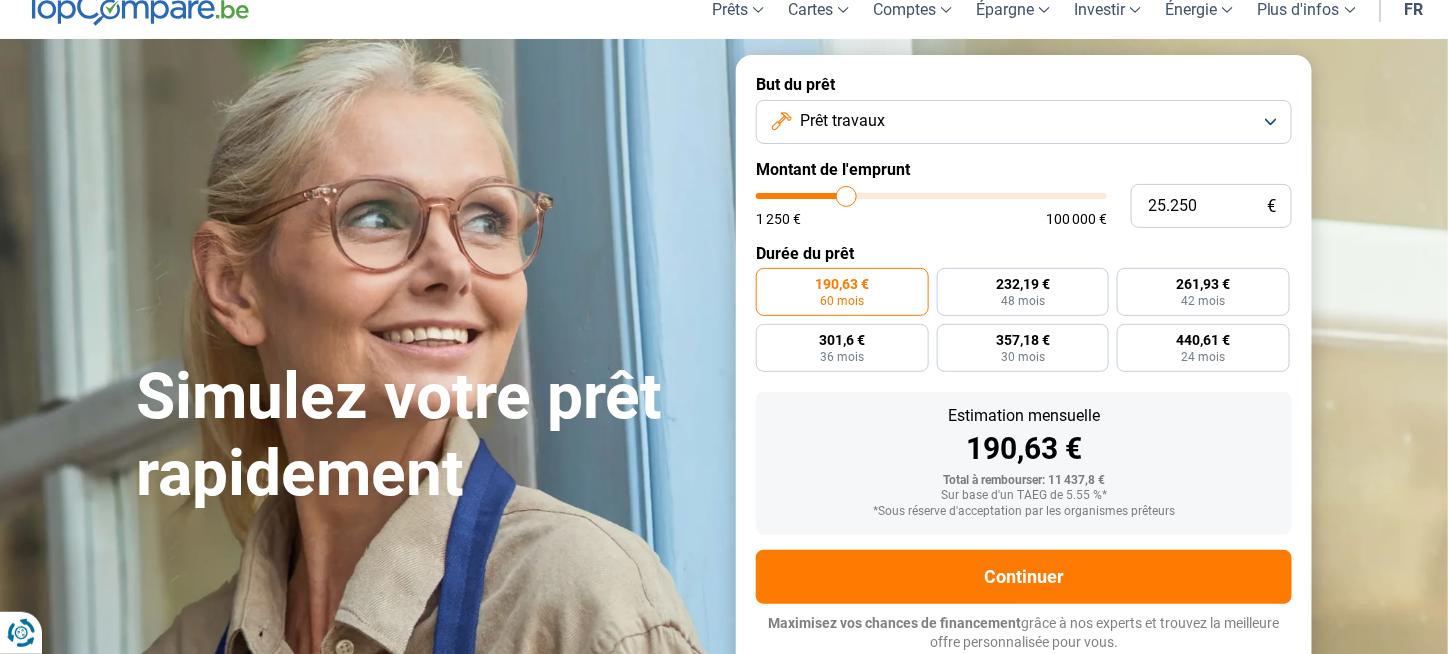 type on "25.000" 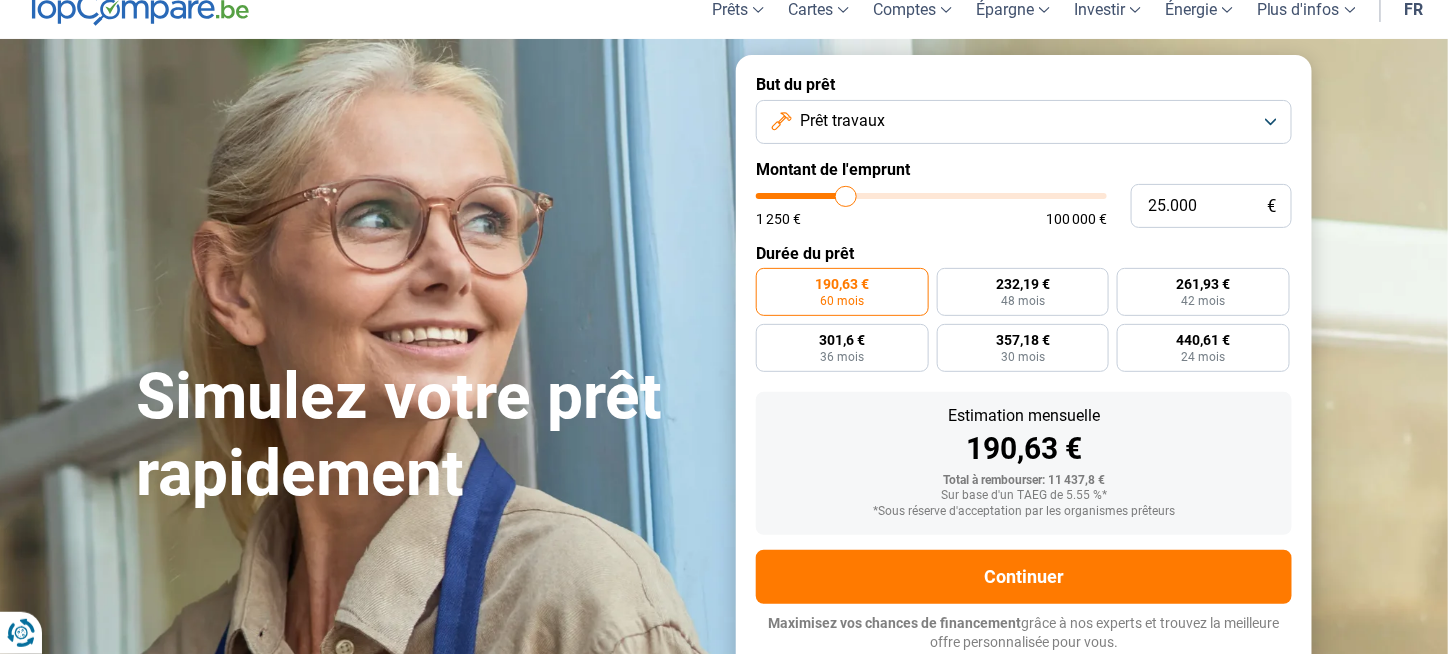 type on "24.750" 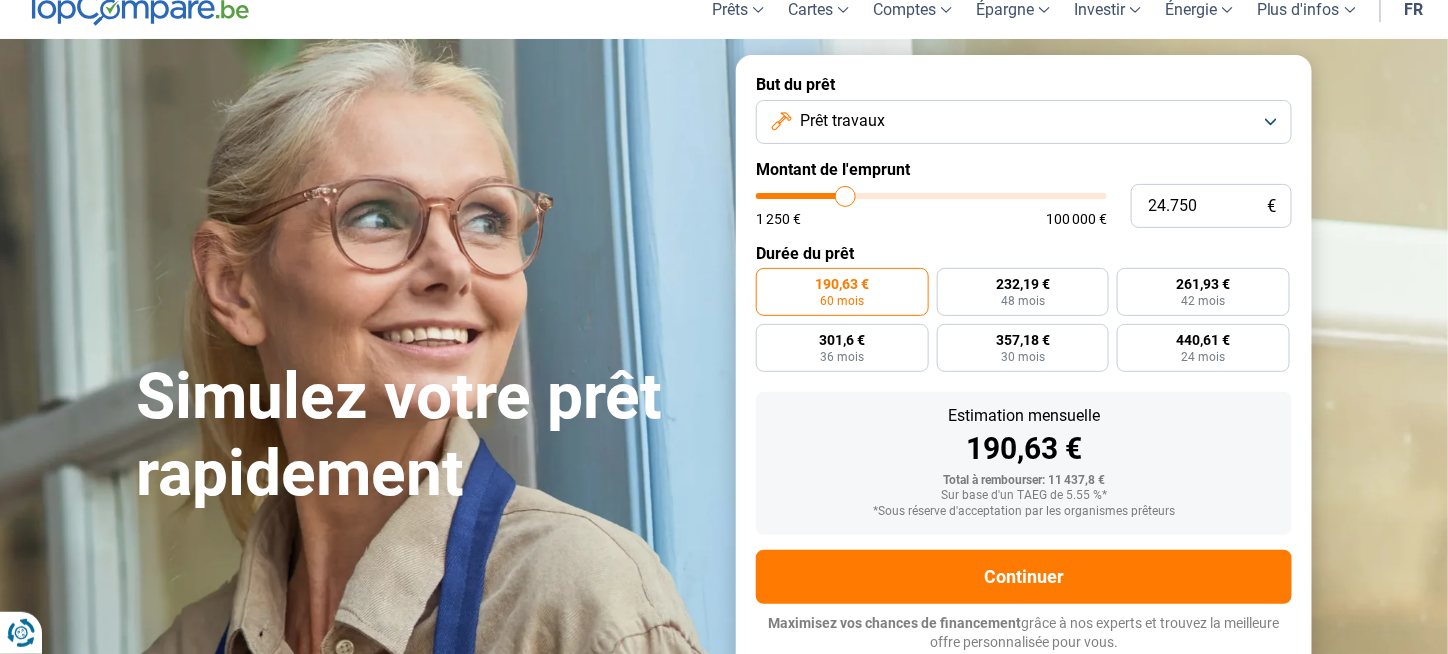 type on "24.500" 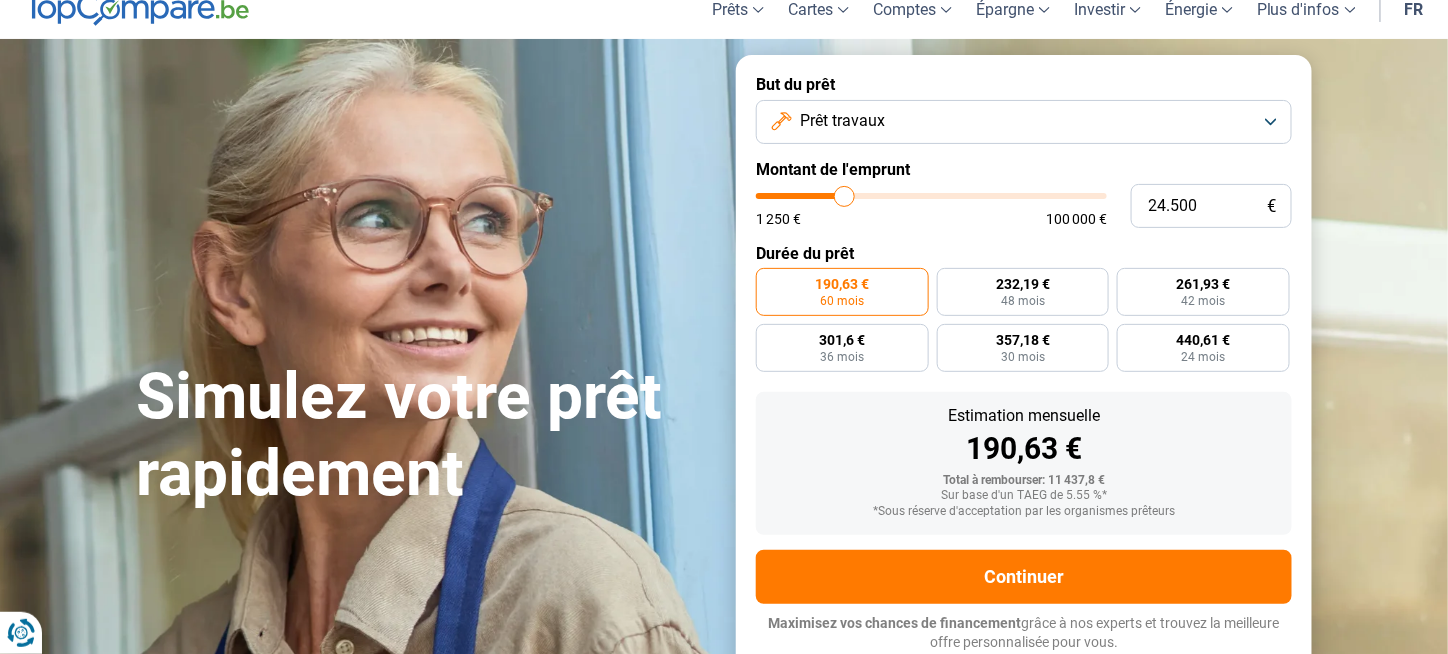 type on "24.000" 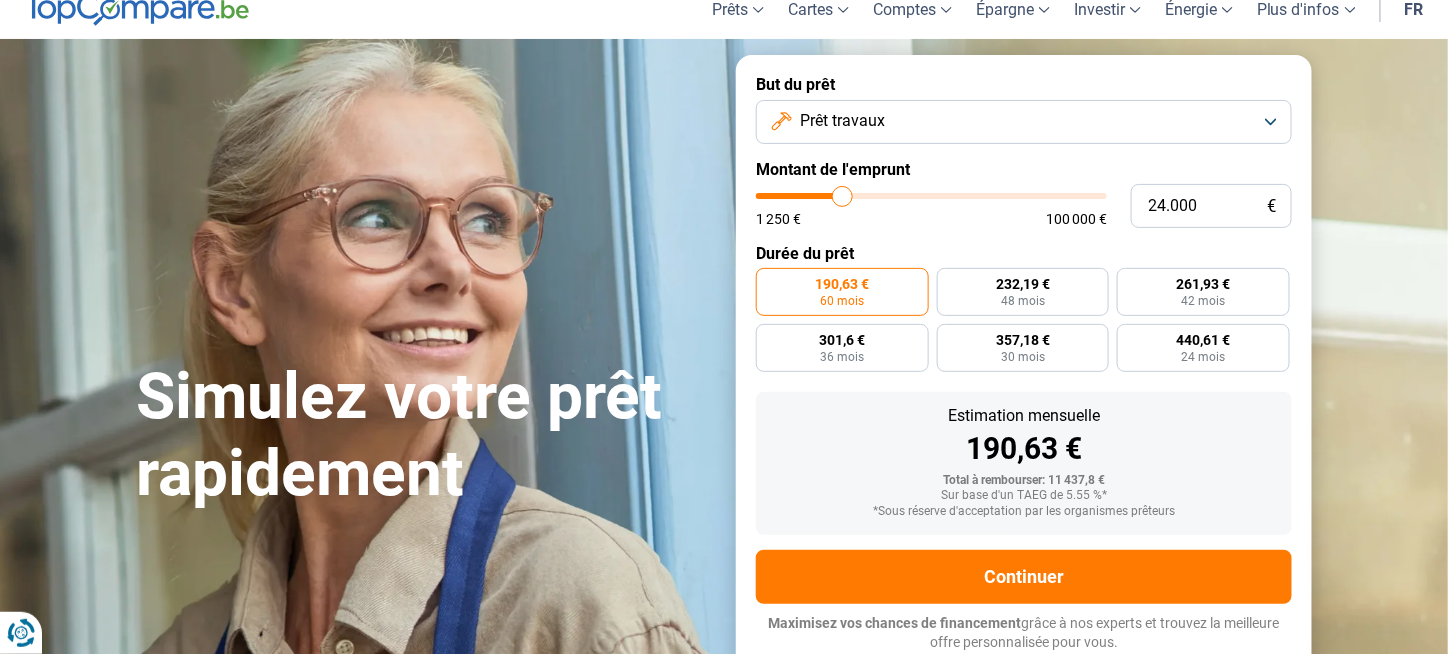 type on "23.750" 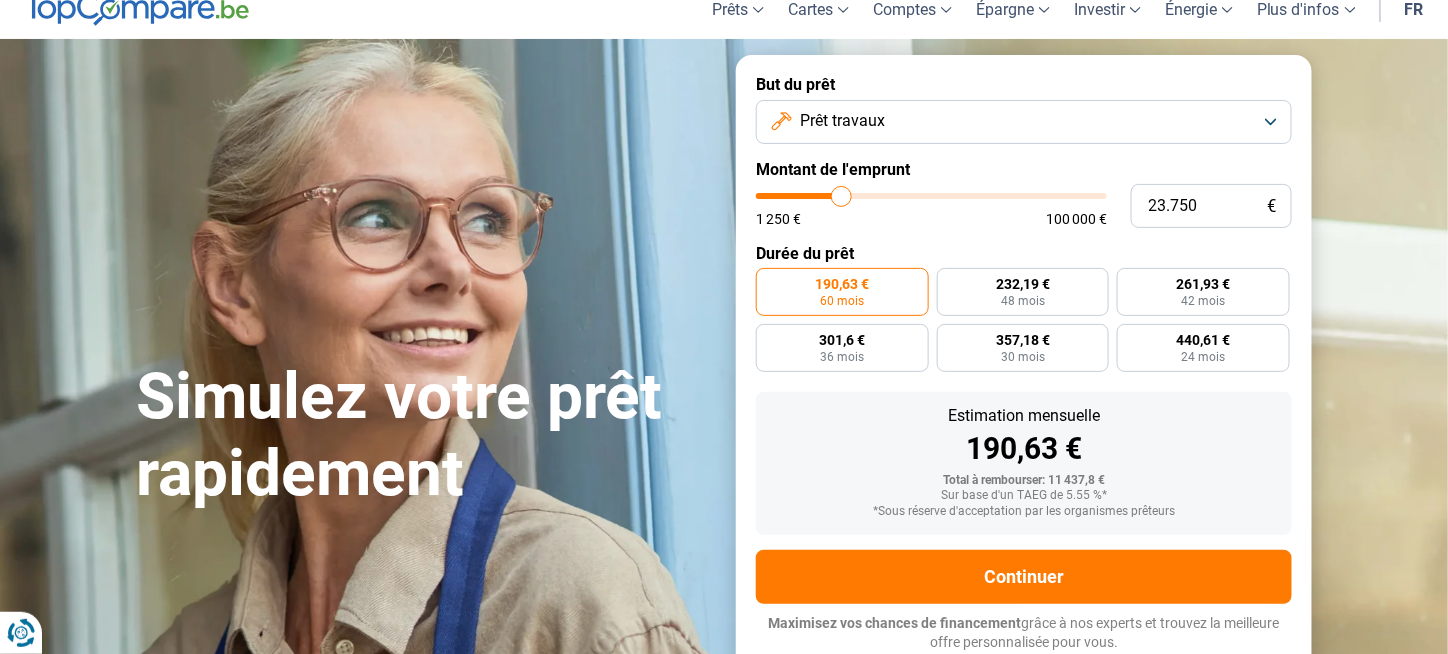 type on "23.500" 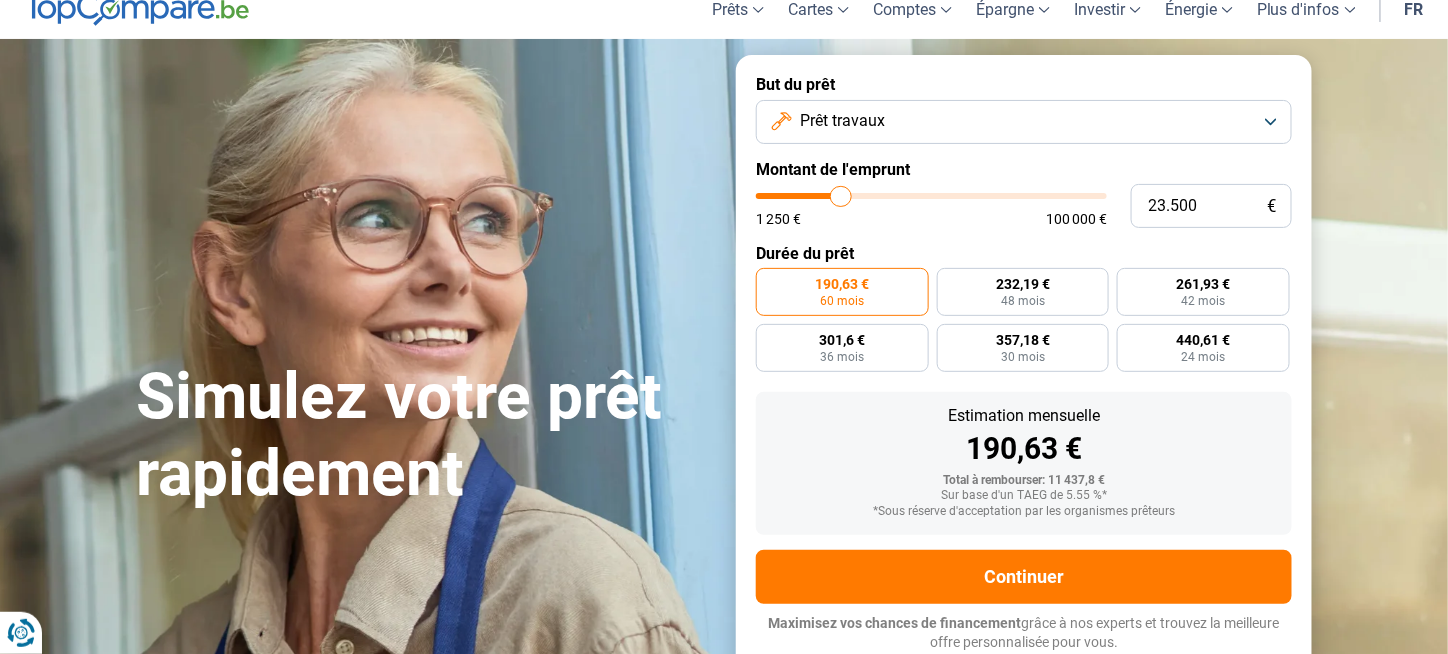 type on "23.250" 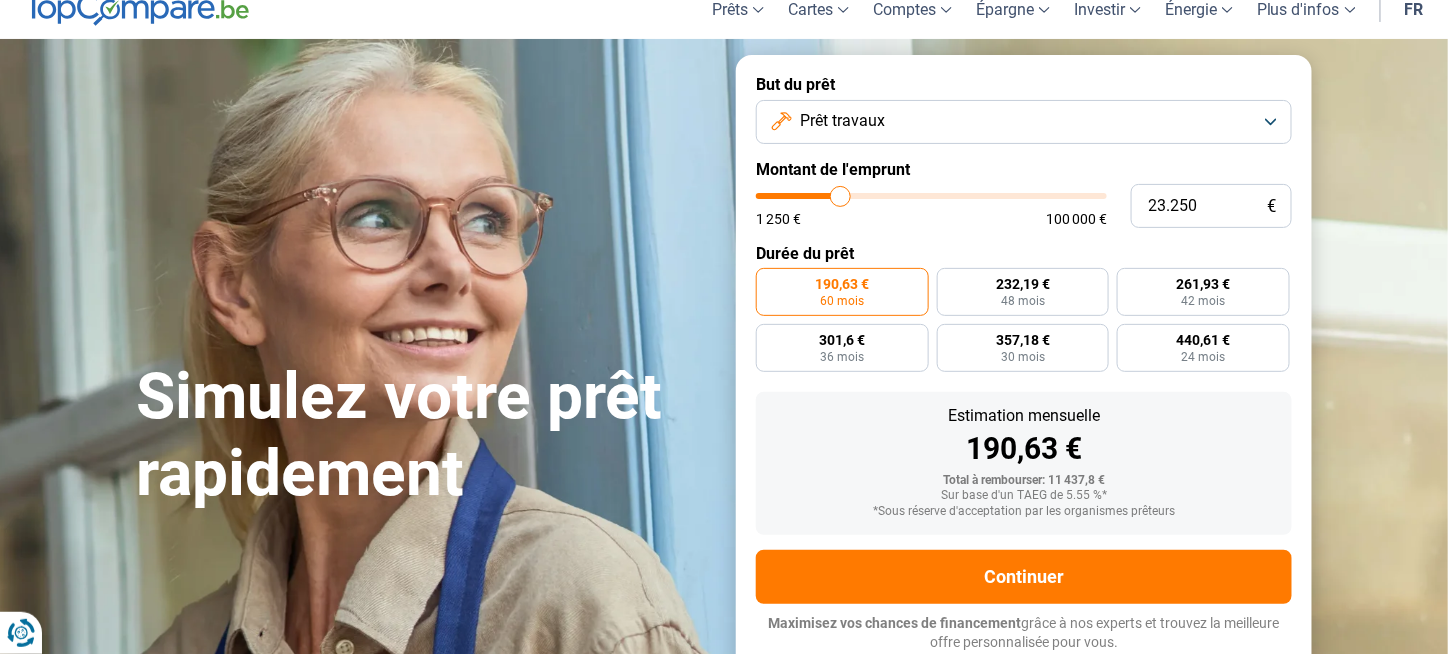 type on "23.000" 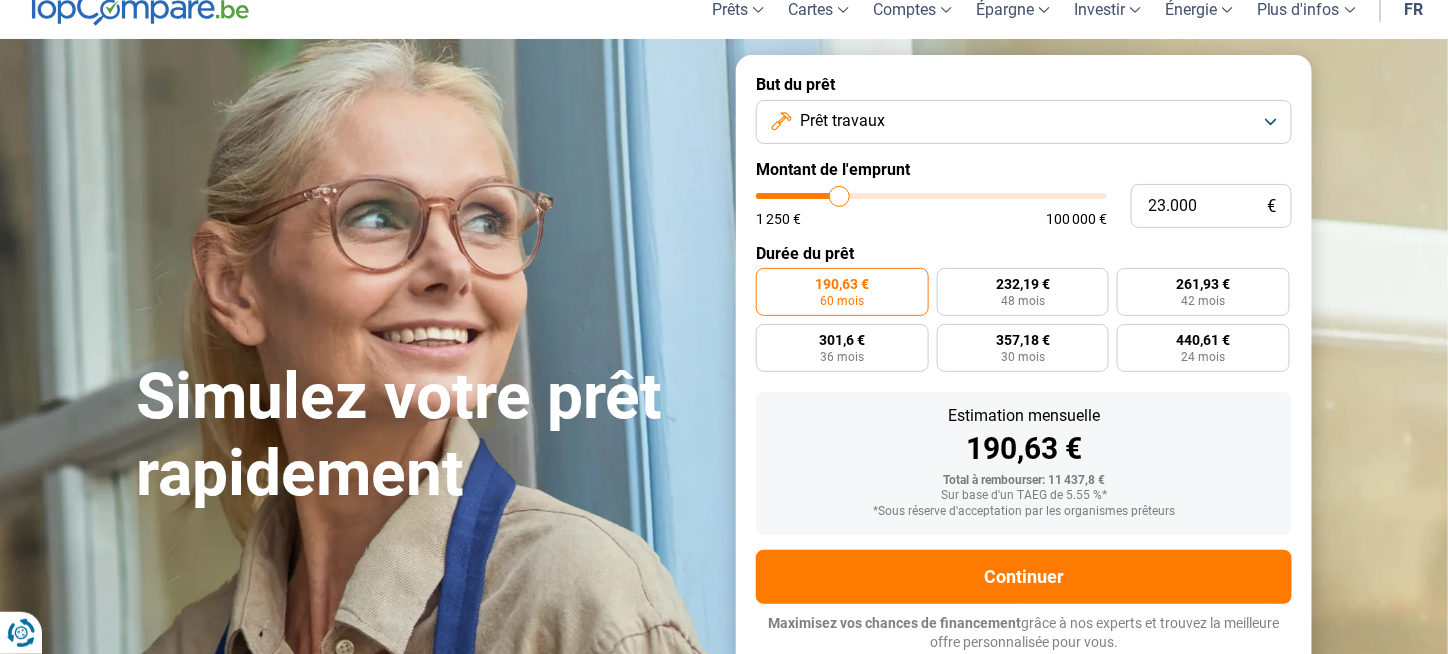 type on "23.750" 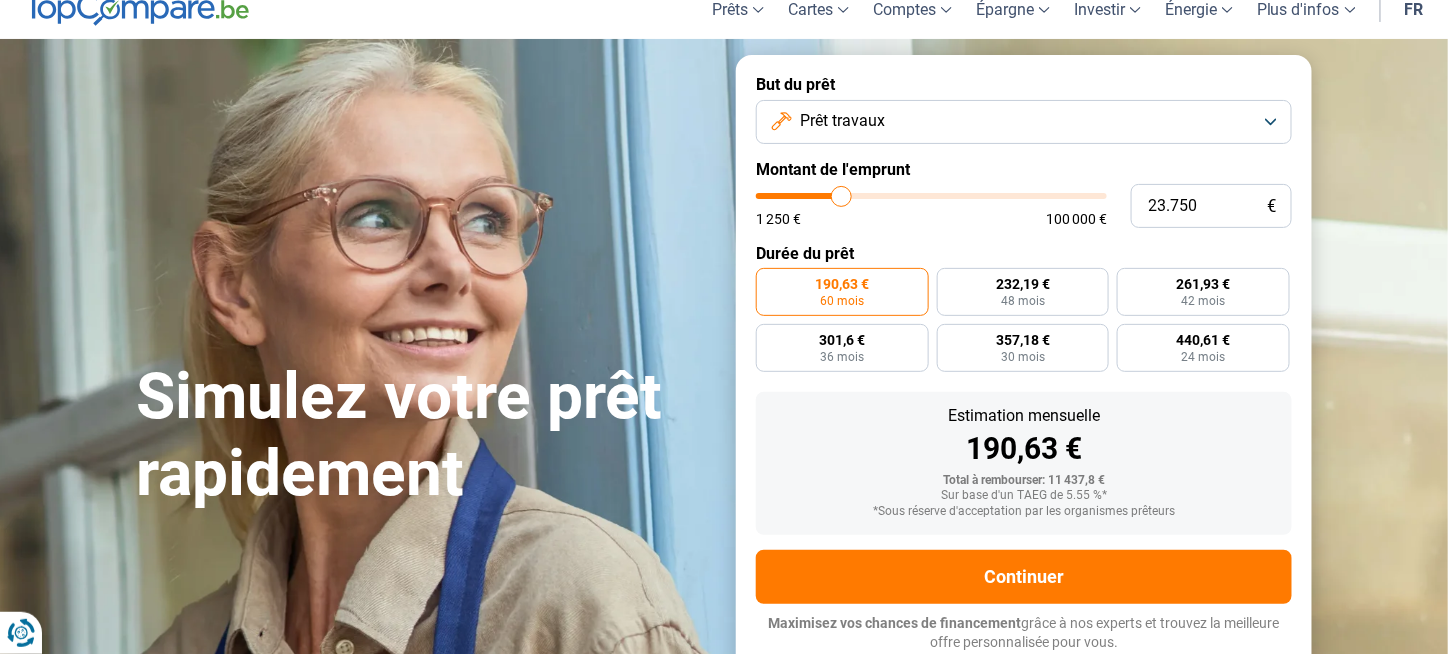 drag, startPoint x: 793, startPoint y: 198, endPoint x: 842, endPoint y: 188, distance: 50.01 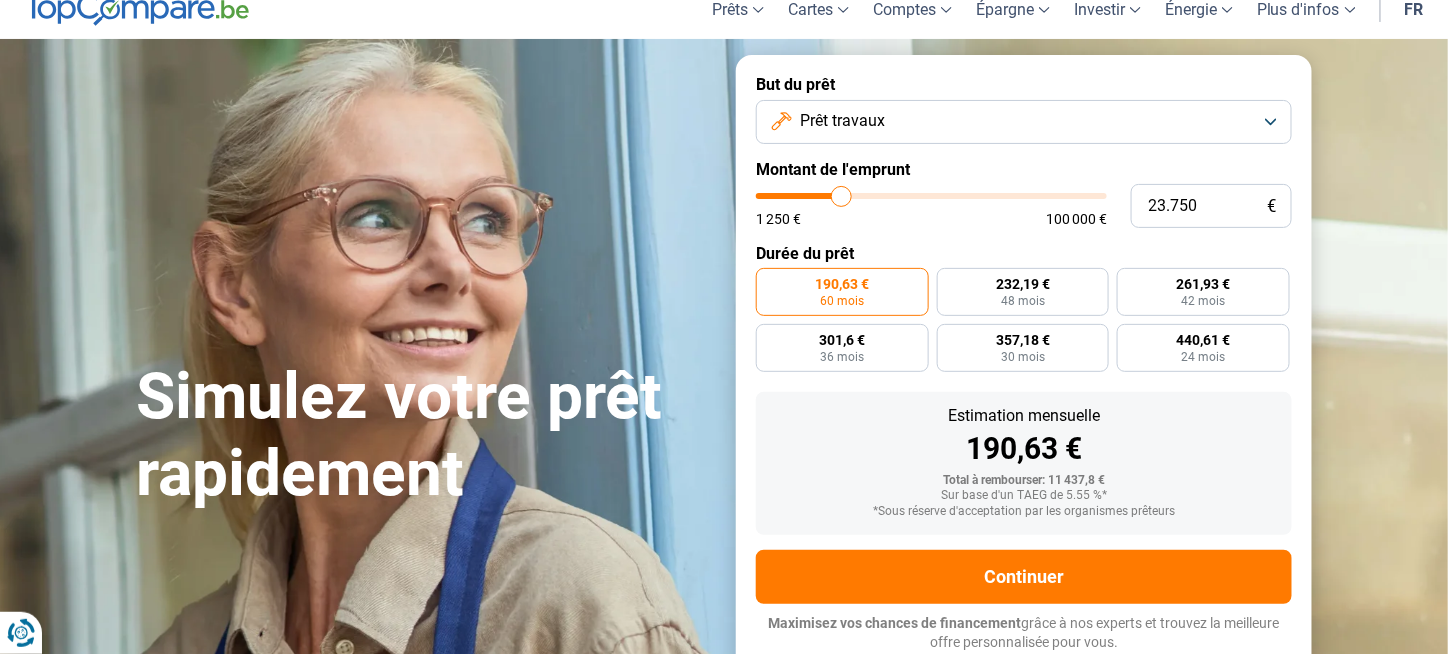 type on "23750" 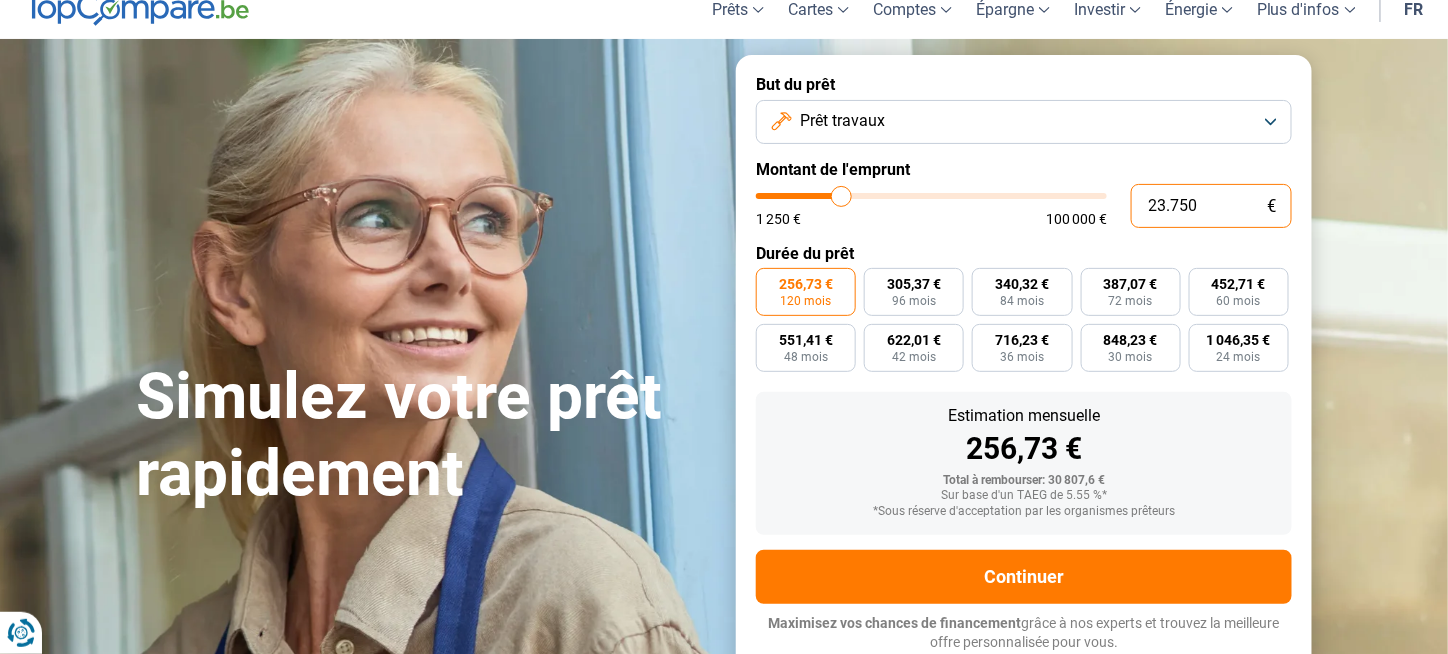 click on "23.750" at bounding box center [1211, 206] 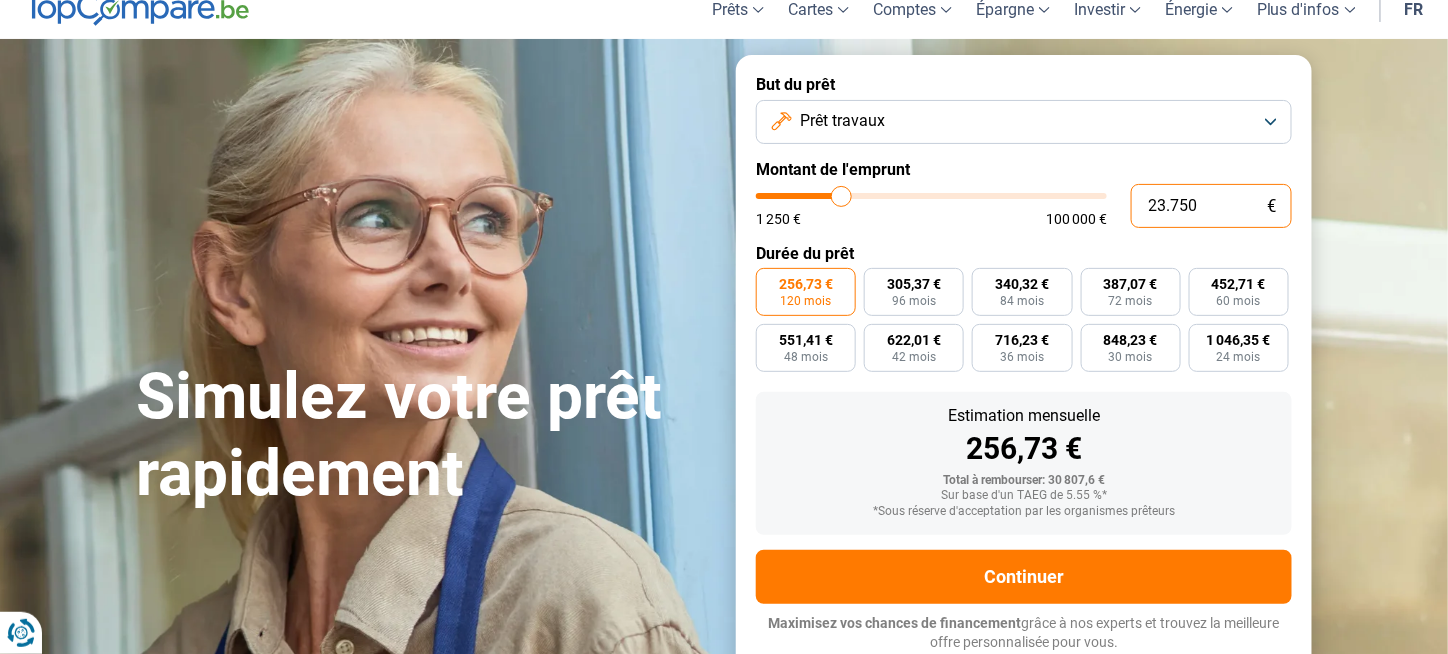 type on "2.370" 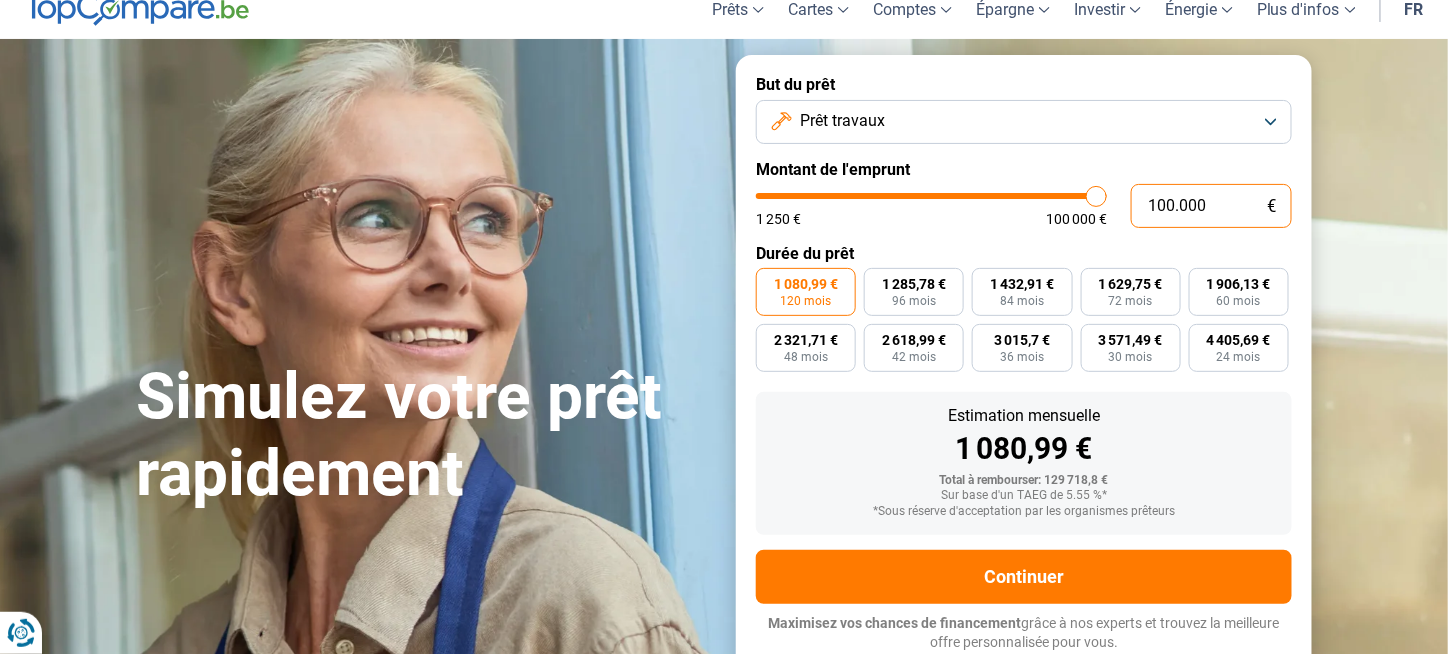 drag, startPoint x: 1217, startPoint y: 203, endPoint x: 1150, endPoint y: 203, distance: 67 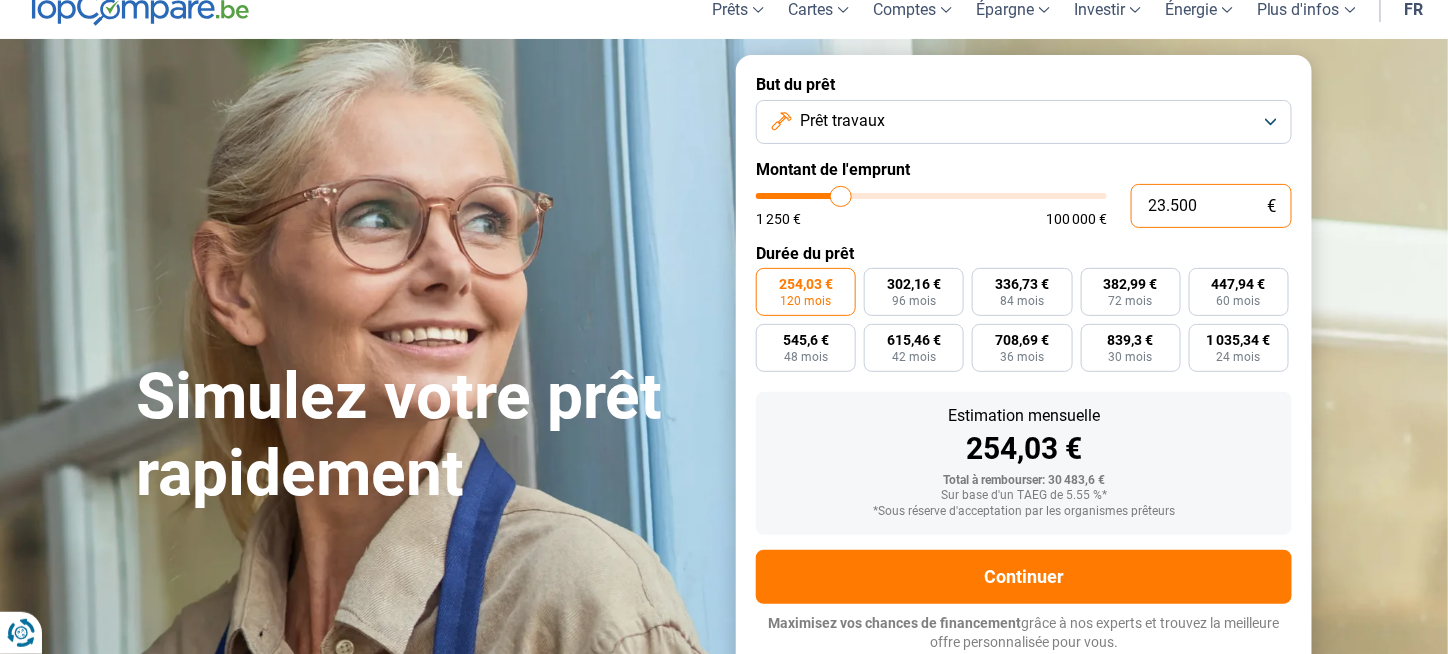 click on "23.500" at bounding box center [1211, 206] 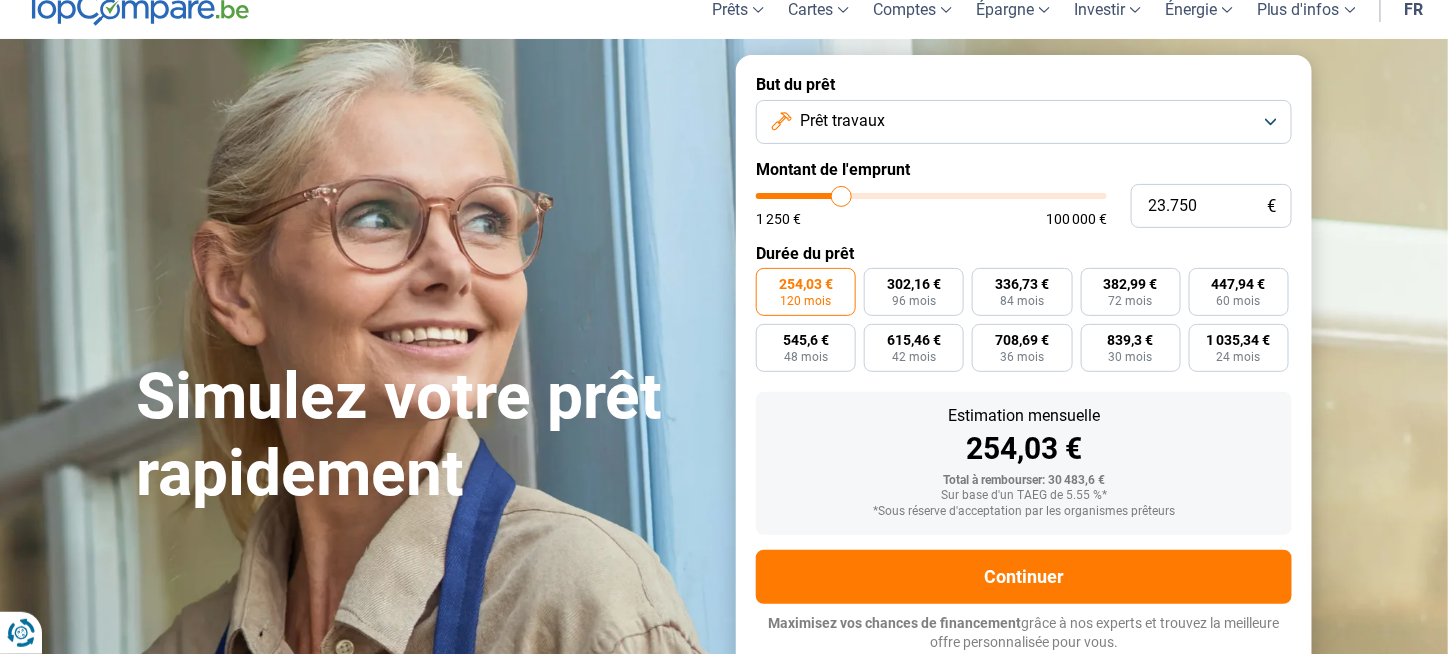 click at bounding box center (931, 196) 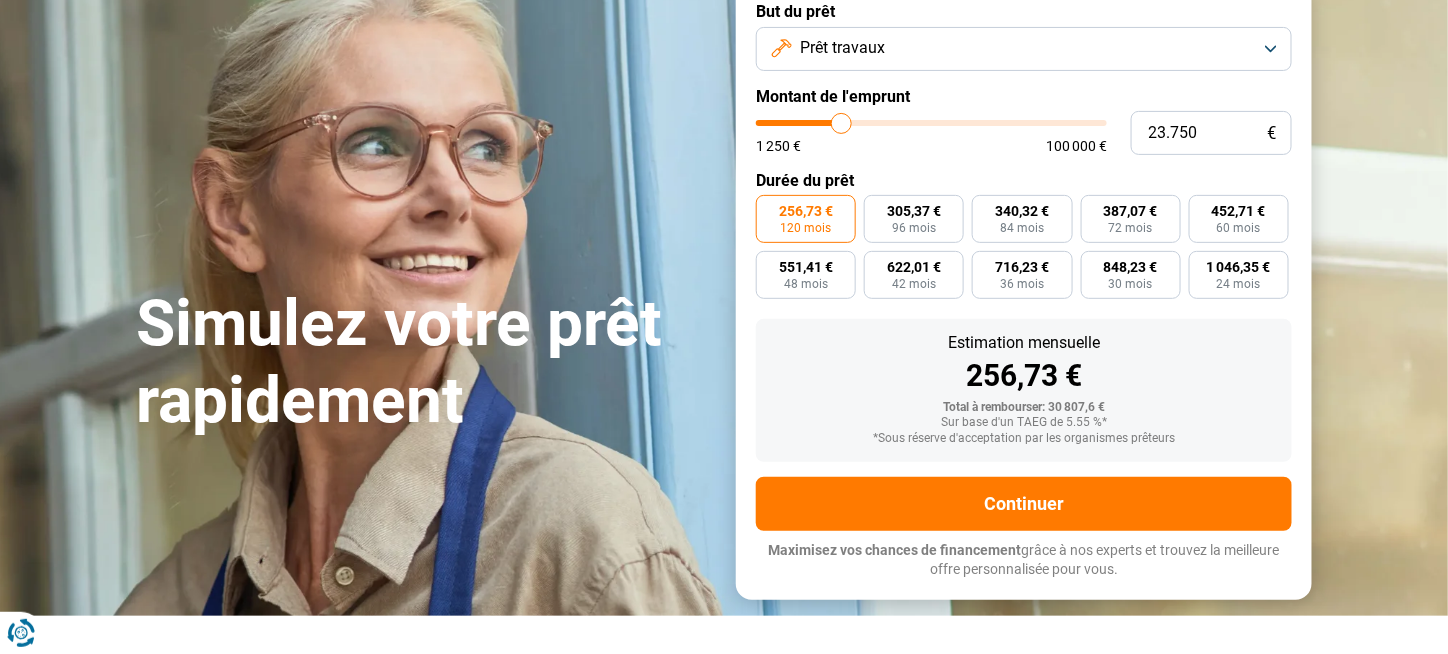 scroll, scrollTop: 168, scrollLeft: 0, axis: vertical 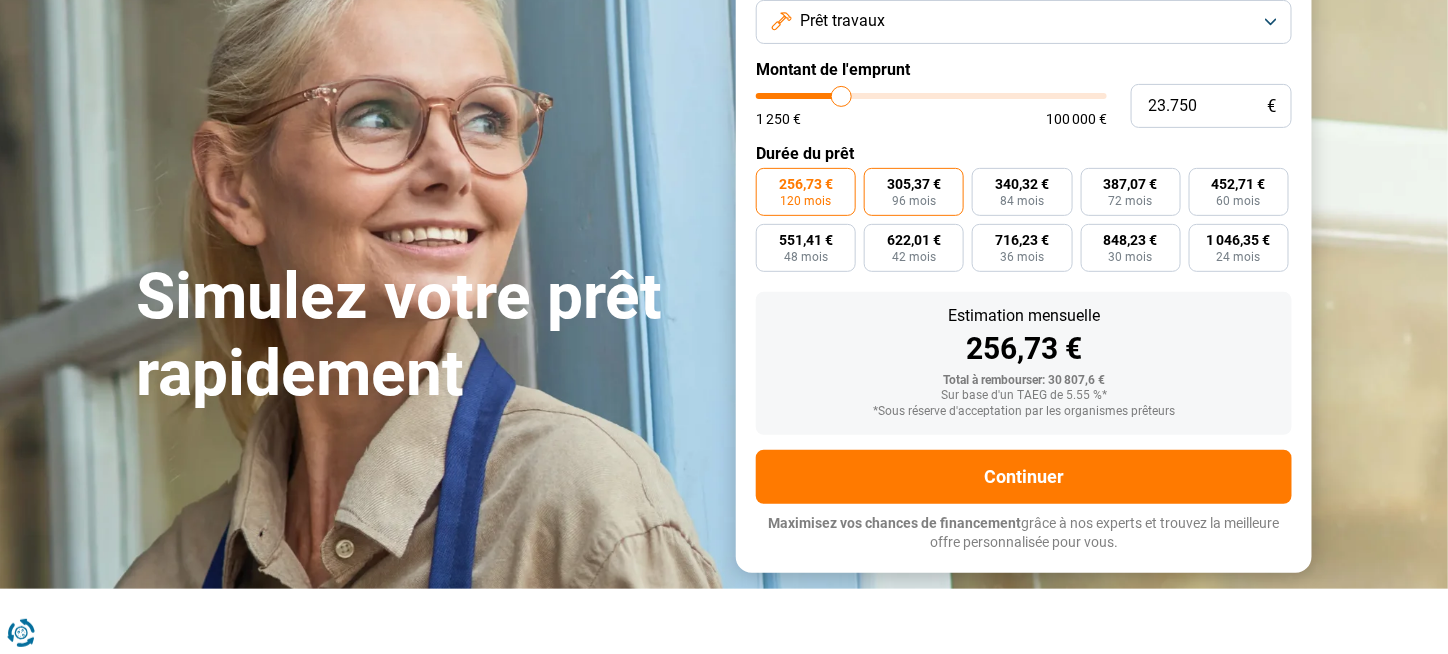 click on "96 mois" at bounding box center [914, 201] 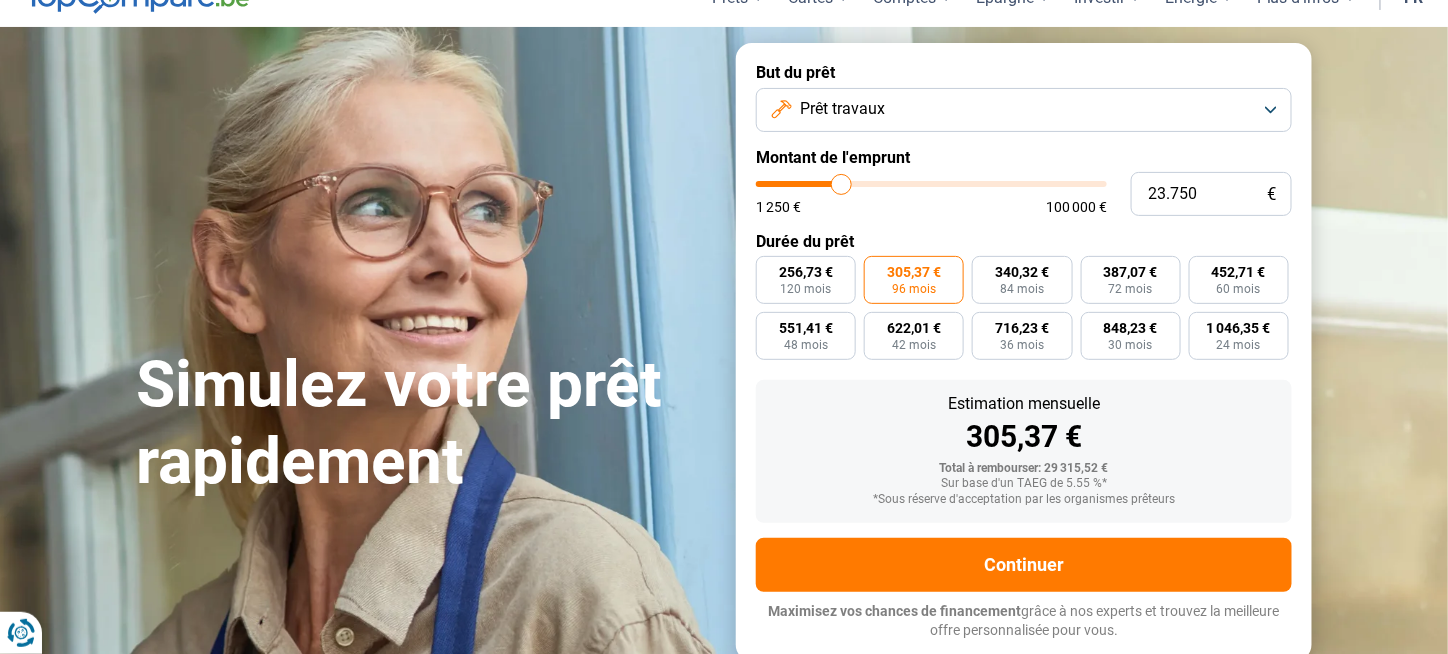 scroll, scrollTop: 68, scrollLeft: 0, axis: vertical 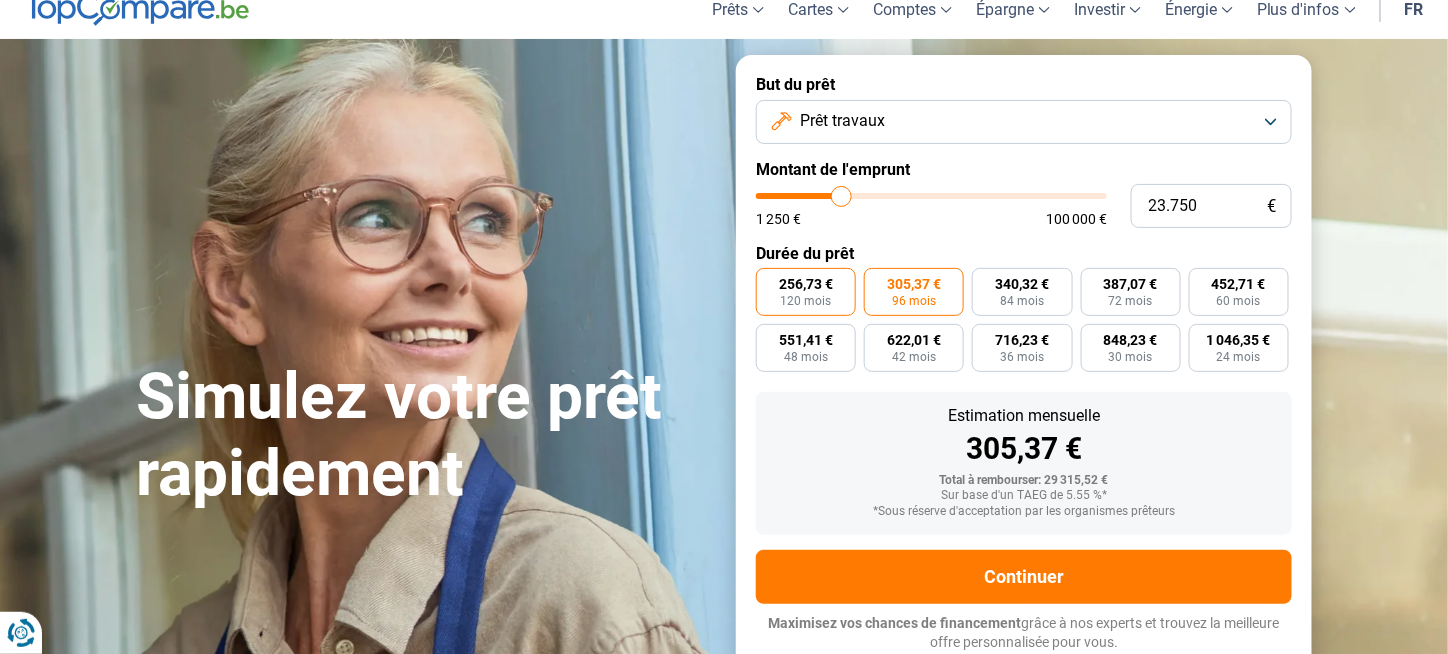 click on "120 mois" at bounding box center [806, 301] 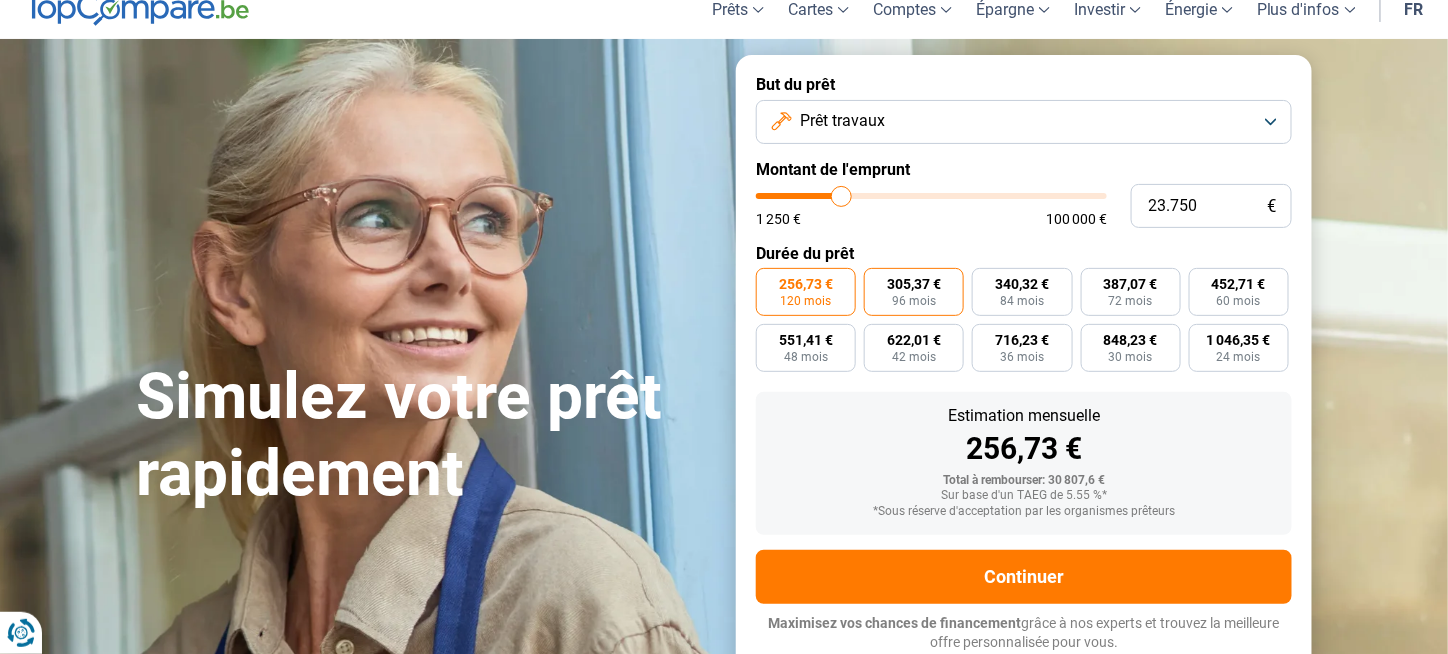 click on "96 mois" at bounding box center [914, 301] 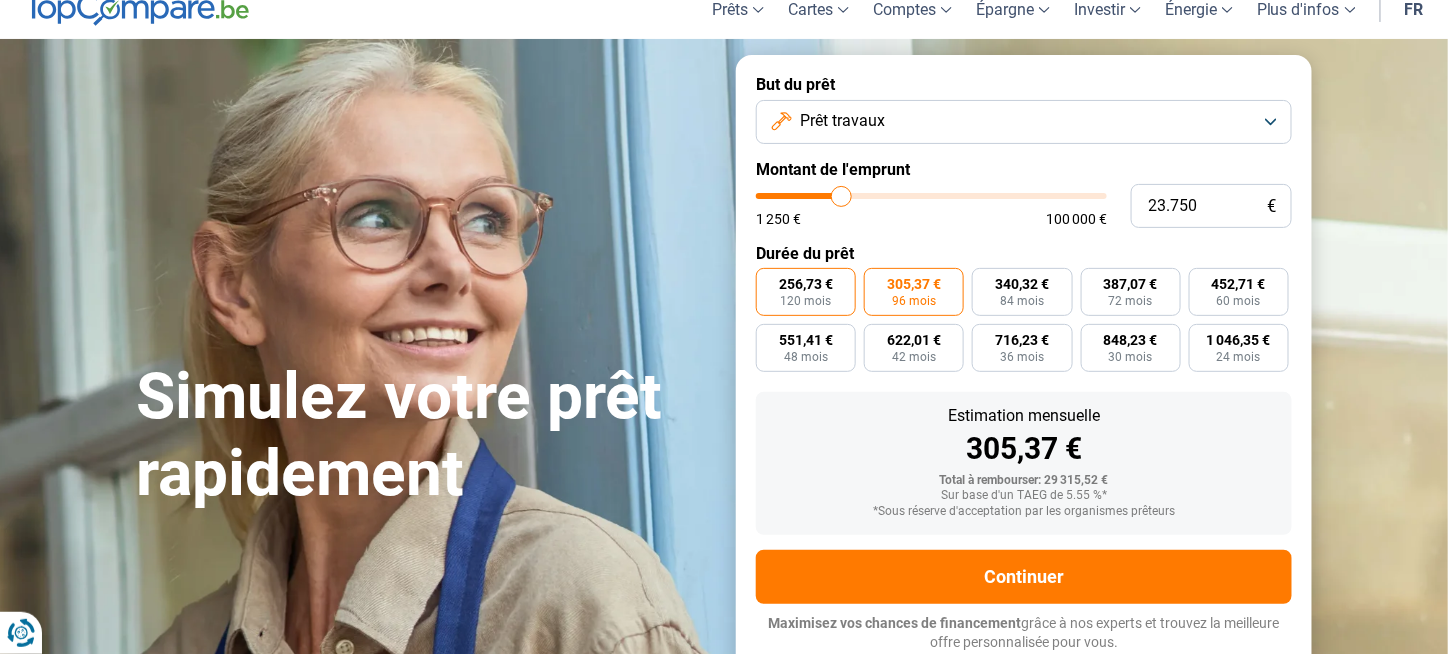 click on "120 mois" at bounding box center (806, 301) 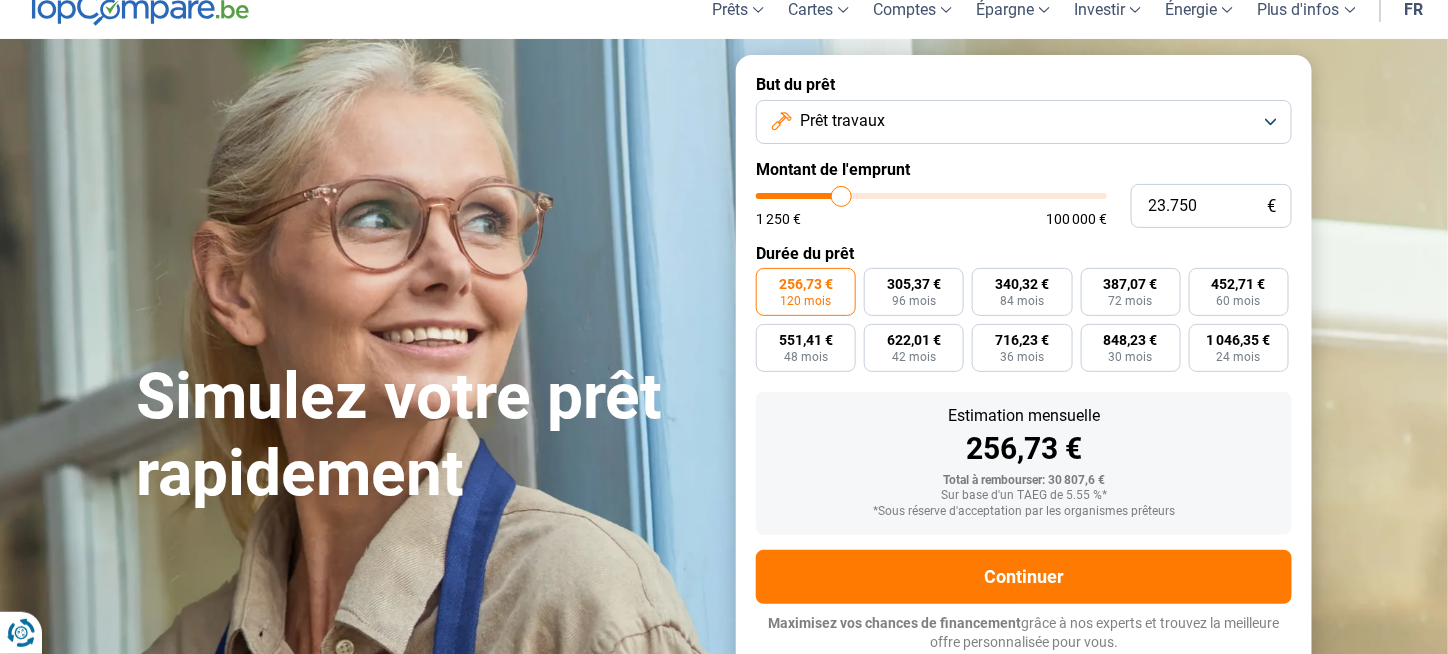 click on "Prêt travaux" at bounding box center (1024, 122) 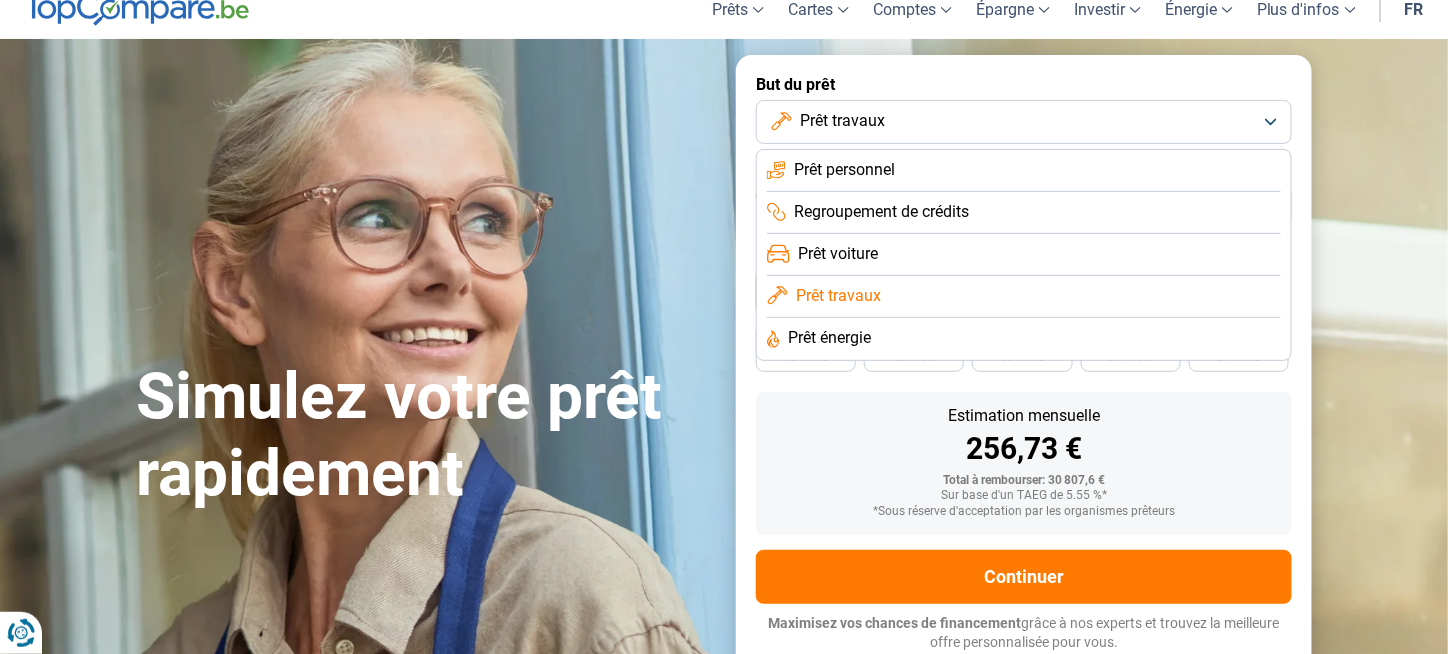 click on "Prêt énergie" at bounding box center [829, 338] 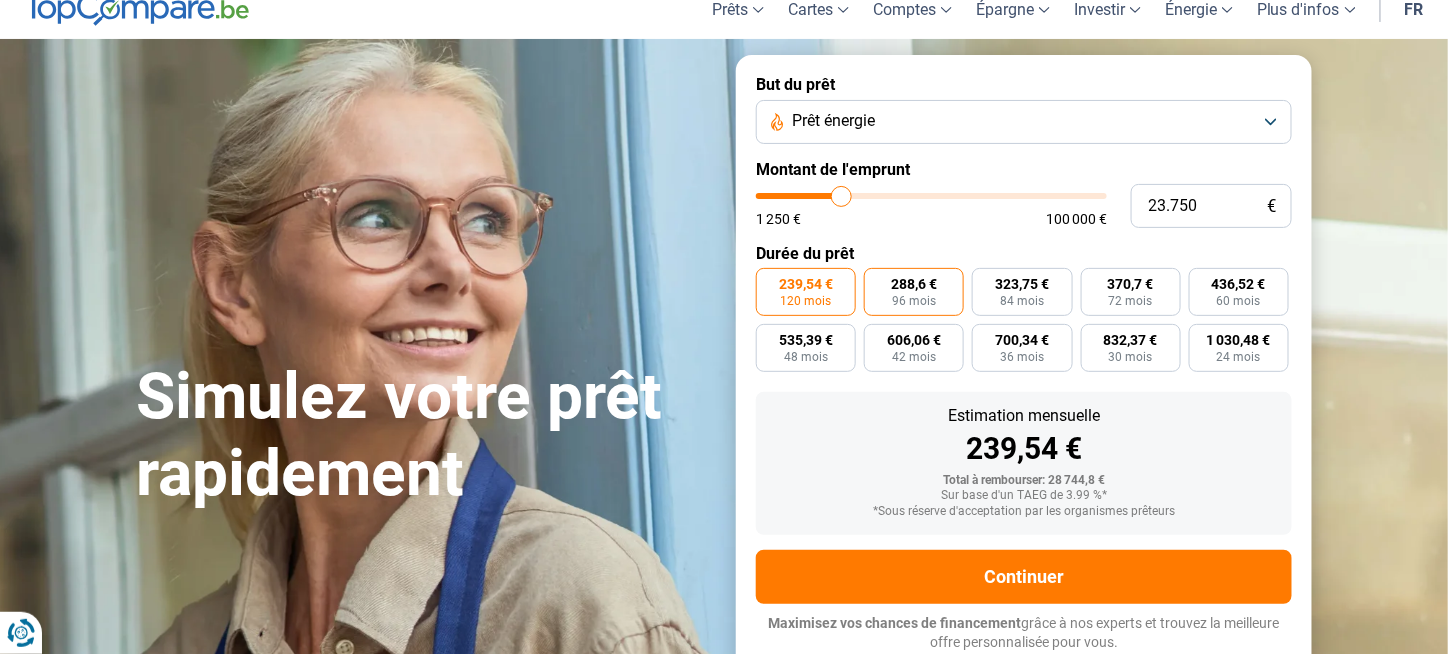 click on "288,6 € 96 mois" at bounding box center (914, 292) 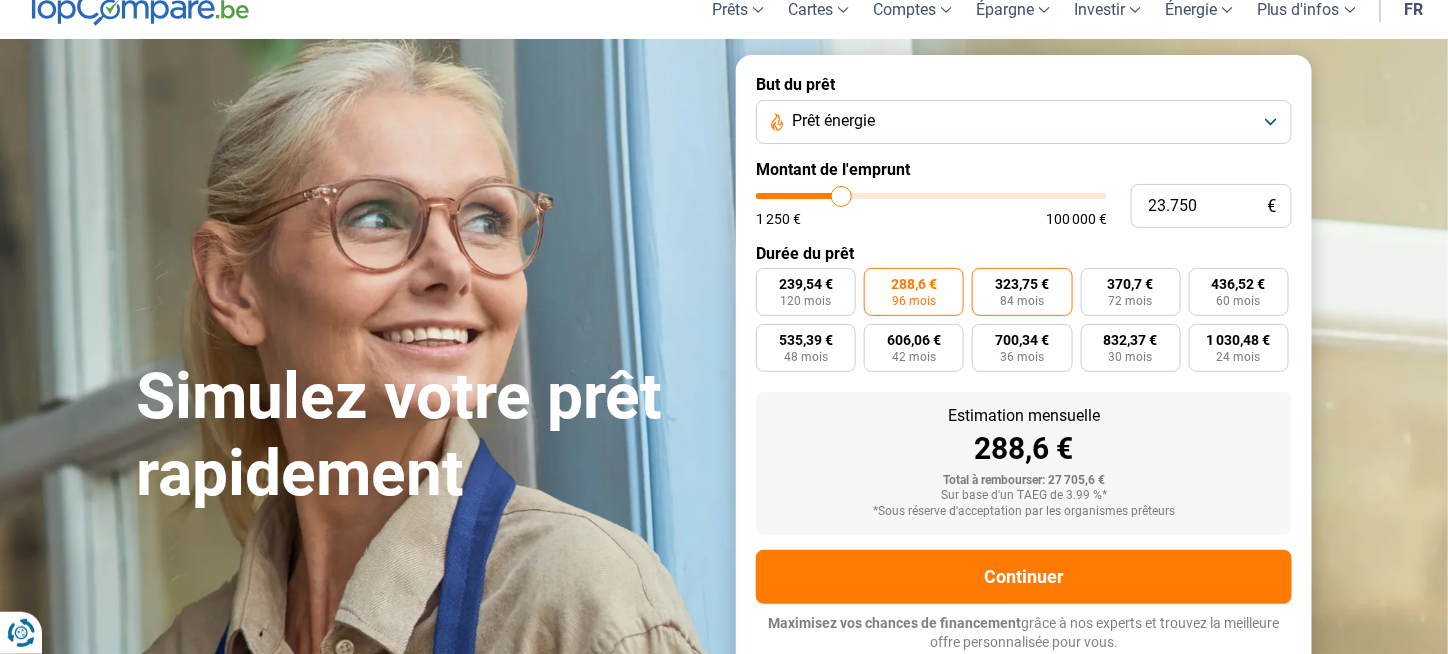 click on "323,75 €" at bounding box center [1022, 284] 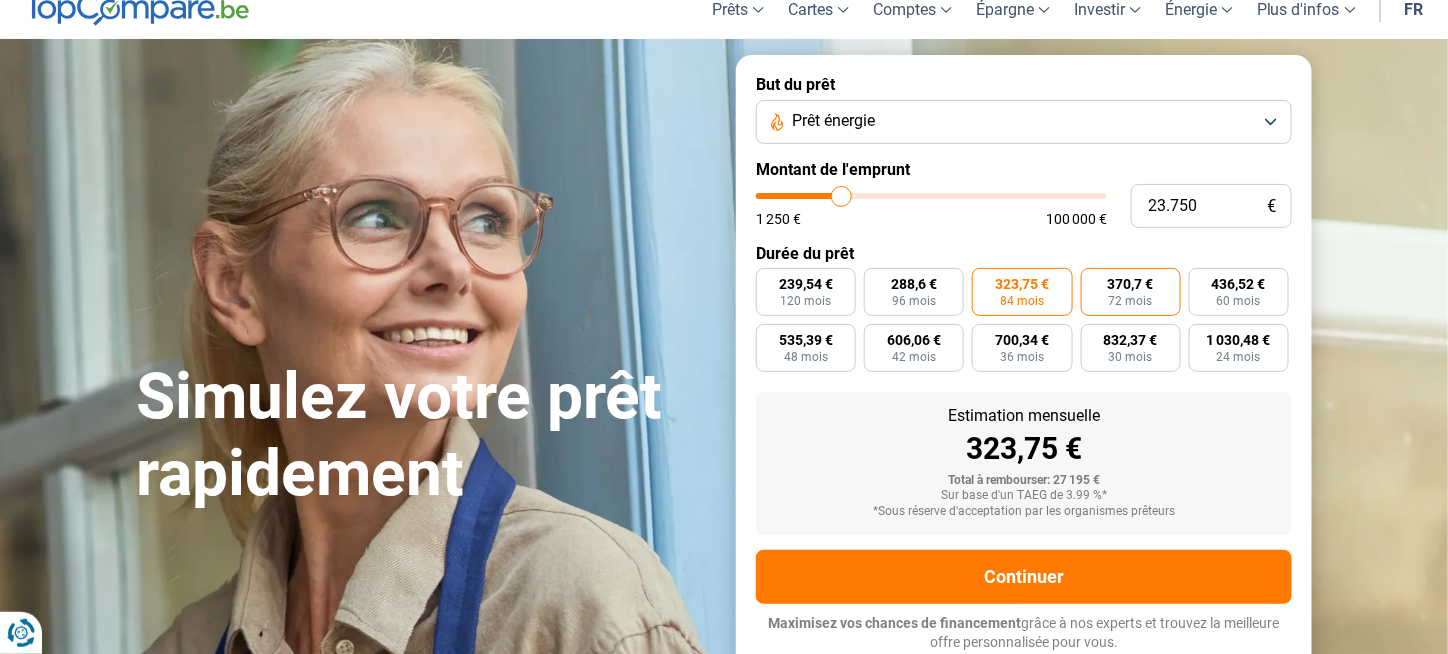 click on "370,7 €" at bounding box center [1131, 284] 